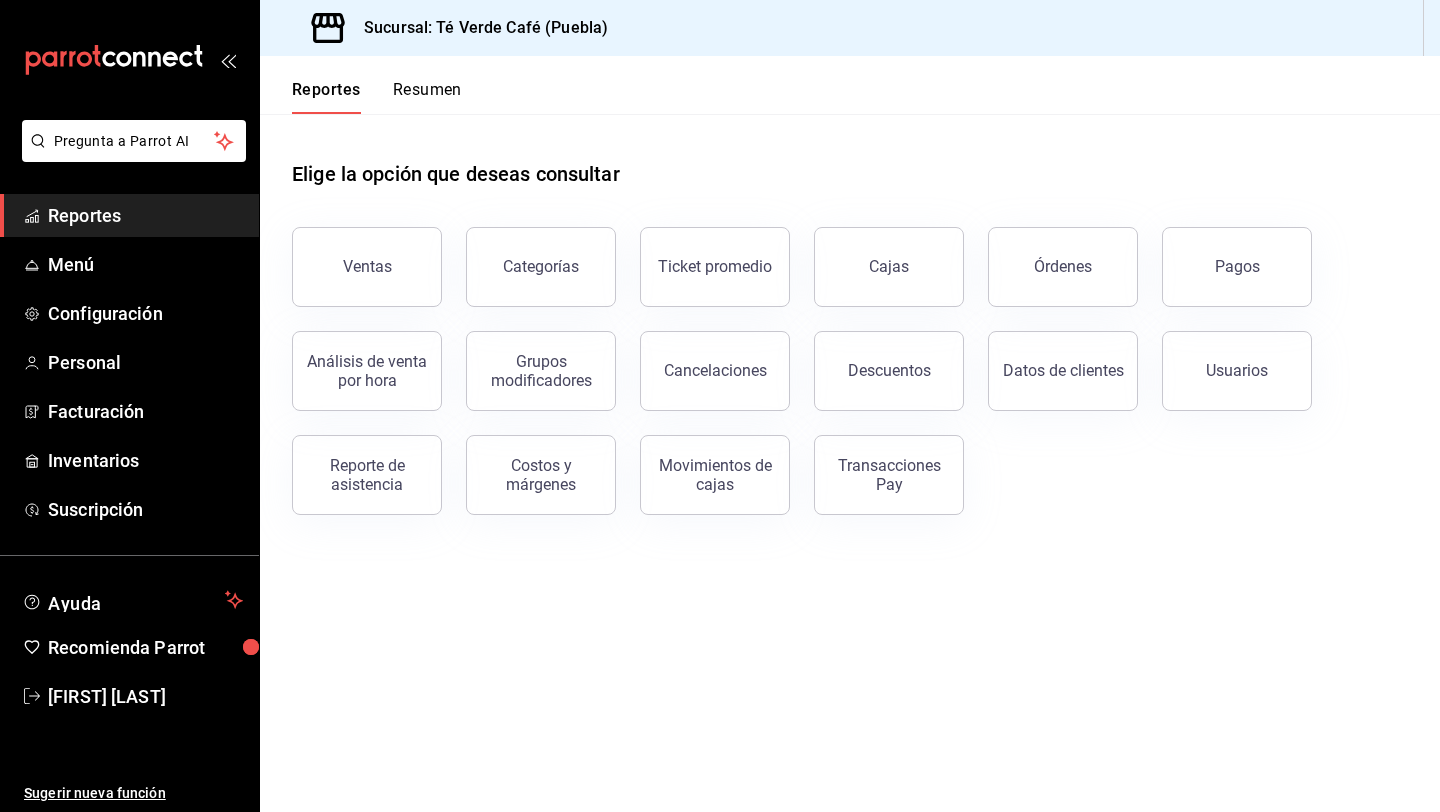 scroll, scrollTop: 0, scrollLeft: 0, axis: both 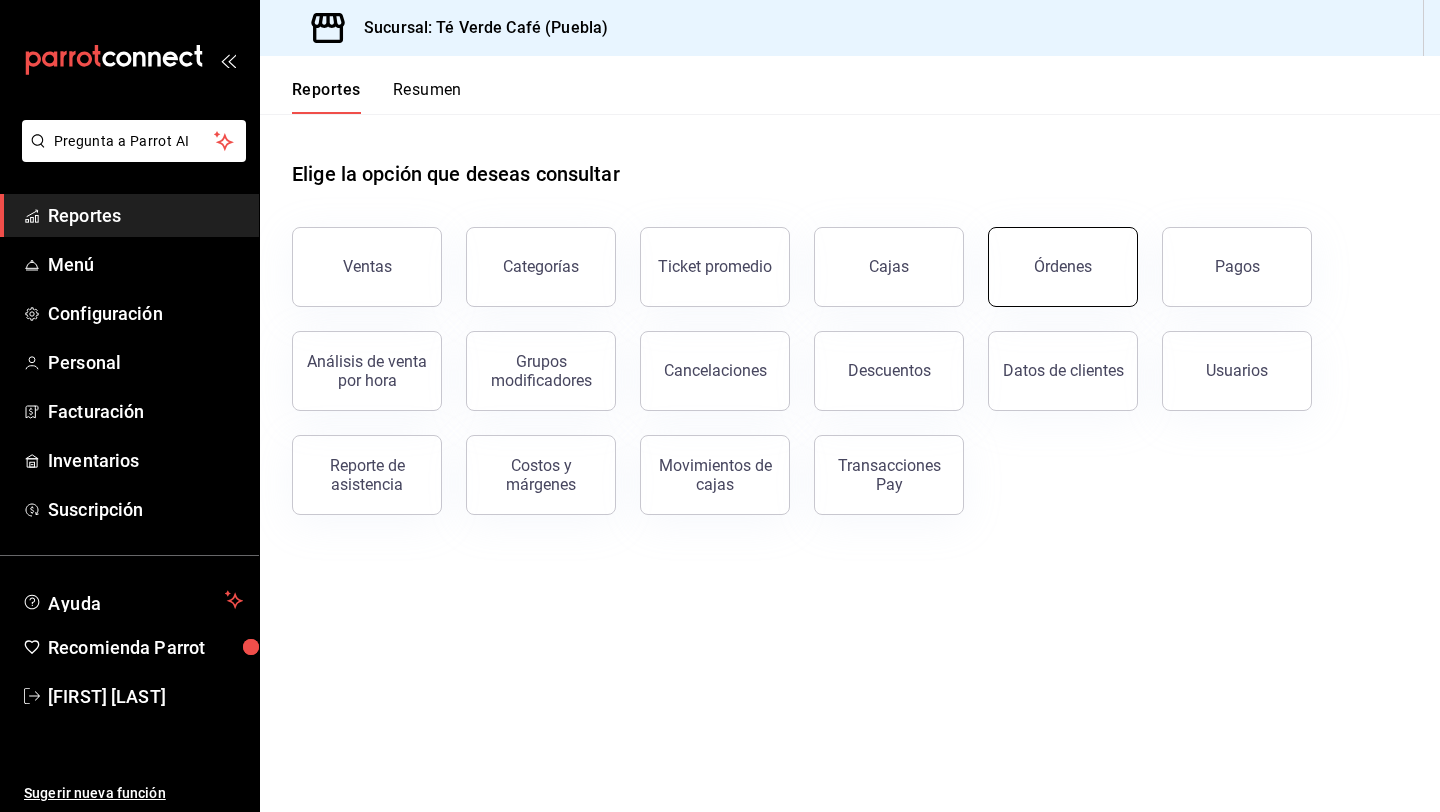 click on "Órdenes" at bounding box center (1063, 267) 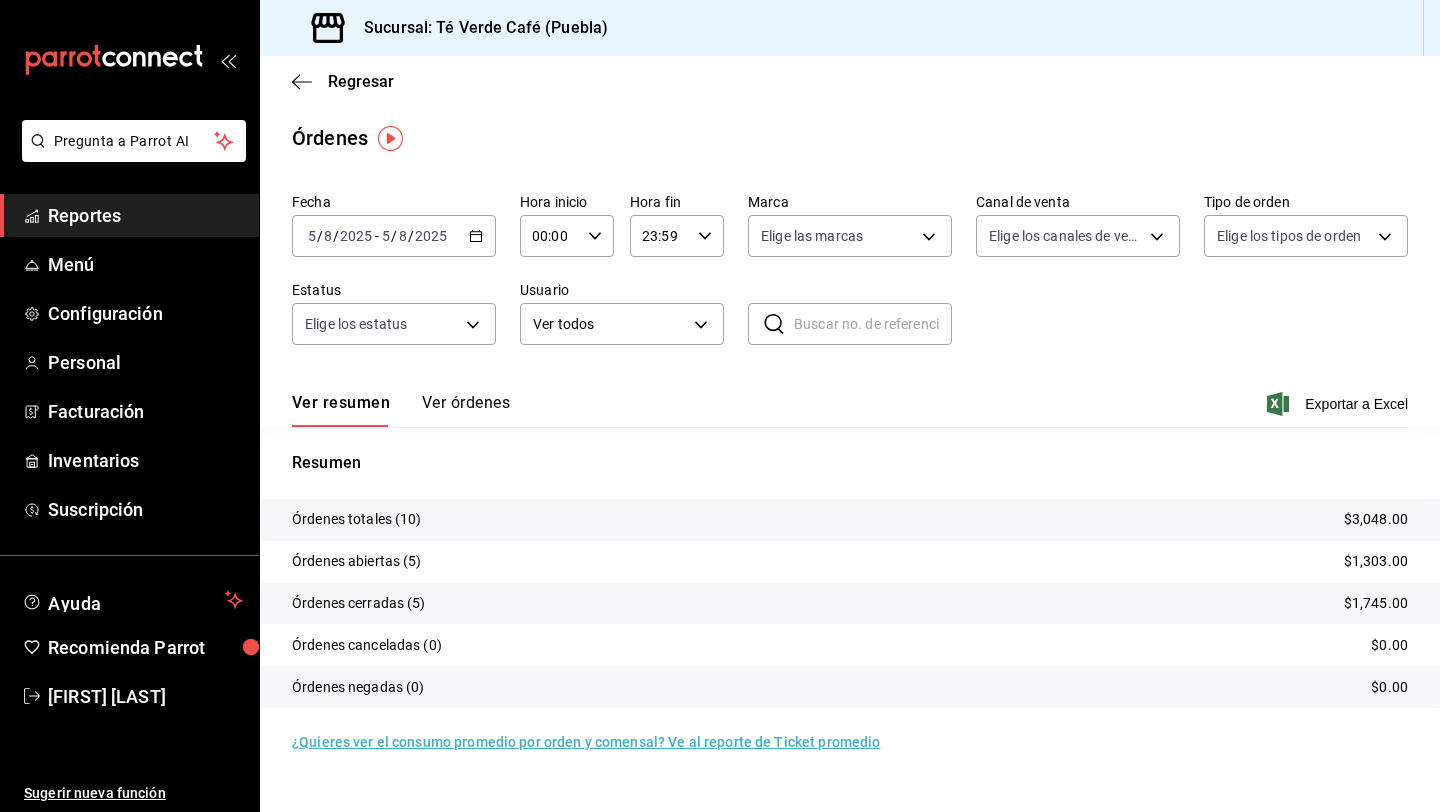 click on "Regresar" at bounding box center (850, 81) 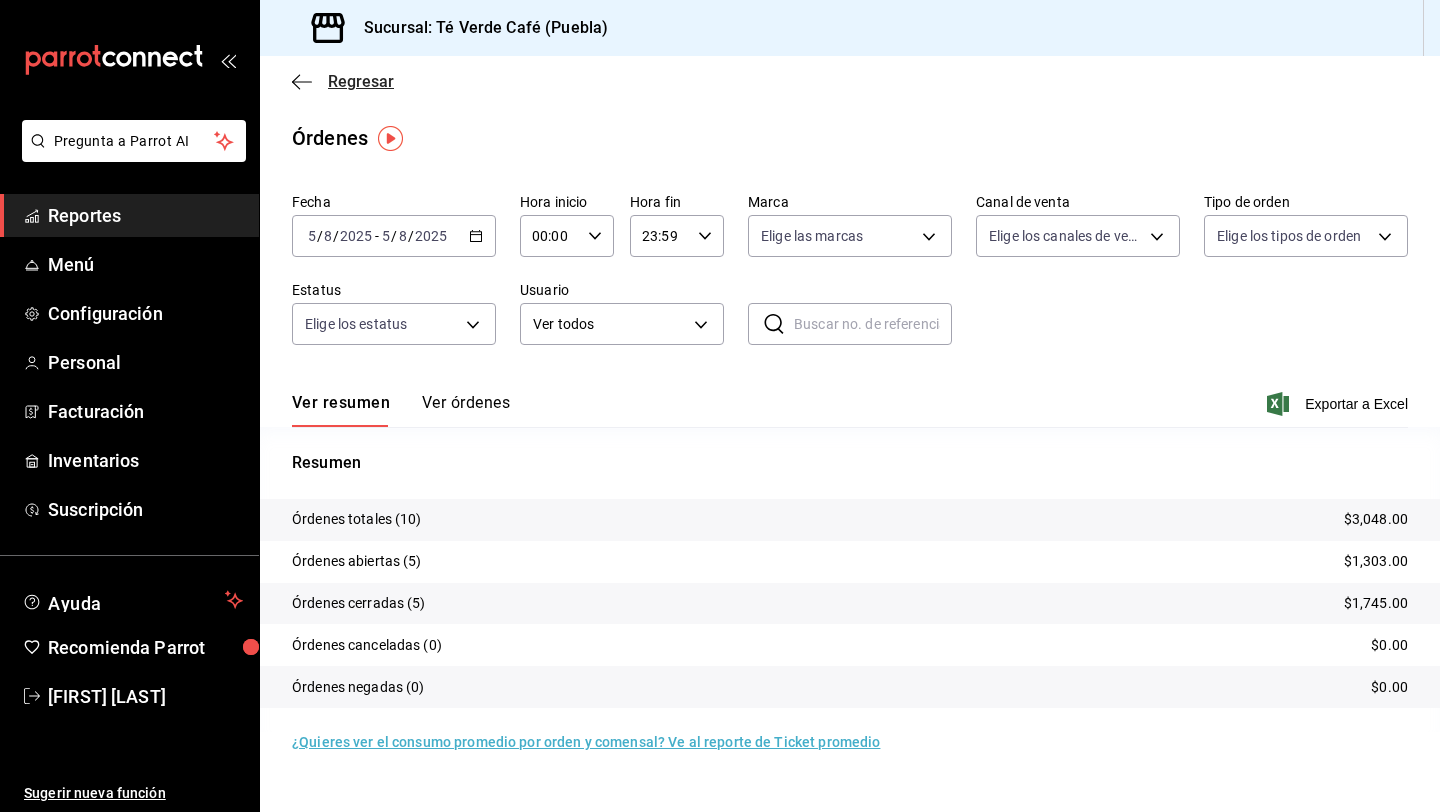 click on "Regresar" at bounding box center [361, 81] 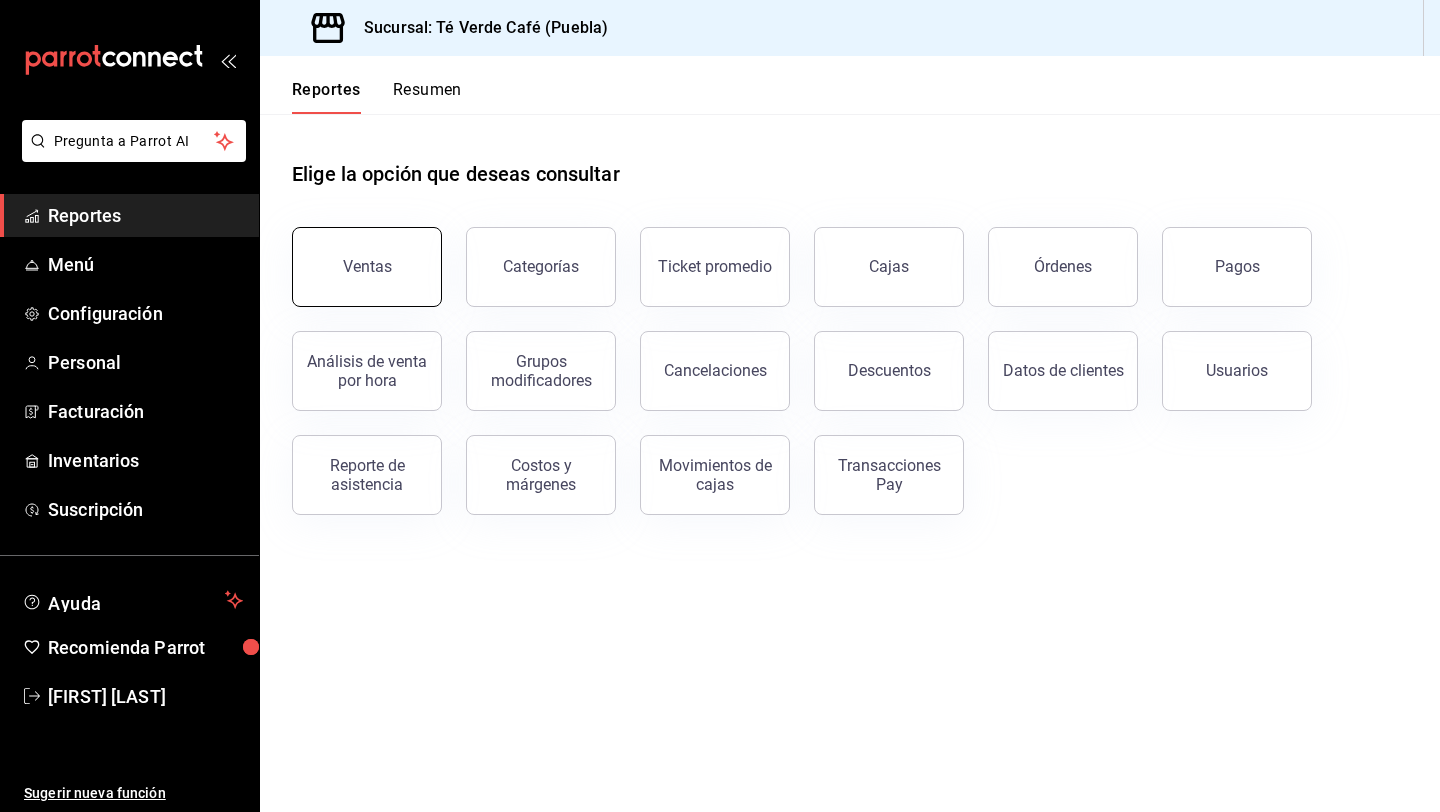 click on "Ventas" at bounding box center [367, 267] 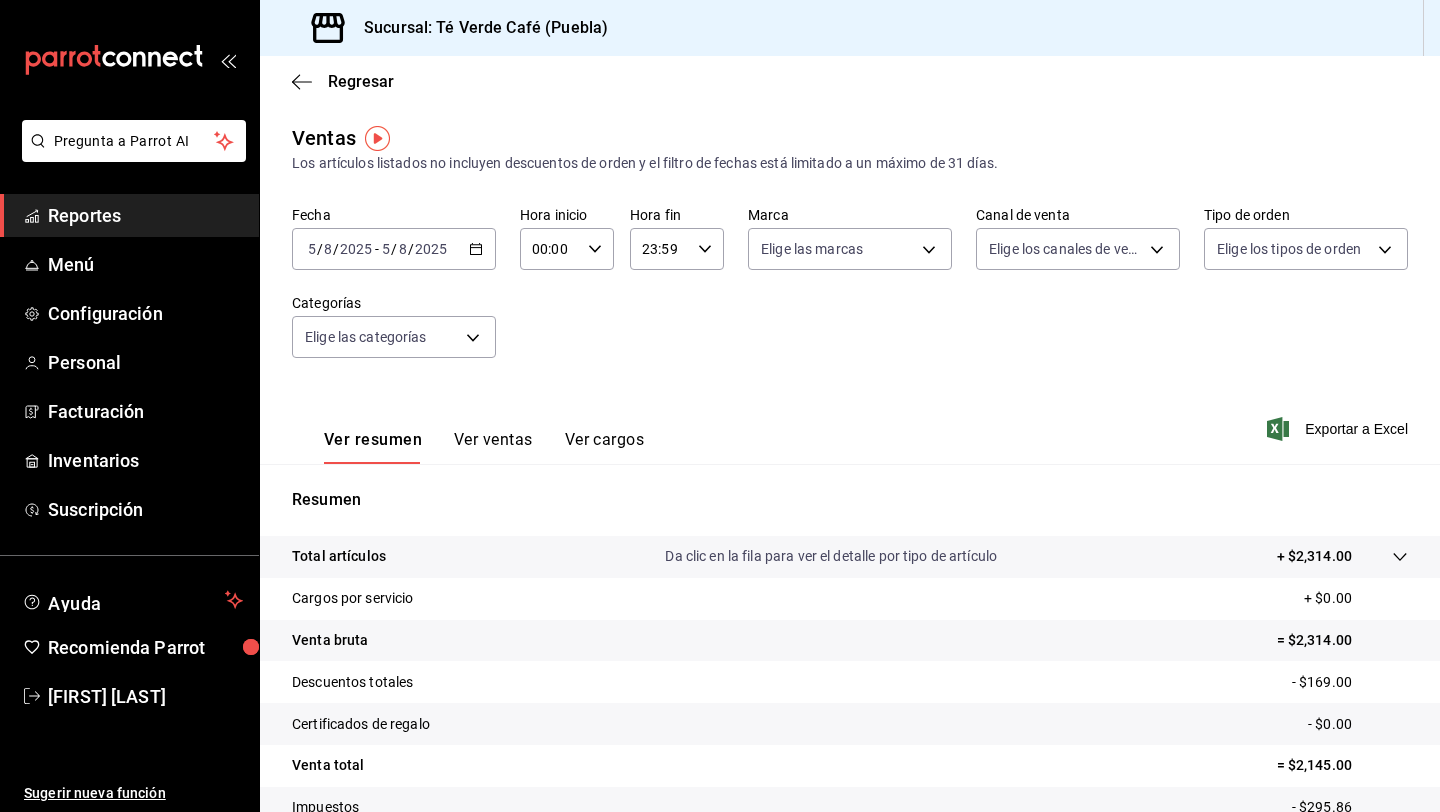click 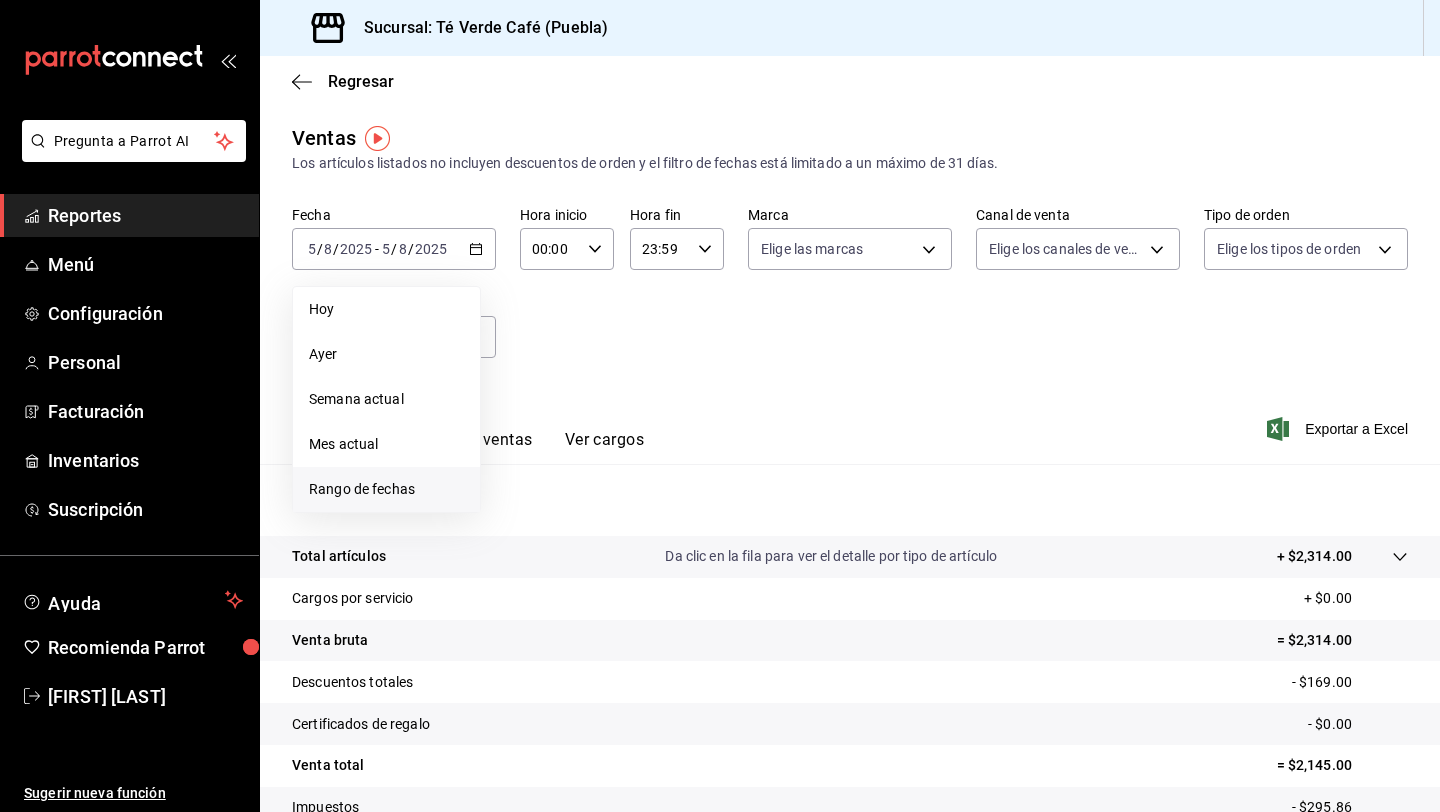 click on "Rango de fechas" at bounding box center [386, 489] 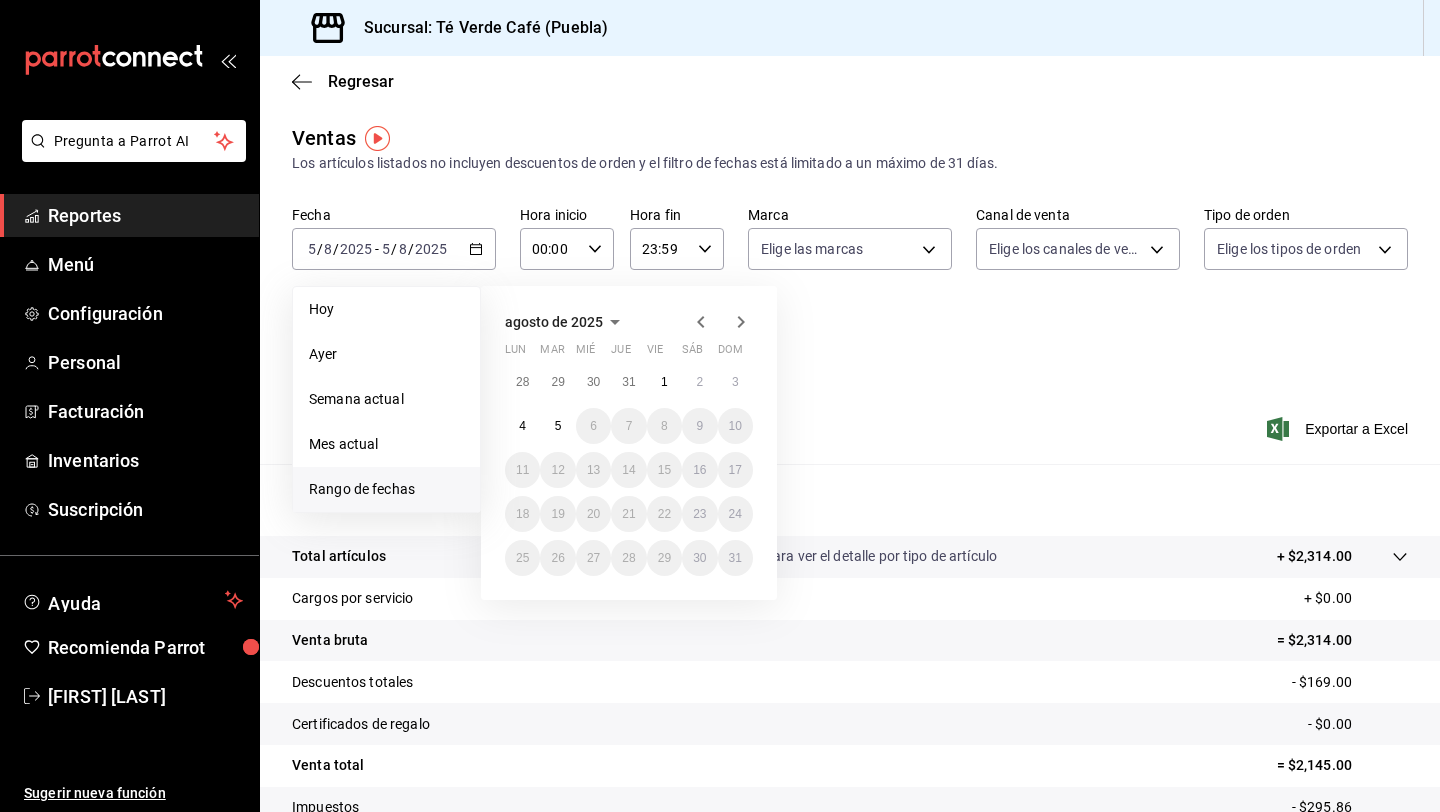 click 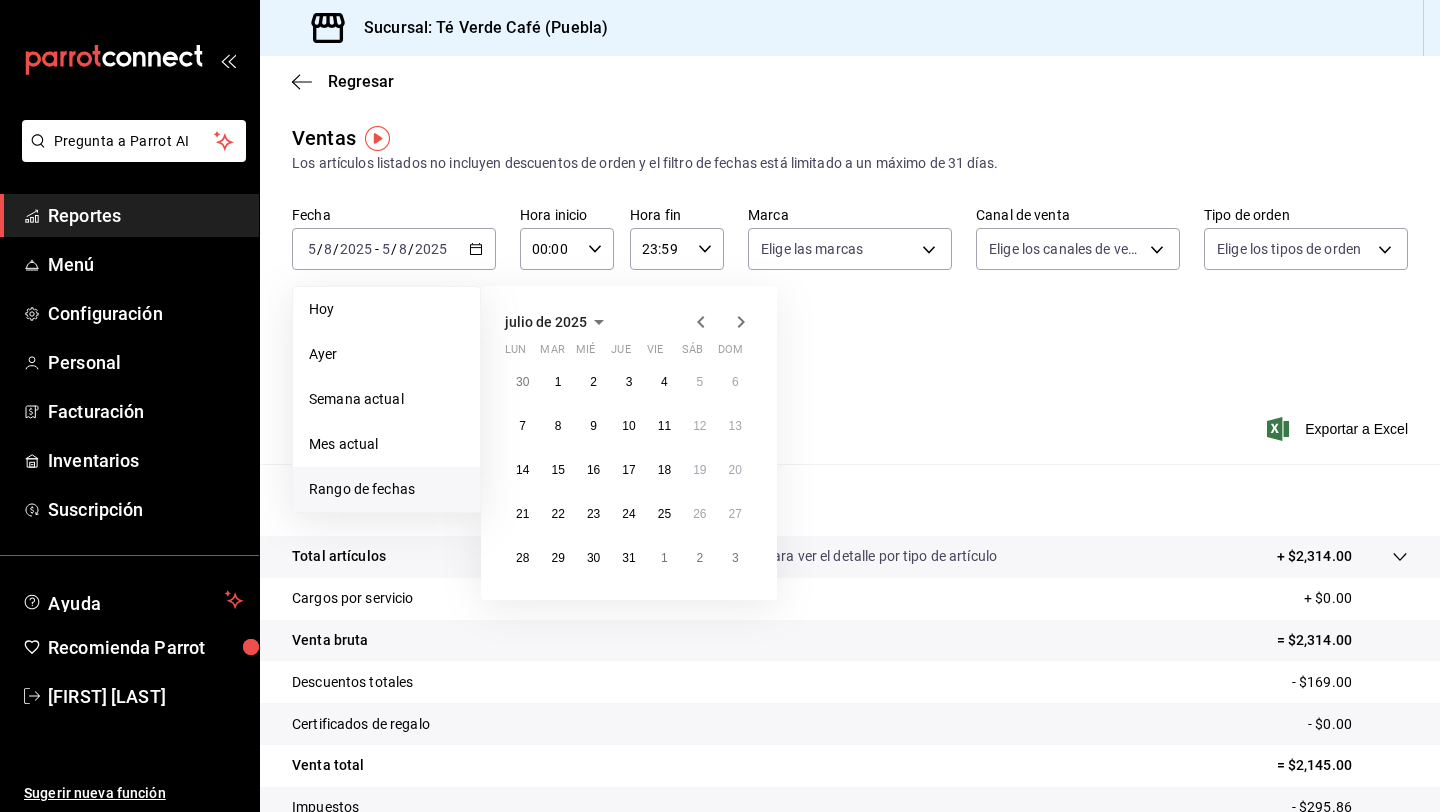click 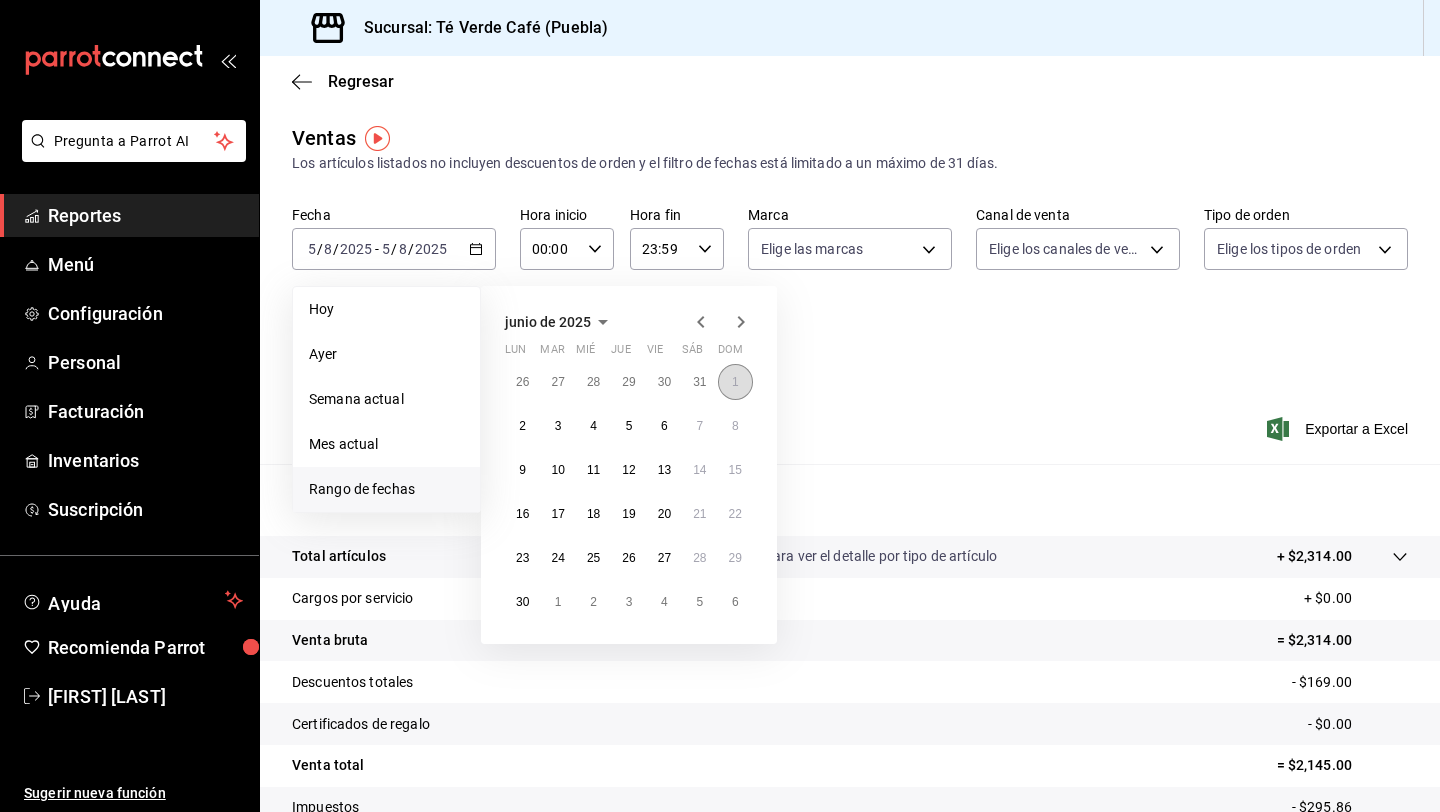 click on "1" at bounding box center [735, 382] 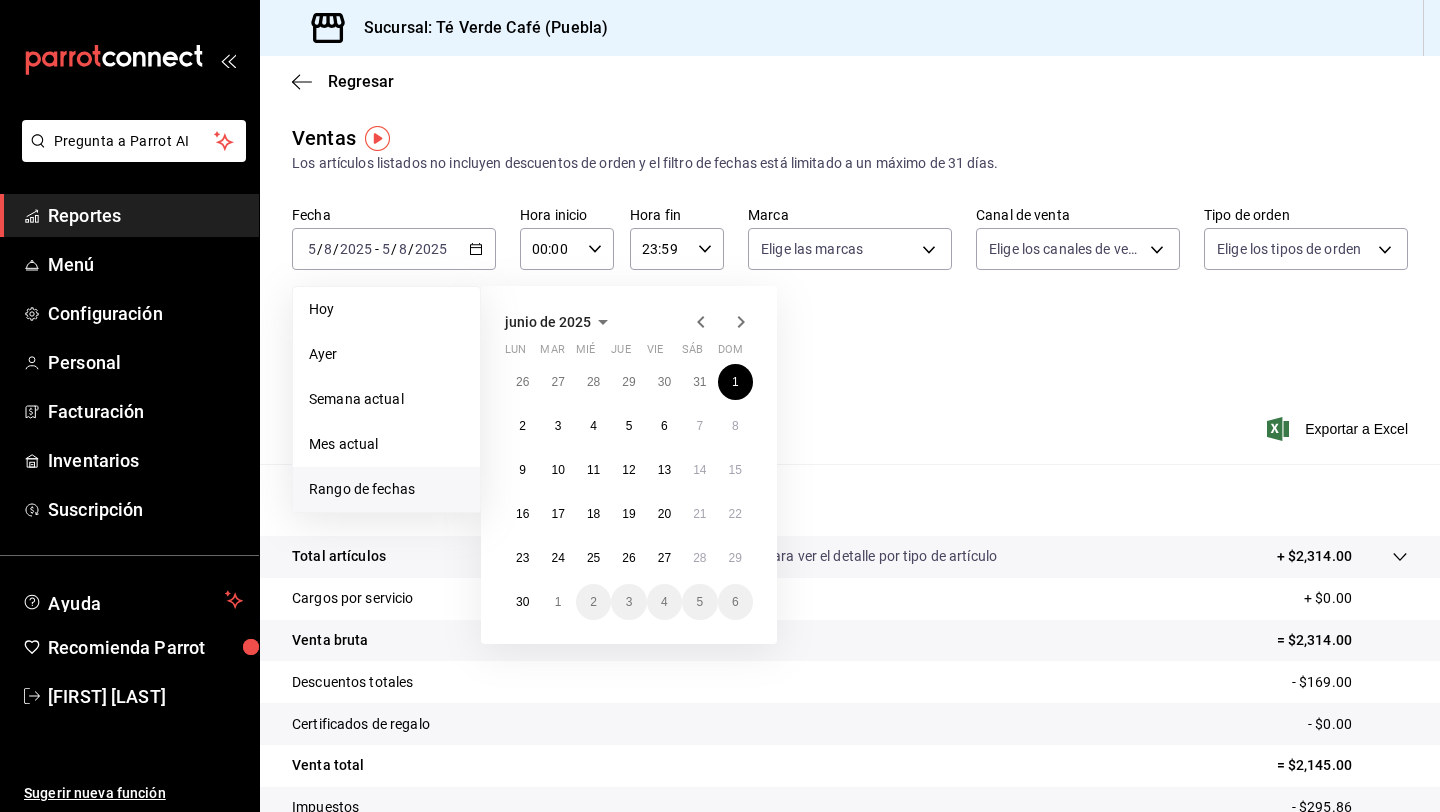 click 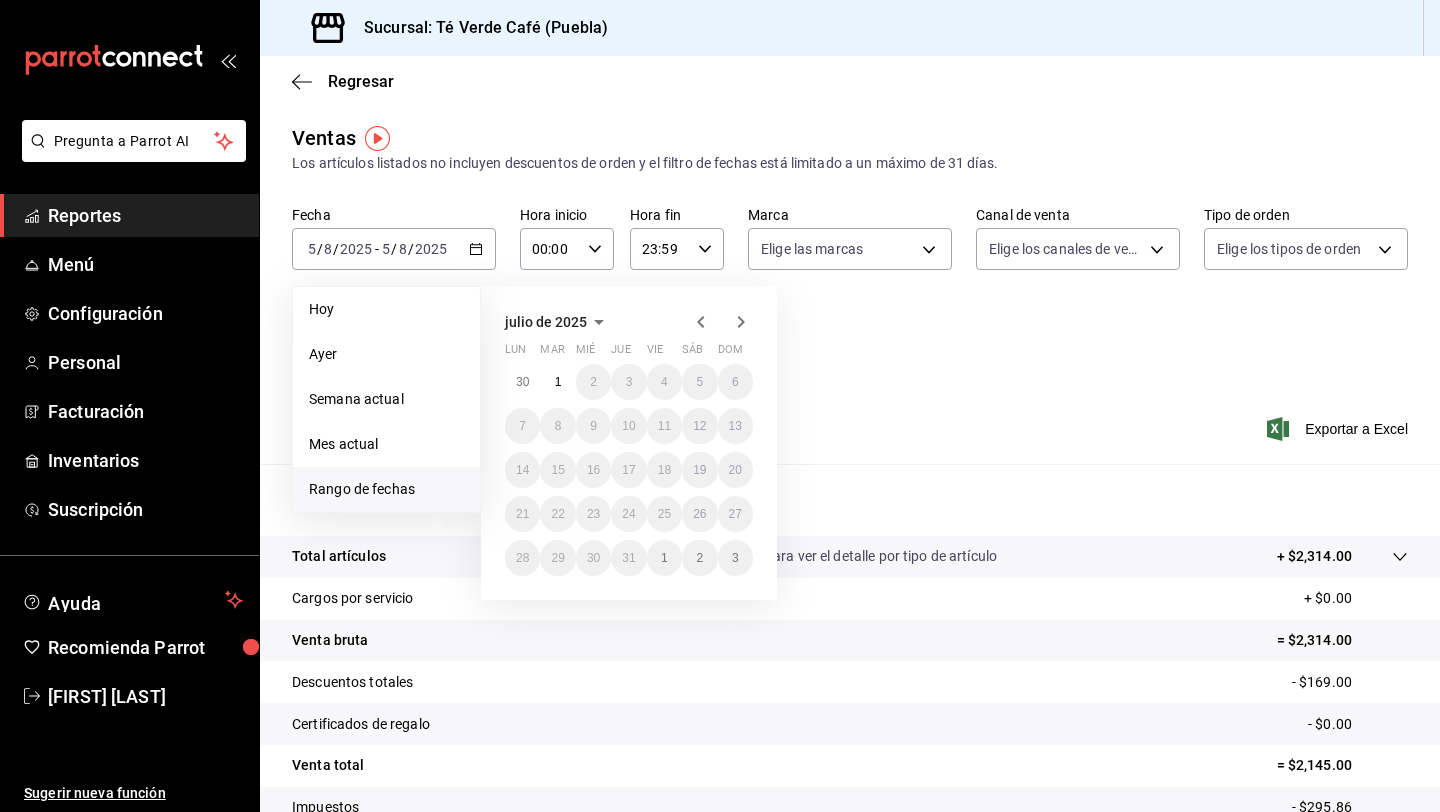 click 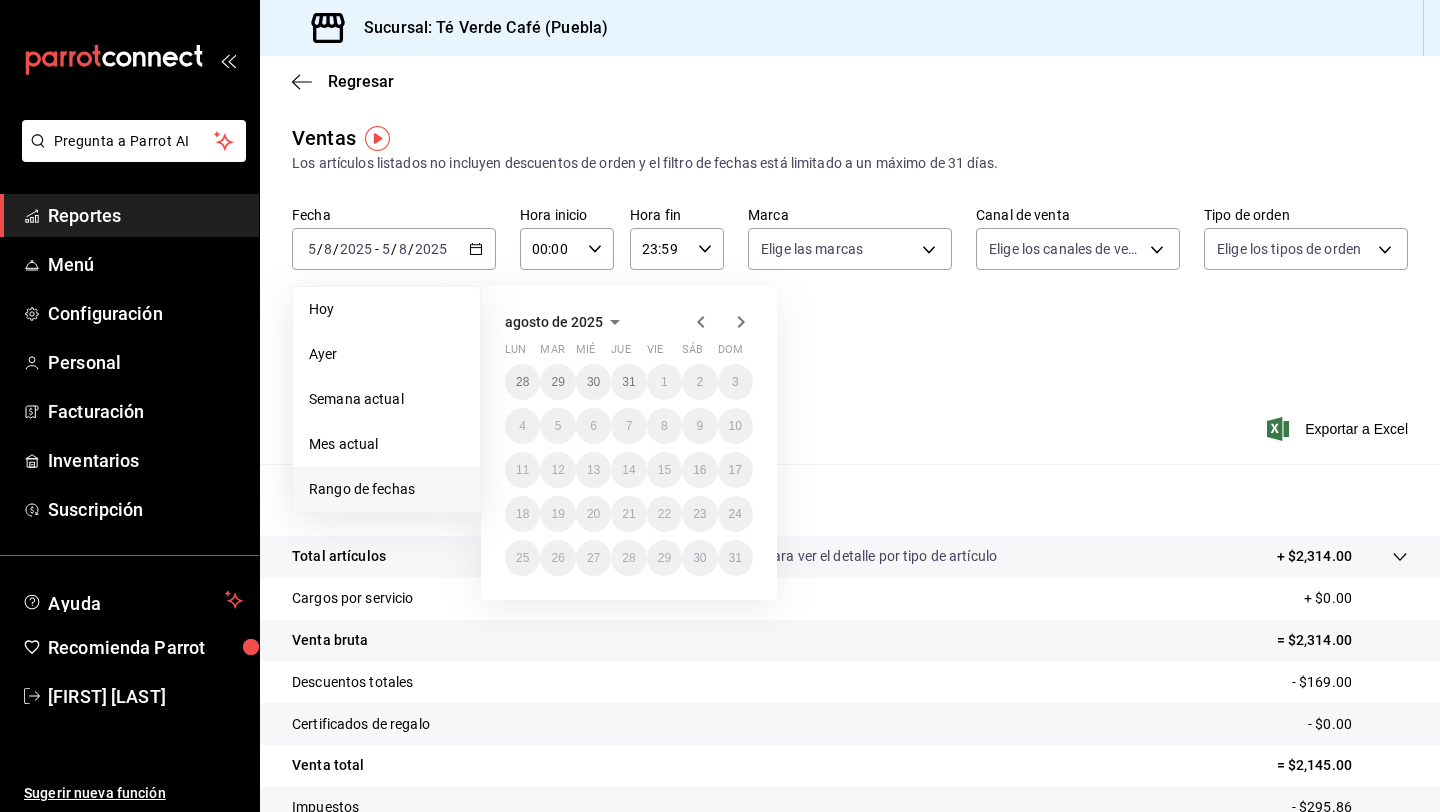click 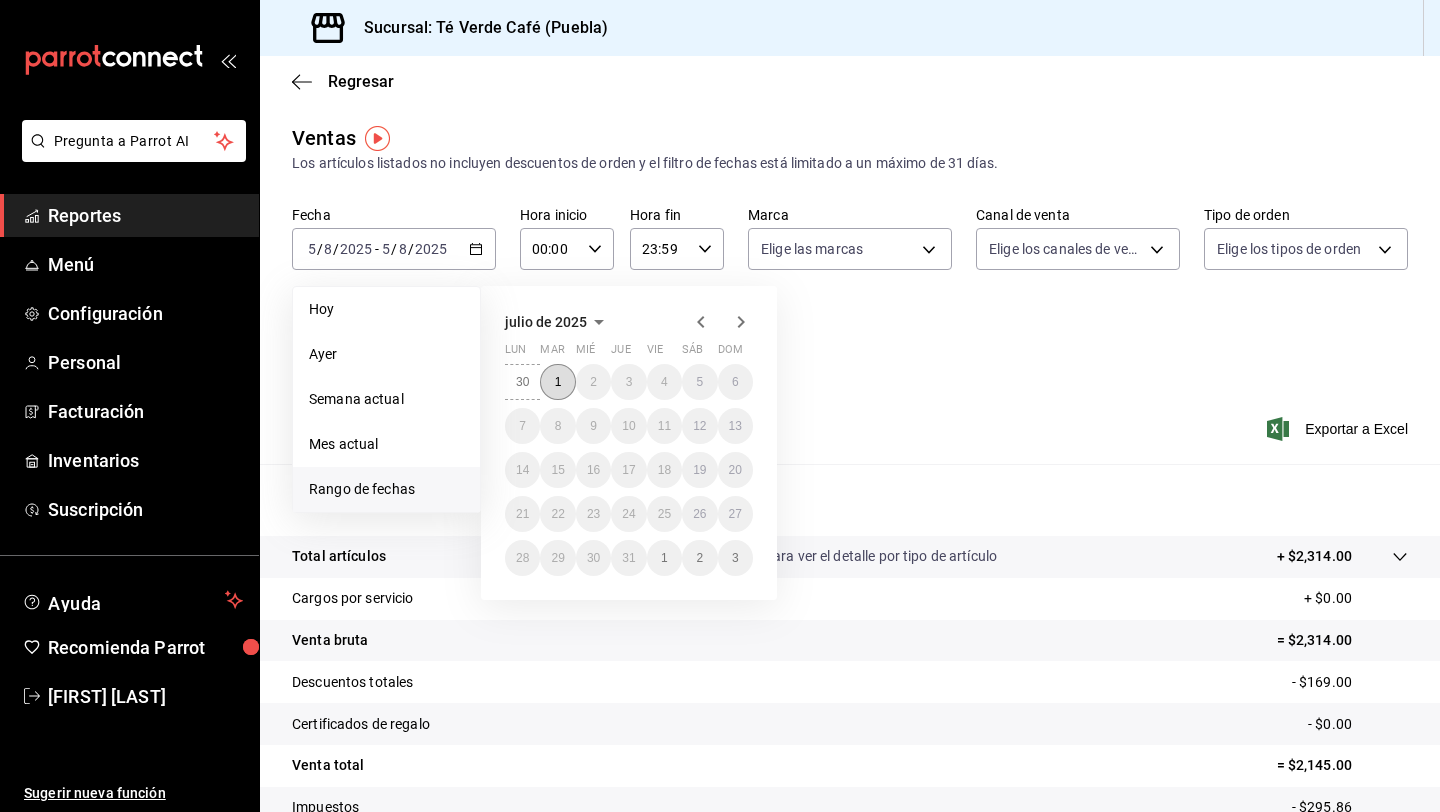 click on "1" at bounding box center [558, 382] 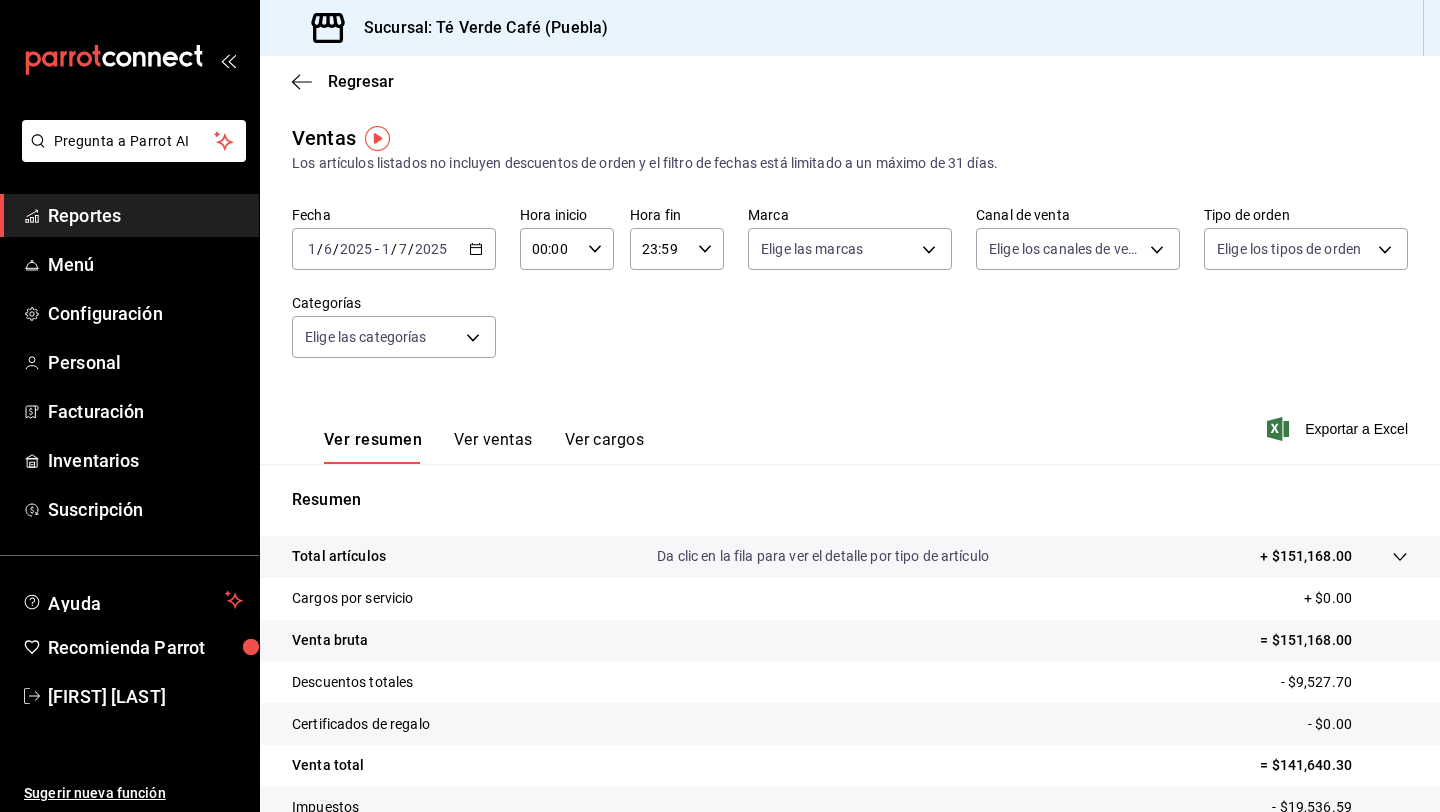 click on "2025-06-01 1 / 6 / 2025 - 2025-07-01 1 / 7 / 2025" at bounding box center (394, 249) 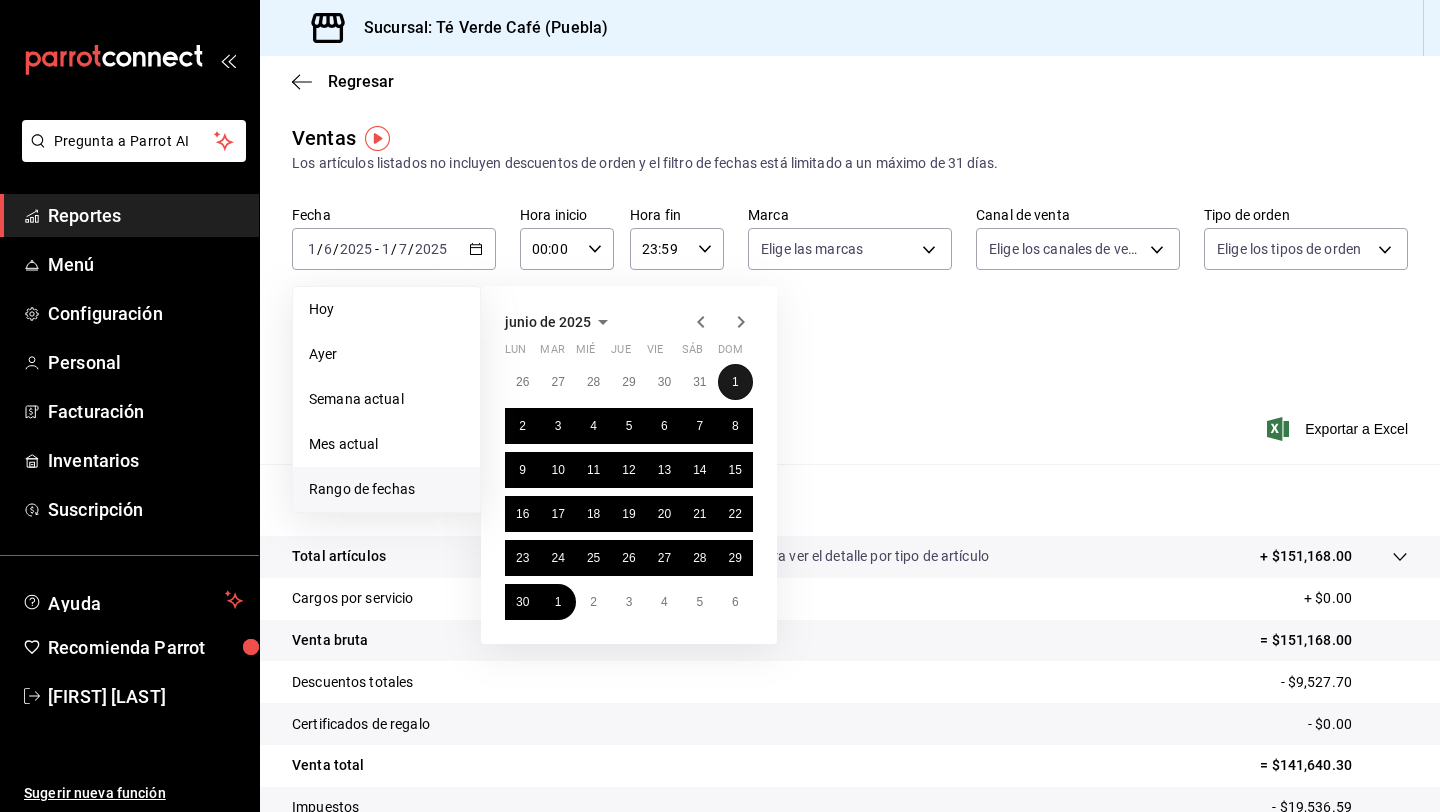 click on "1" at bounding box center [735, 382] 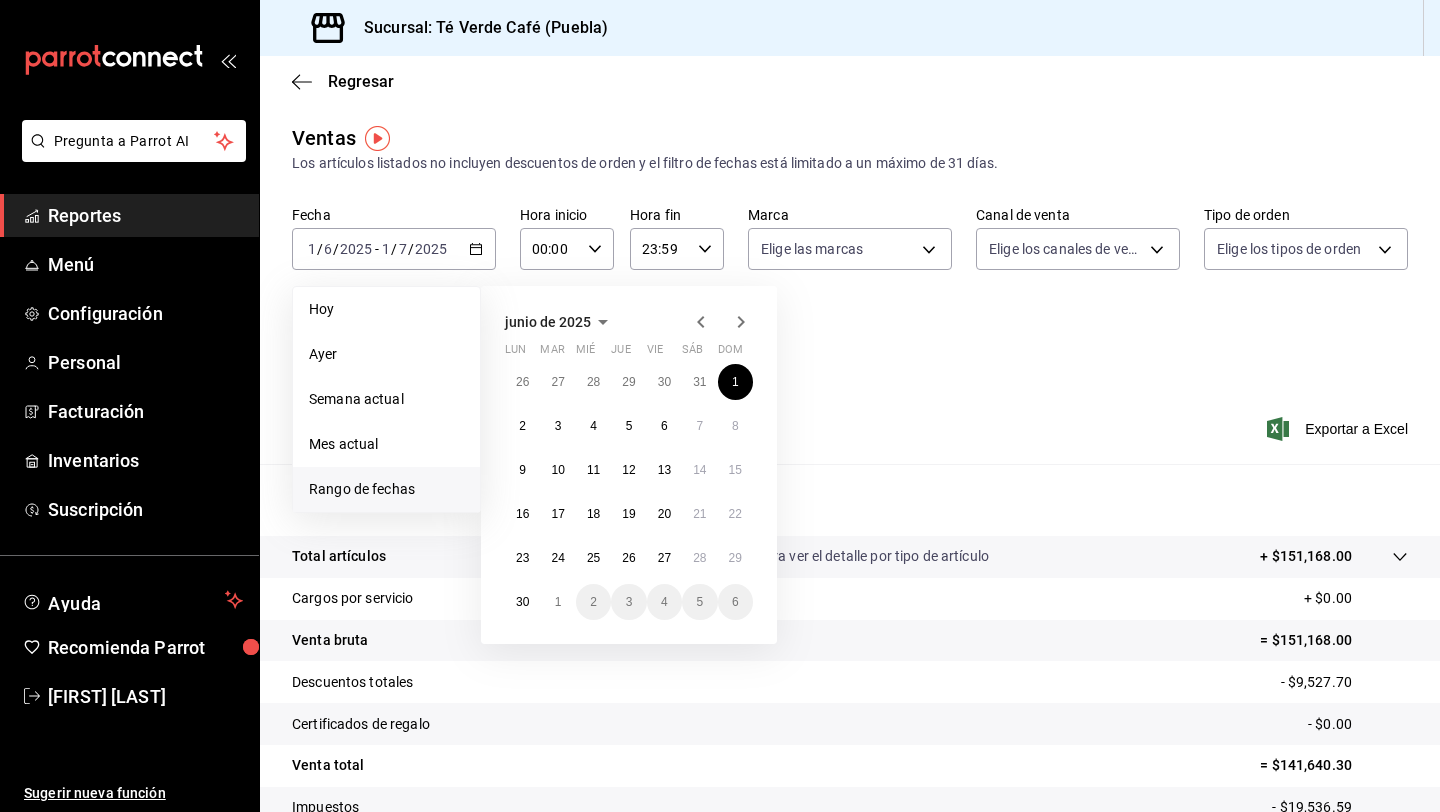 click 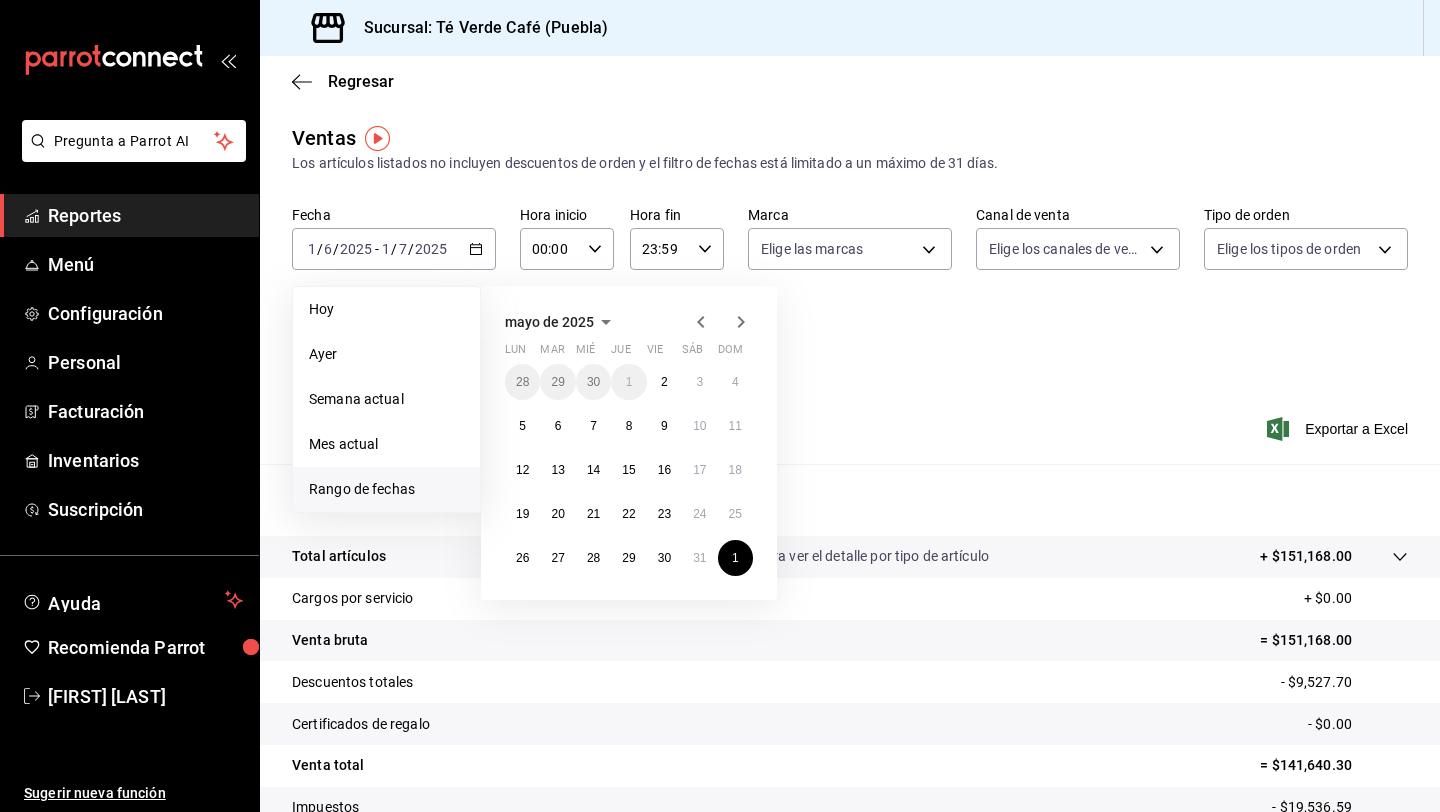 click 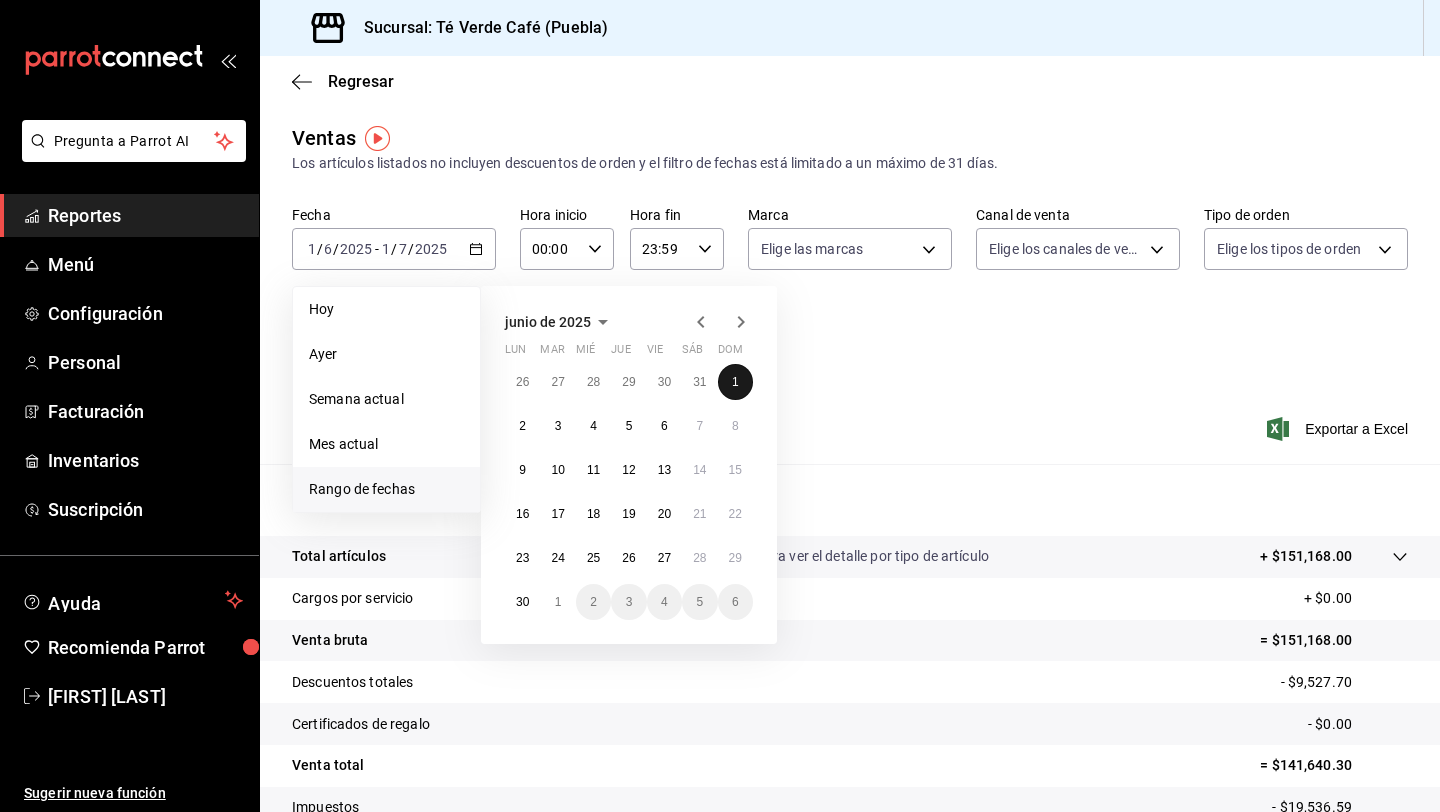 click on "1" at bounding box center (735, 382) 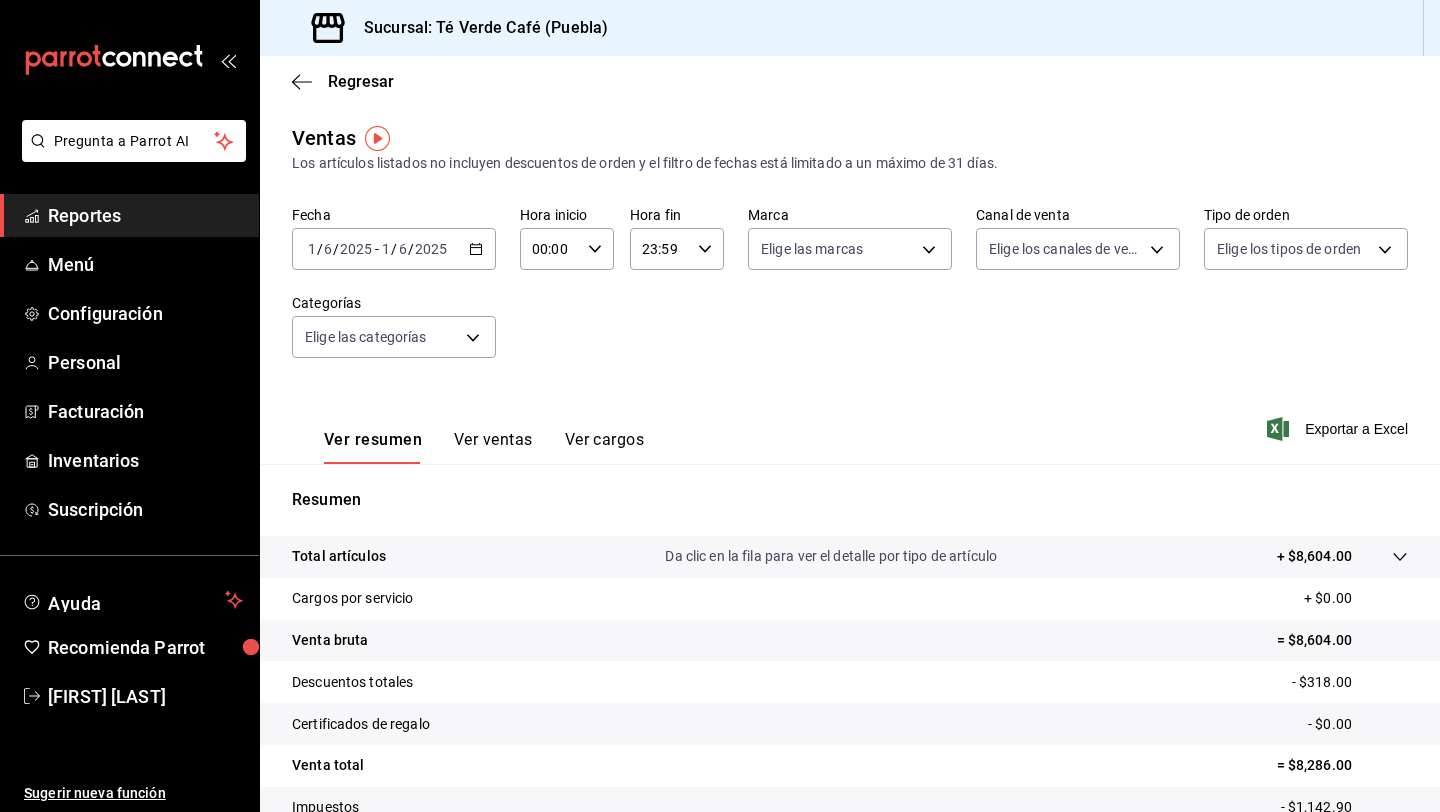 click on "2025-06-01 1 / 6 / 2025 - 2025-06-01 1 / 6 / 2025" at bounding box center [394, 249] 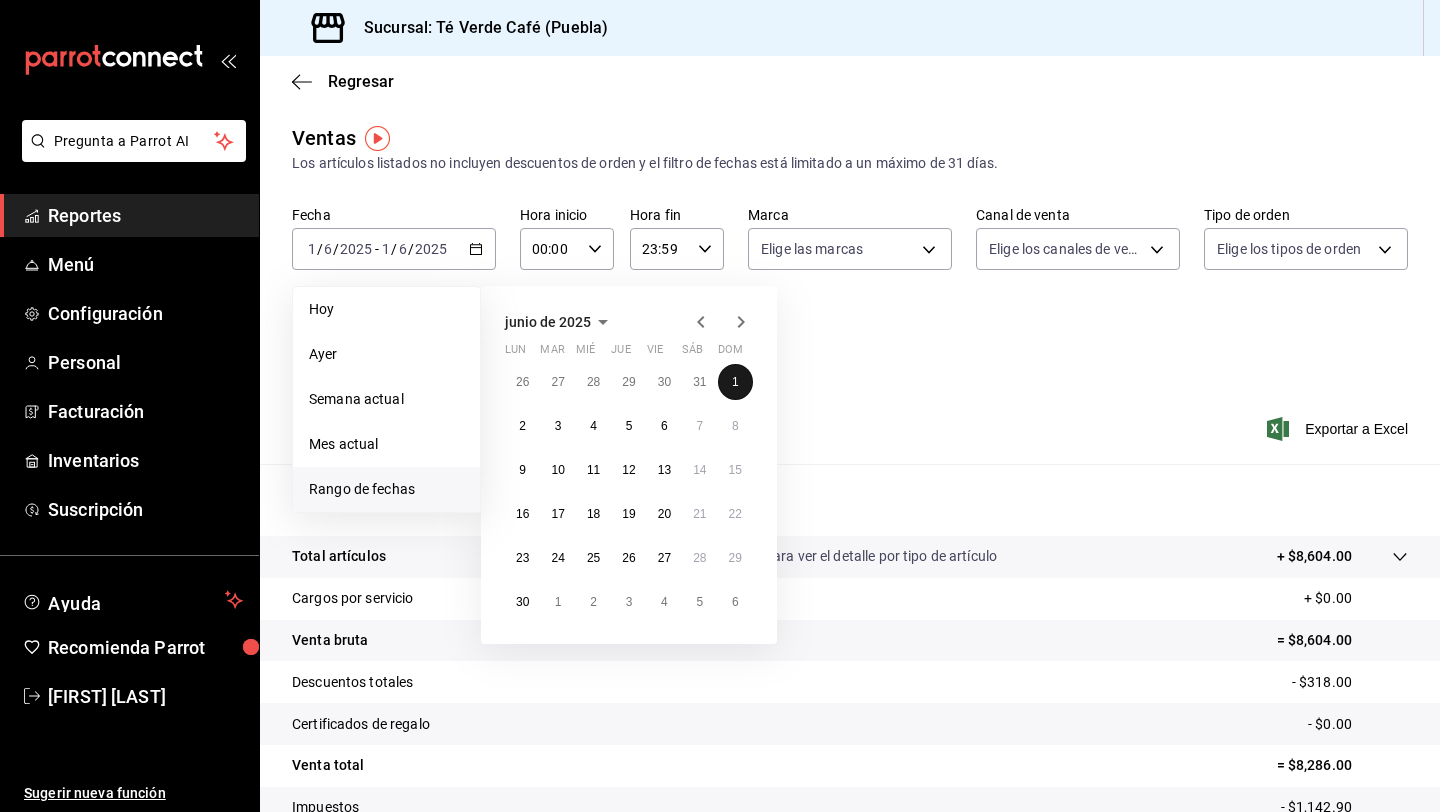 click on "1" at bounding box center (735, 382) 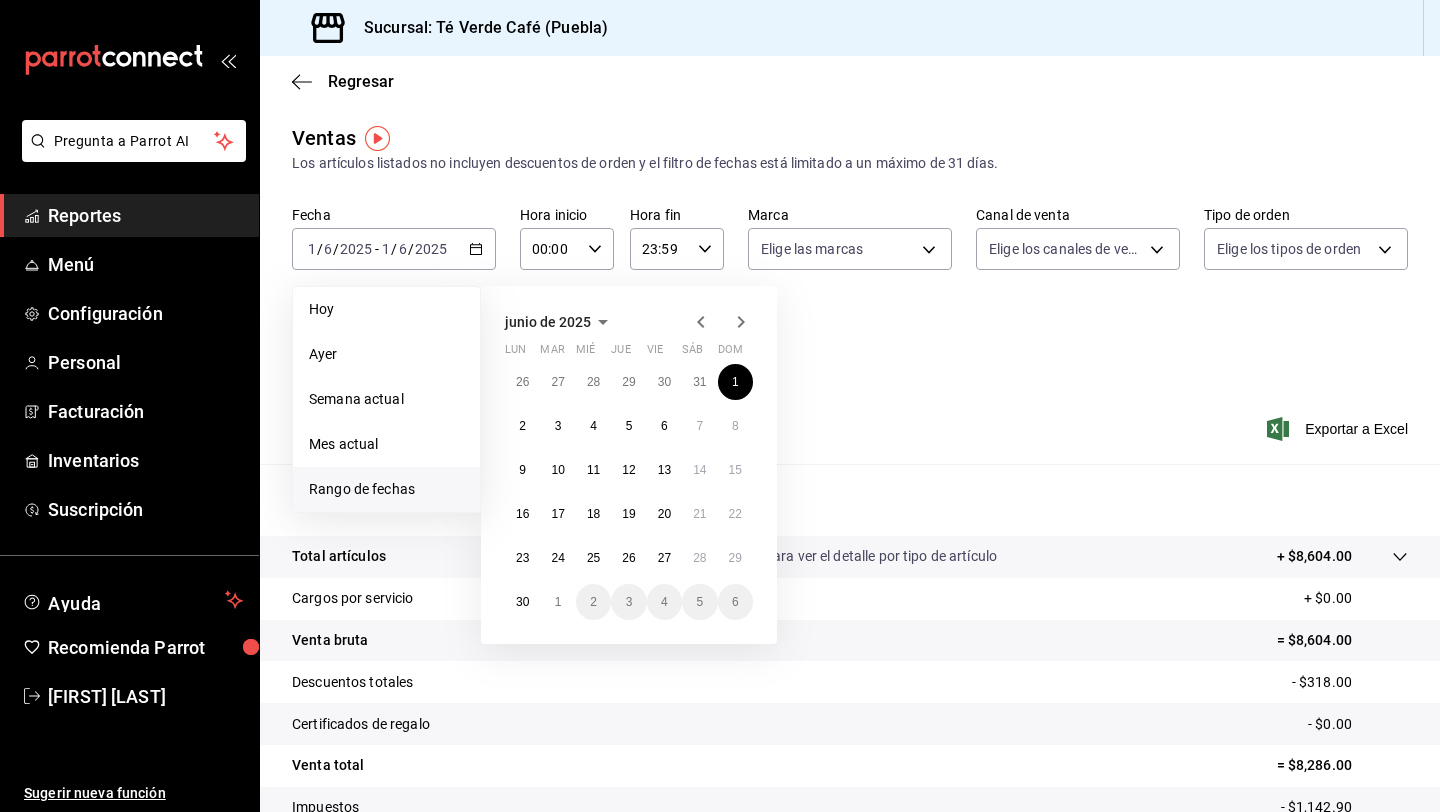 click 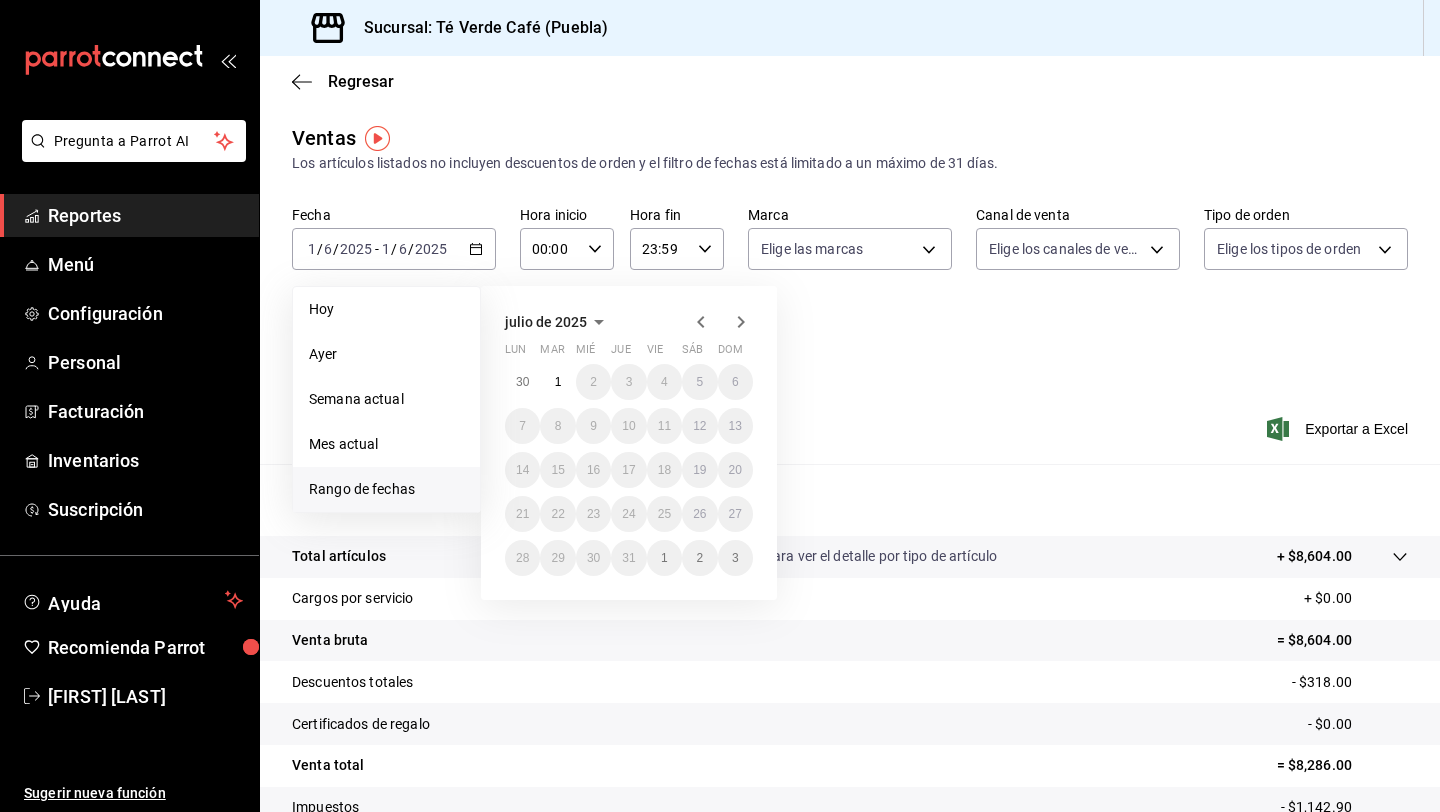 click 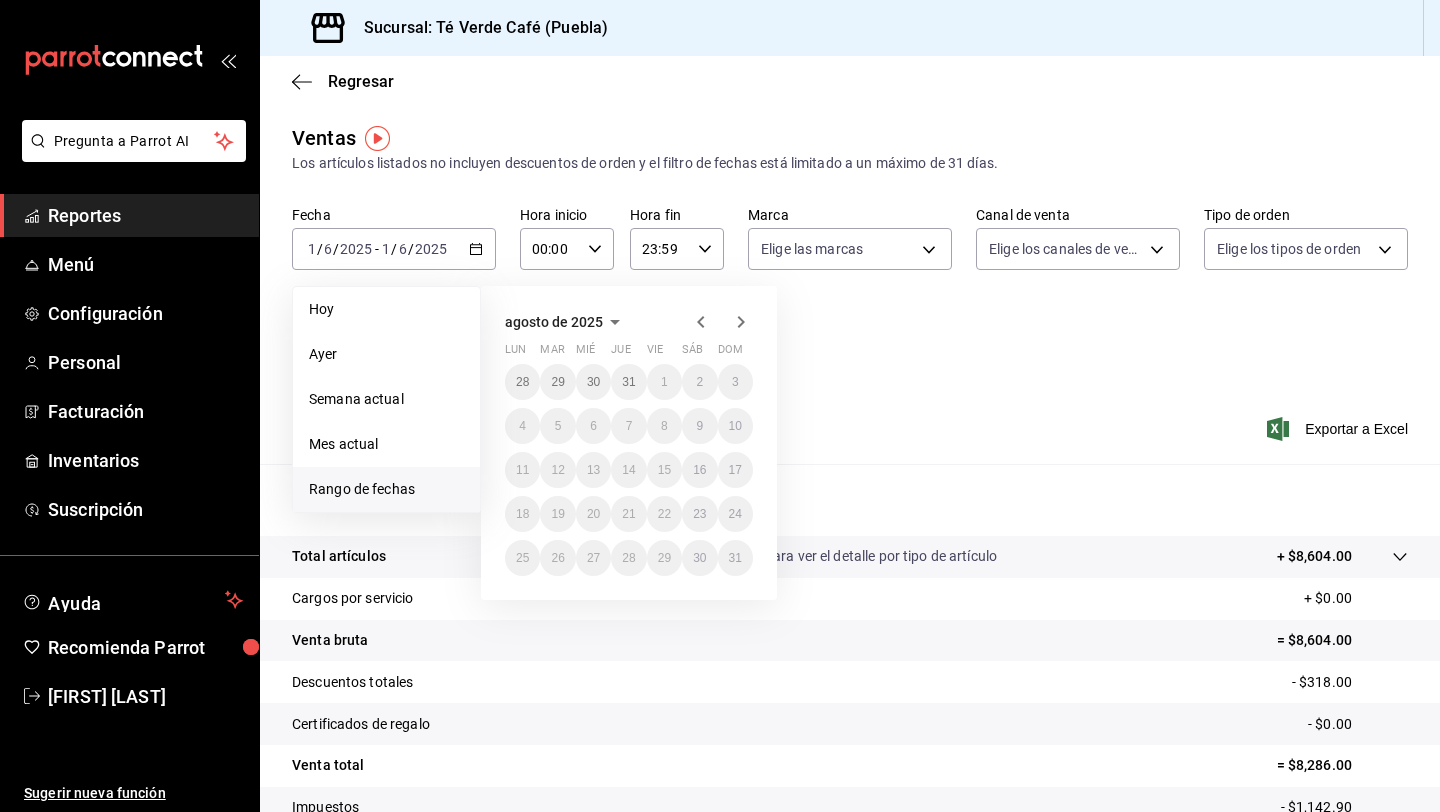 click 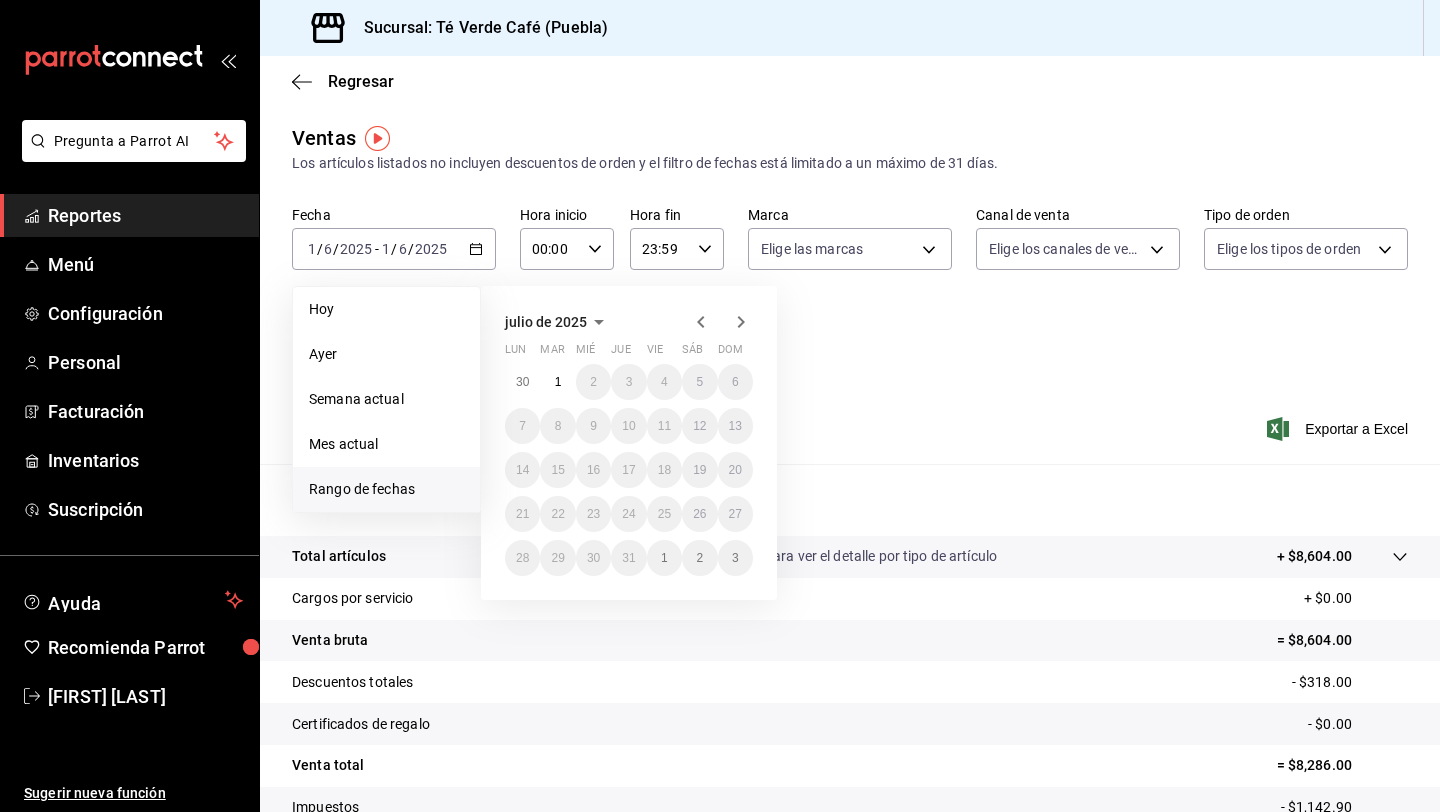 click 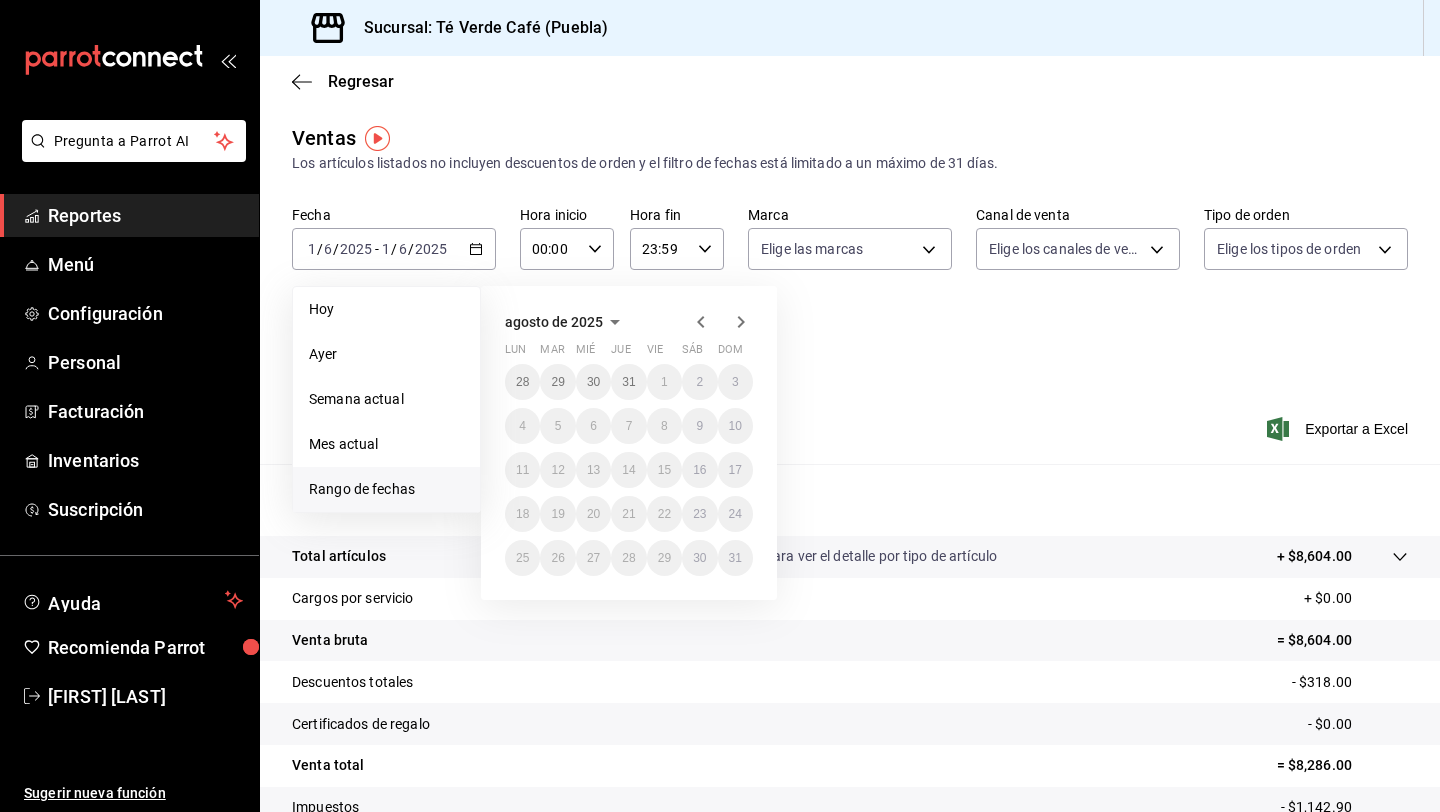 click 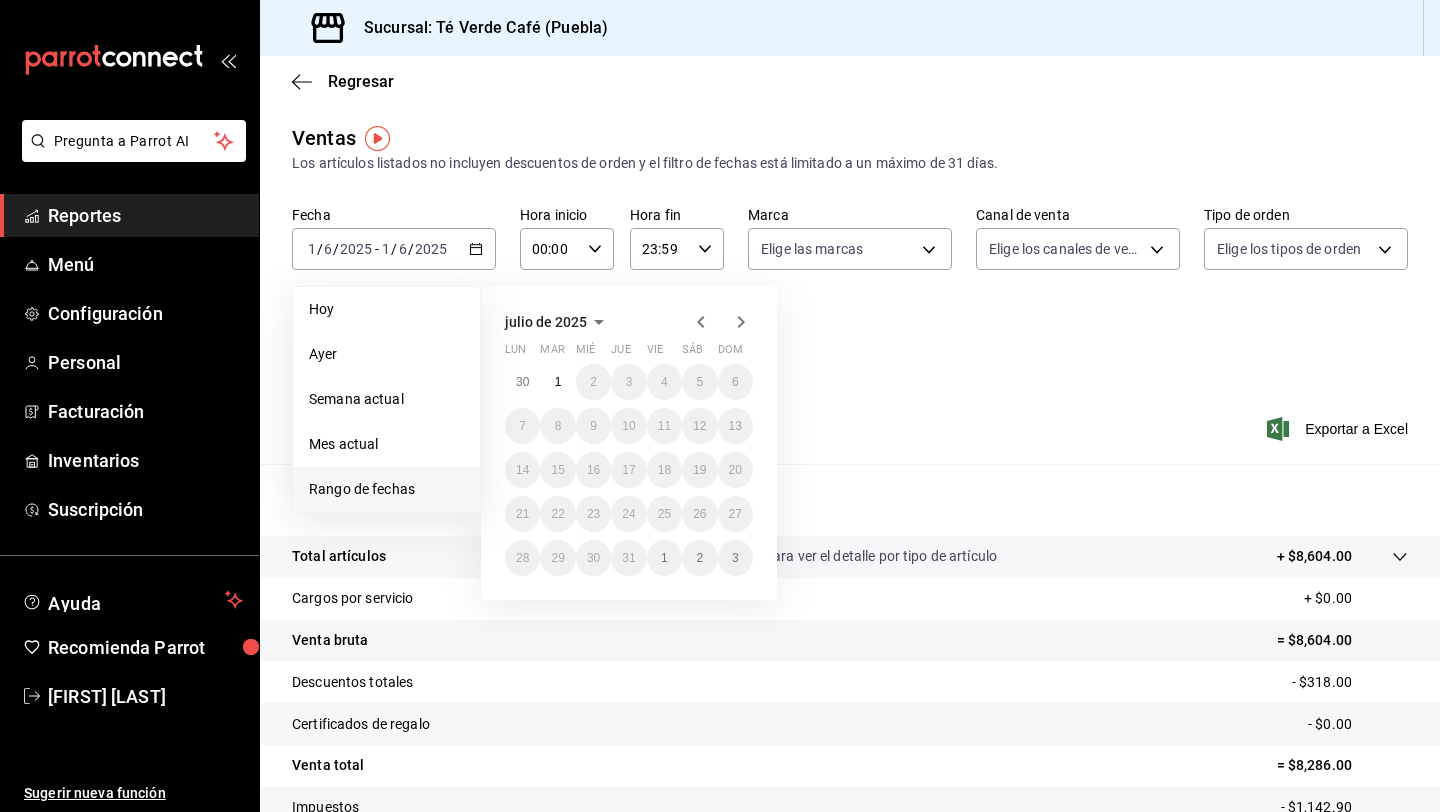 click 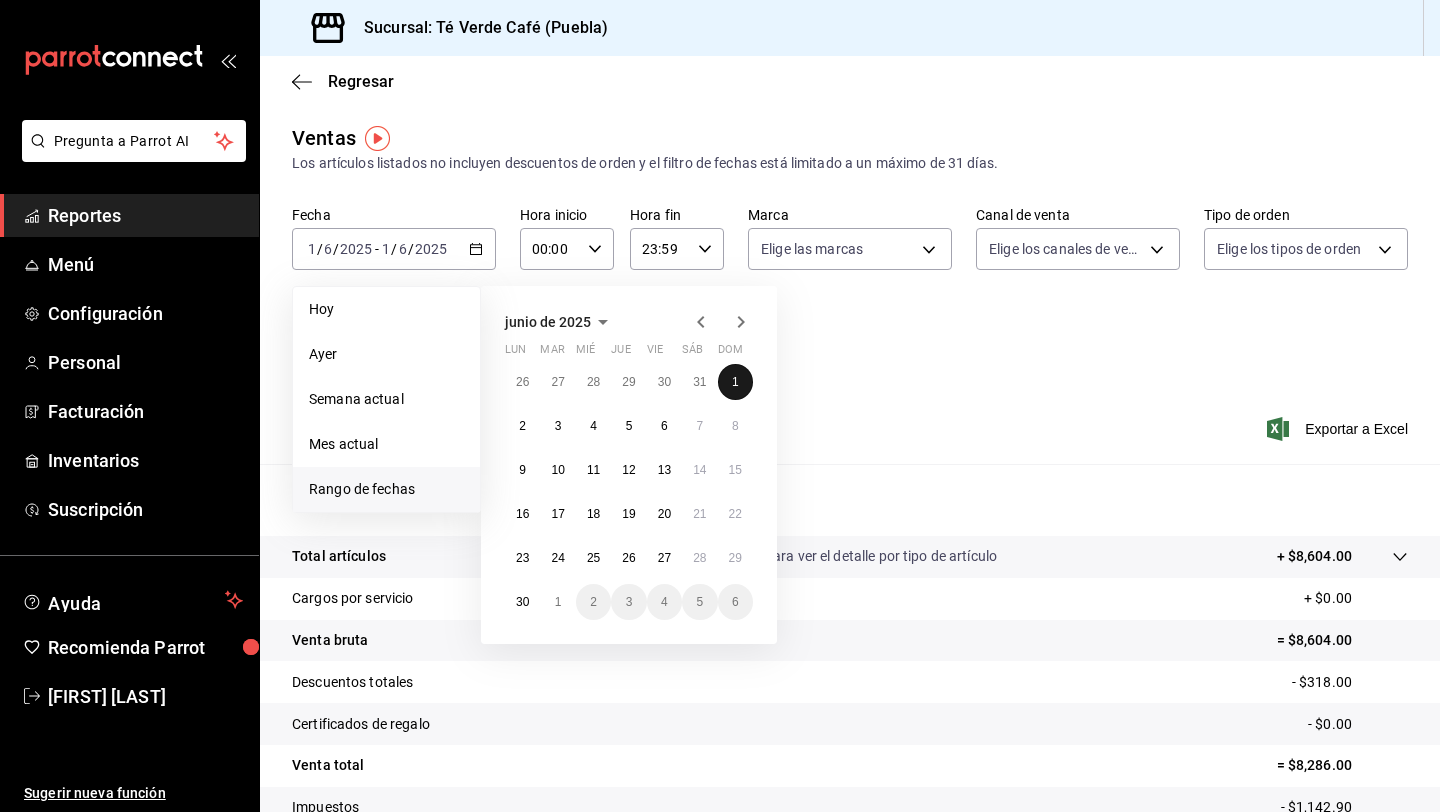 click on "1" at bounding box center (735, 382) 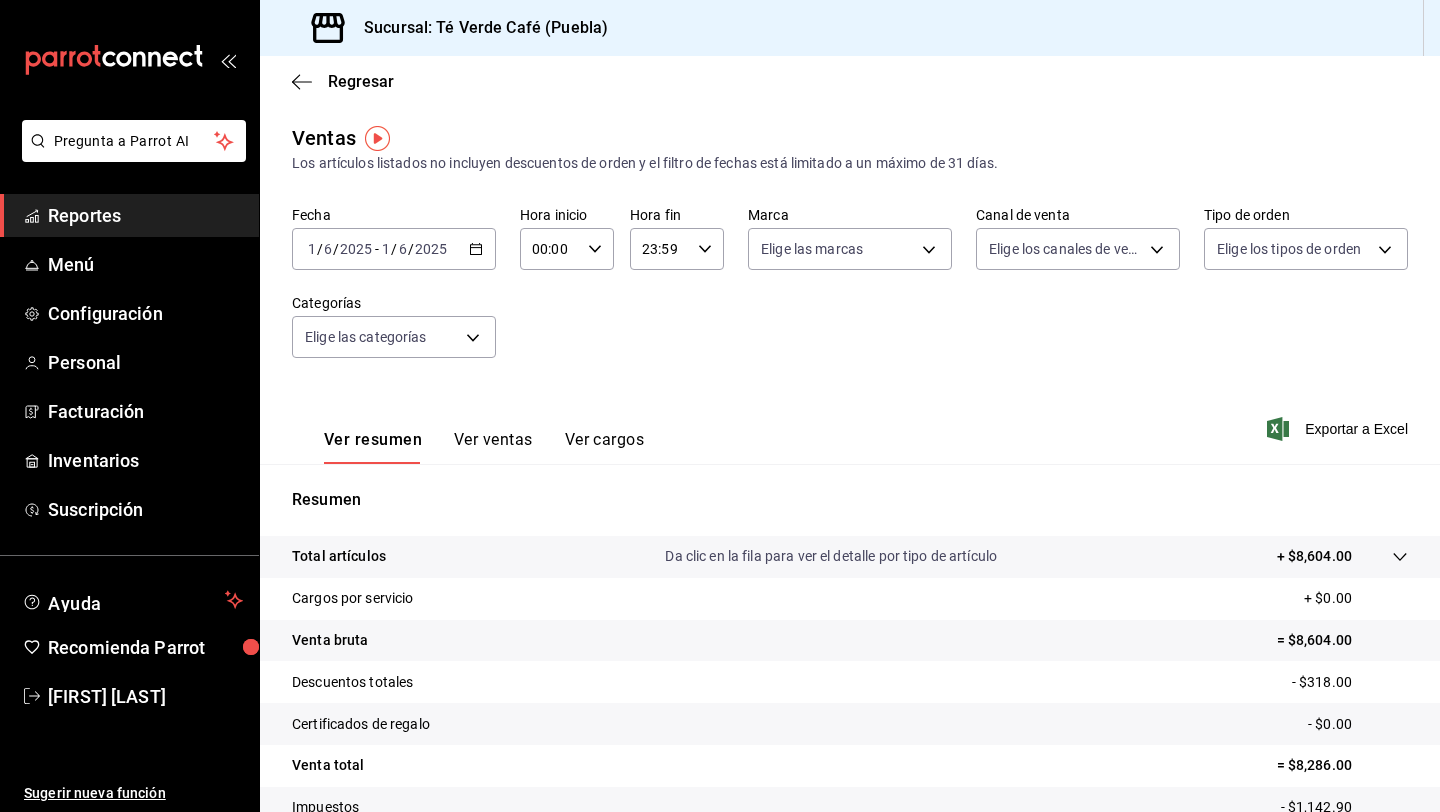 click 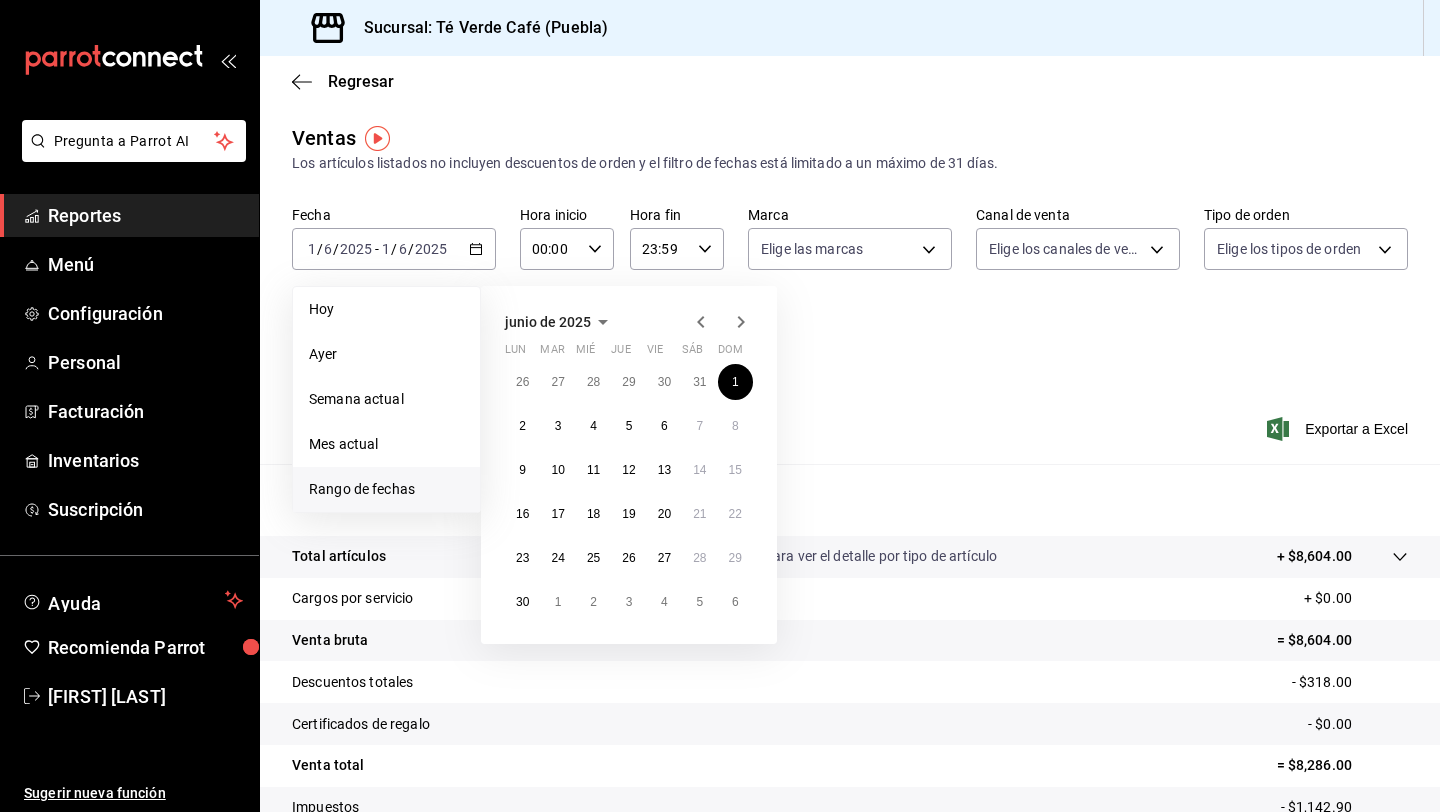click 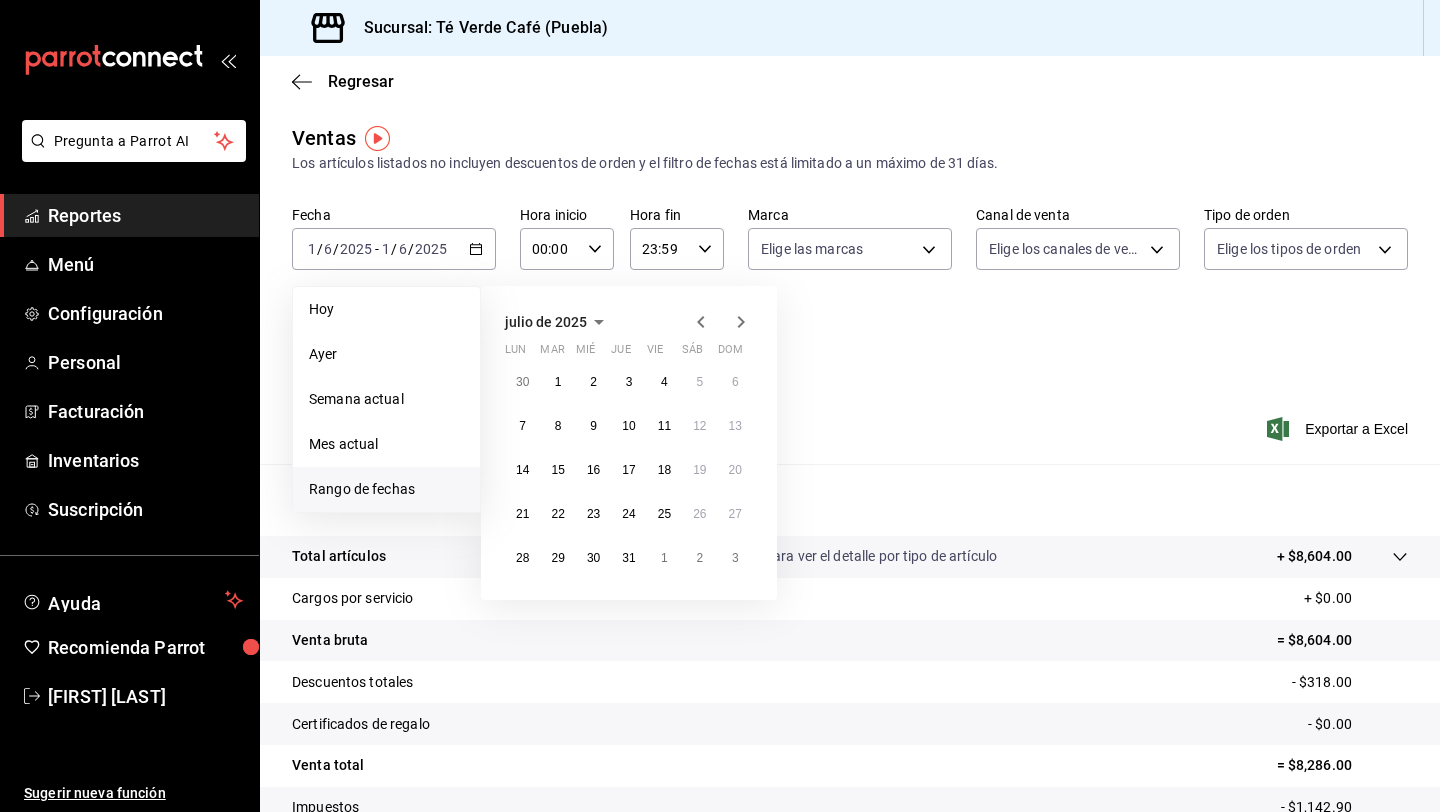 click 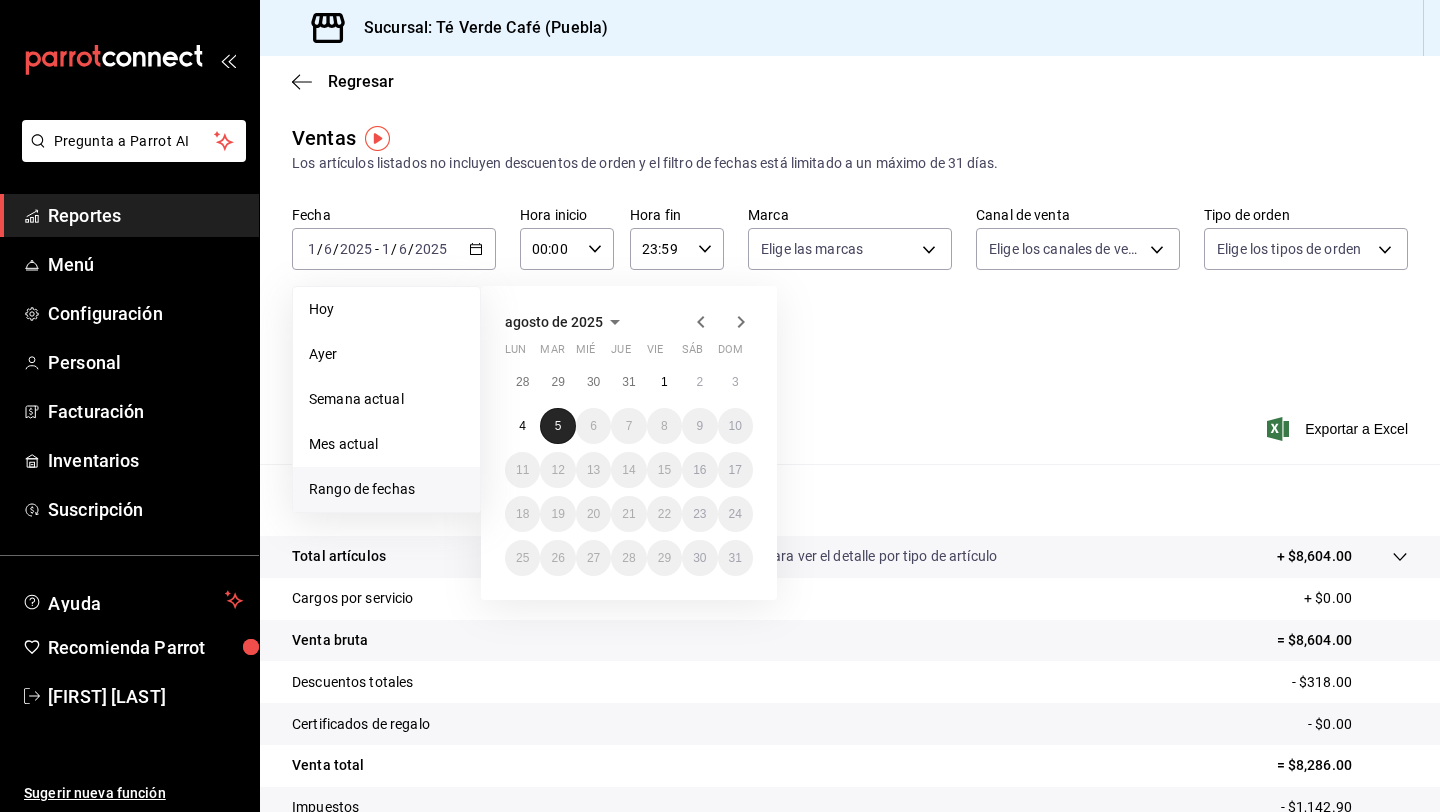 click on "5" at bounding box center [557, 426] 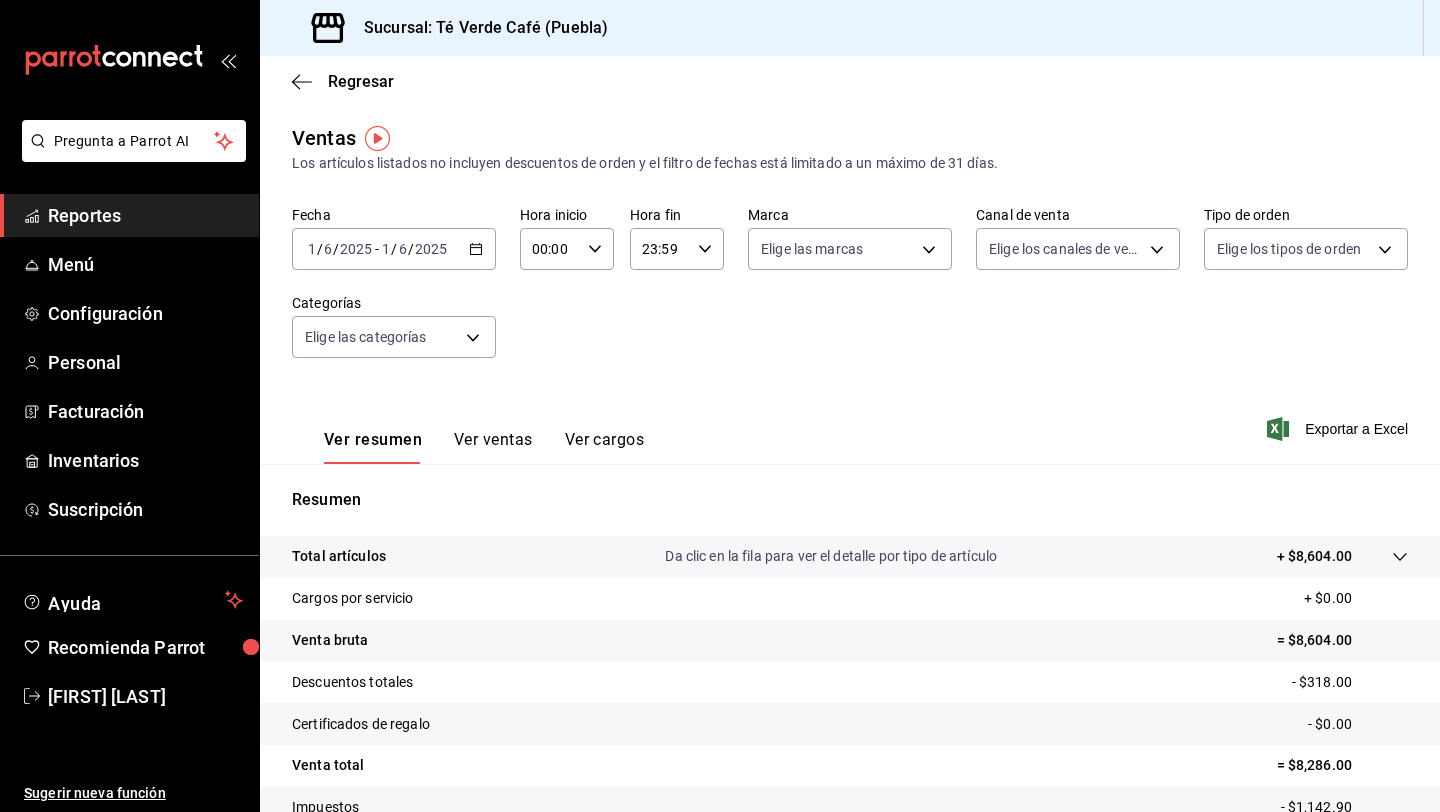 click on "Ver resumen Ver ventas Ver cargos Exportar a Excel" at bounding box center [850, 423] 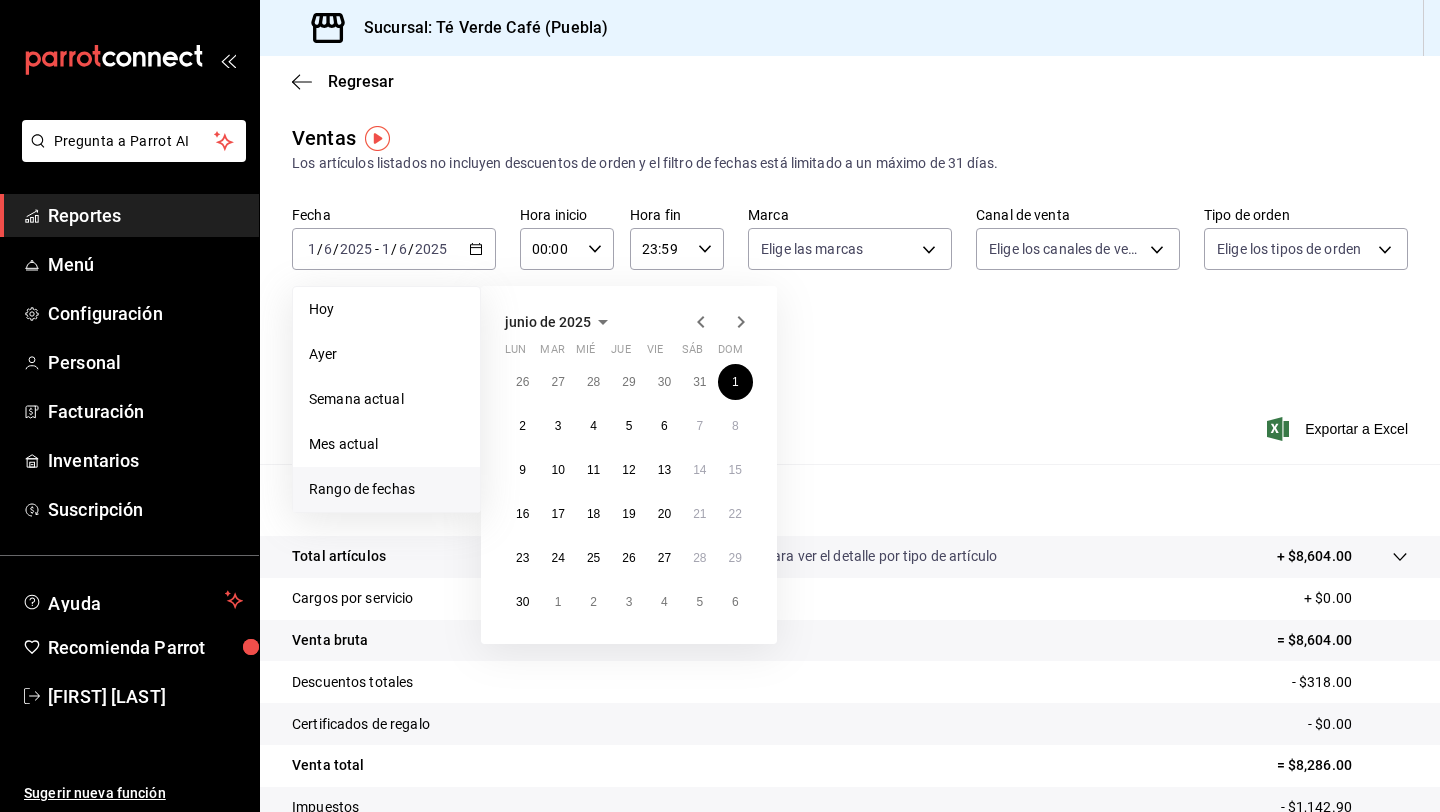 click on "Rango de fechas" at bounding box center [386, 489] 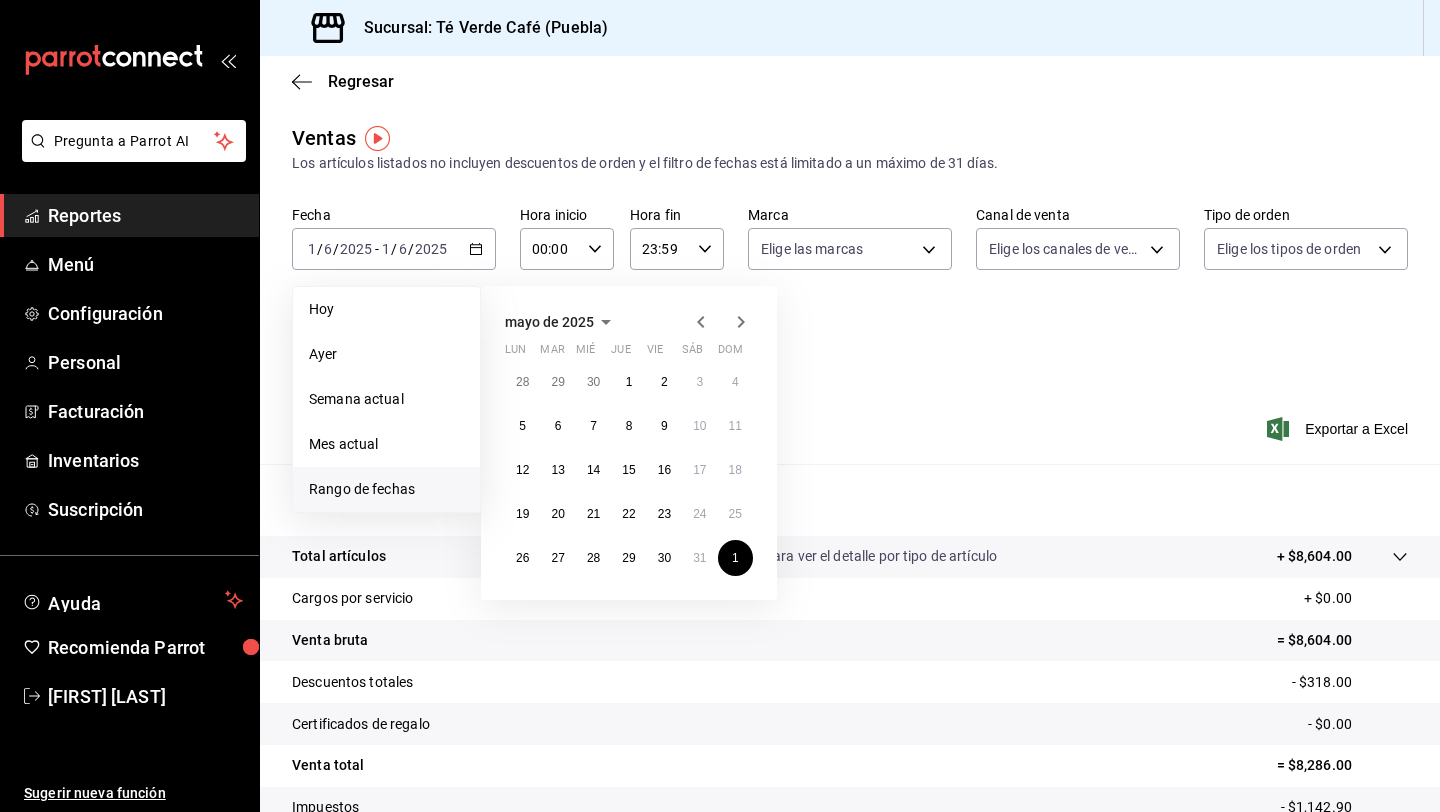 click 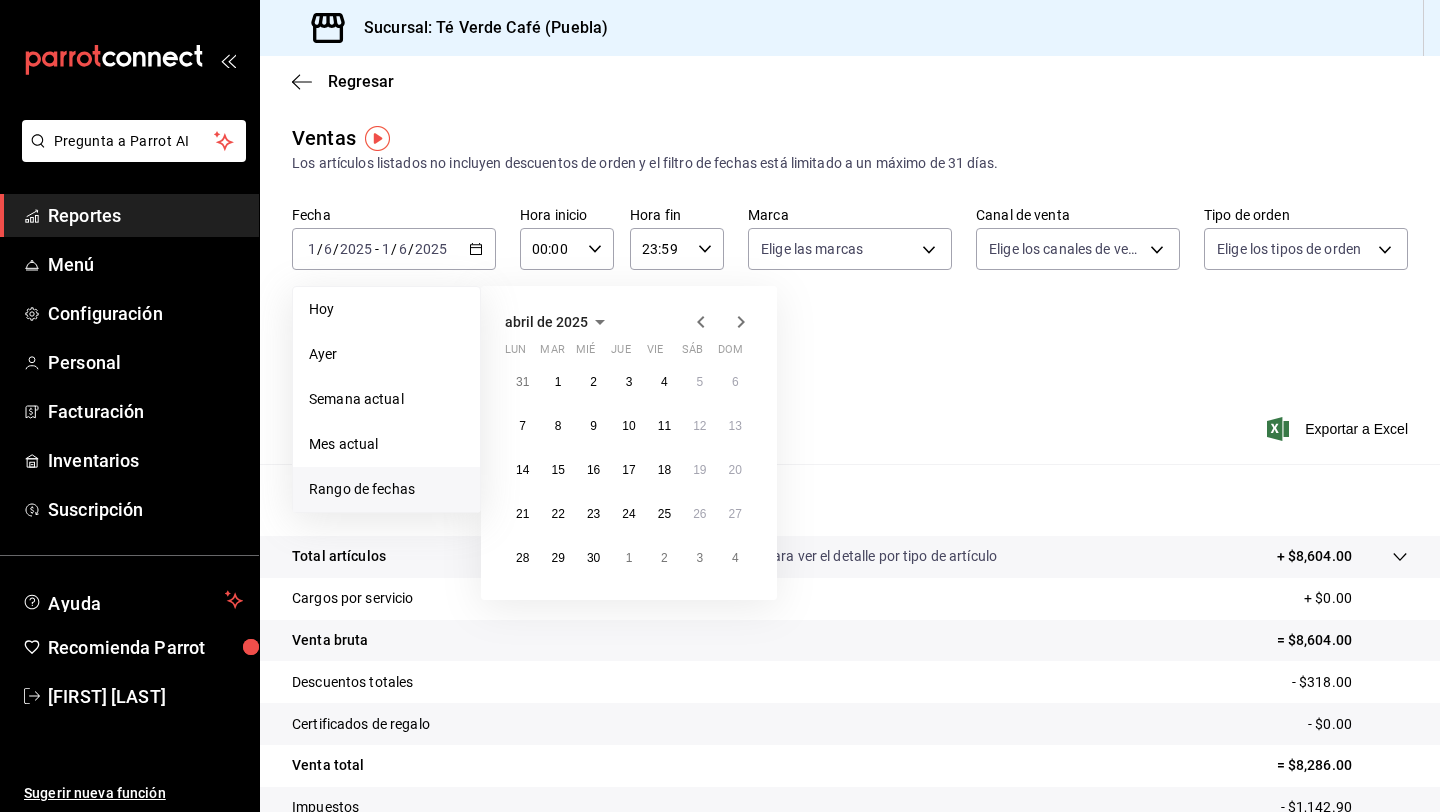 click 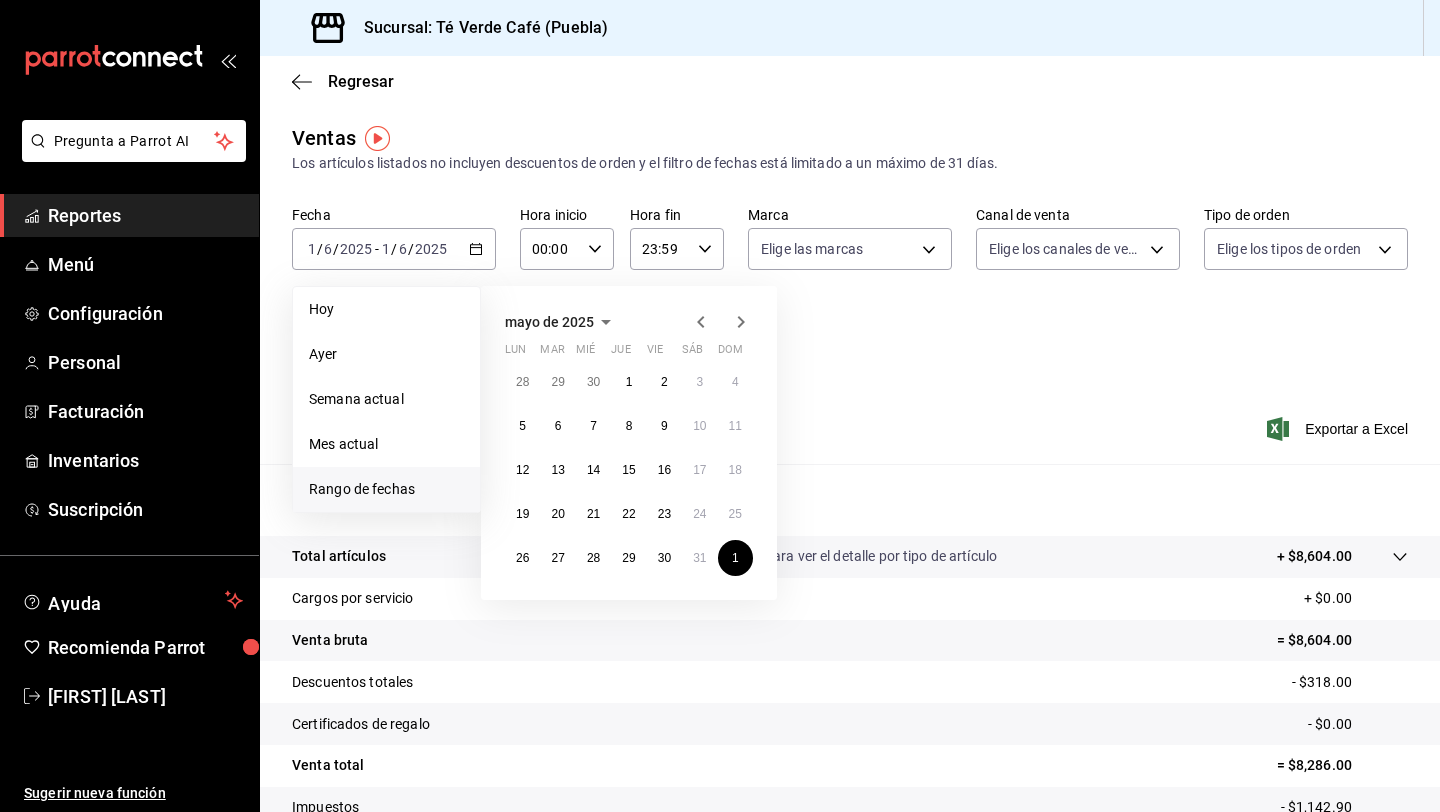 click 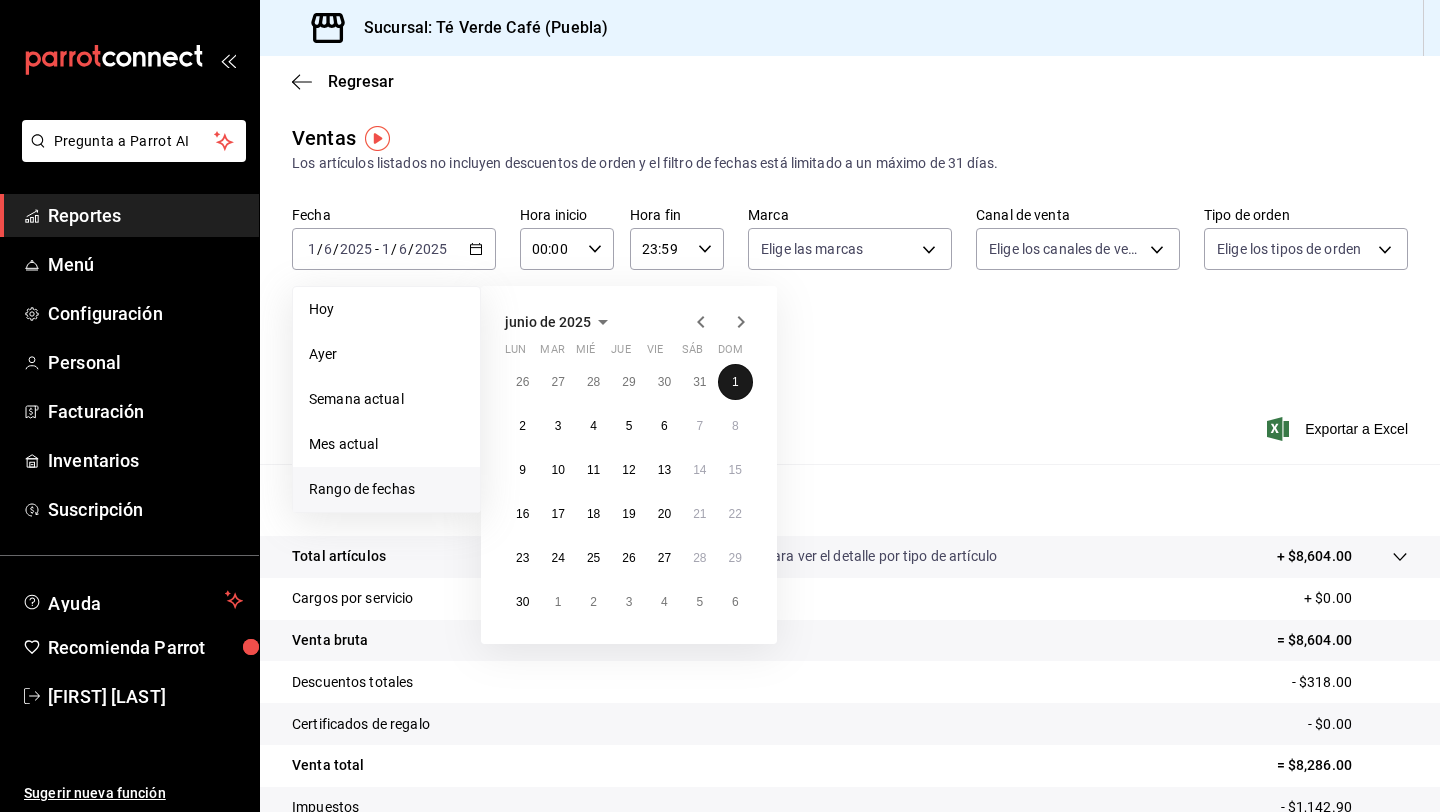 click on "1" at bounding box center [735, 382] 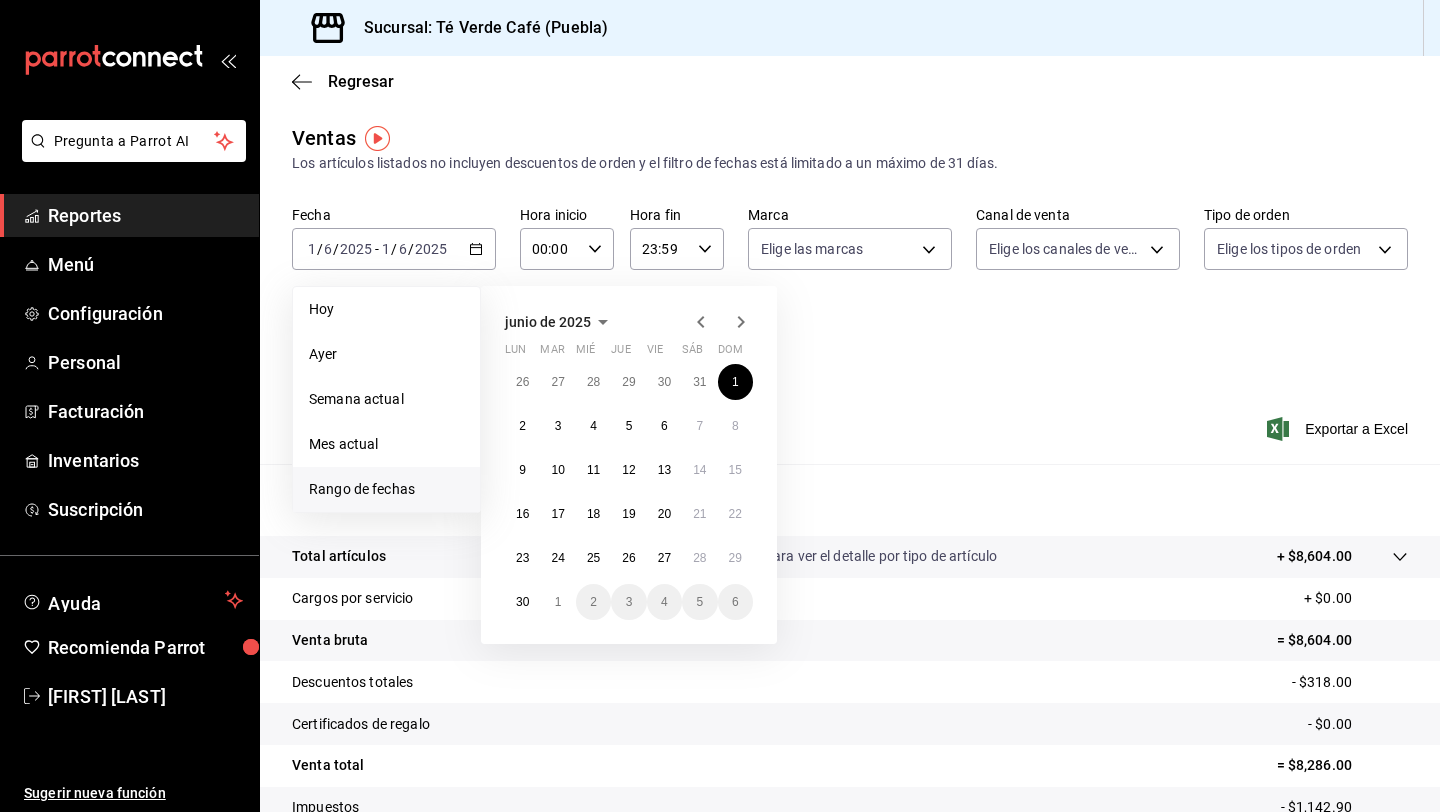 click 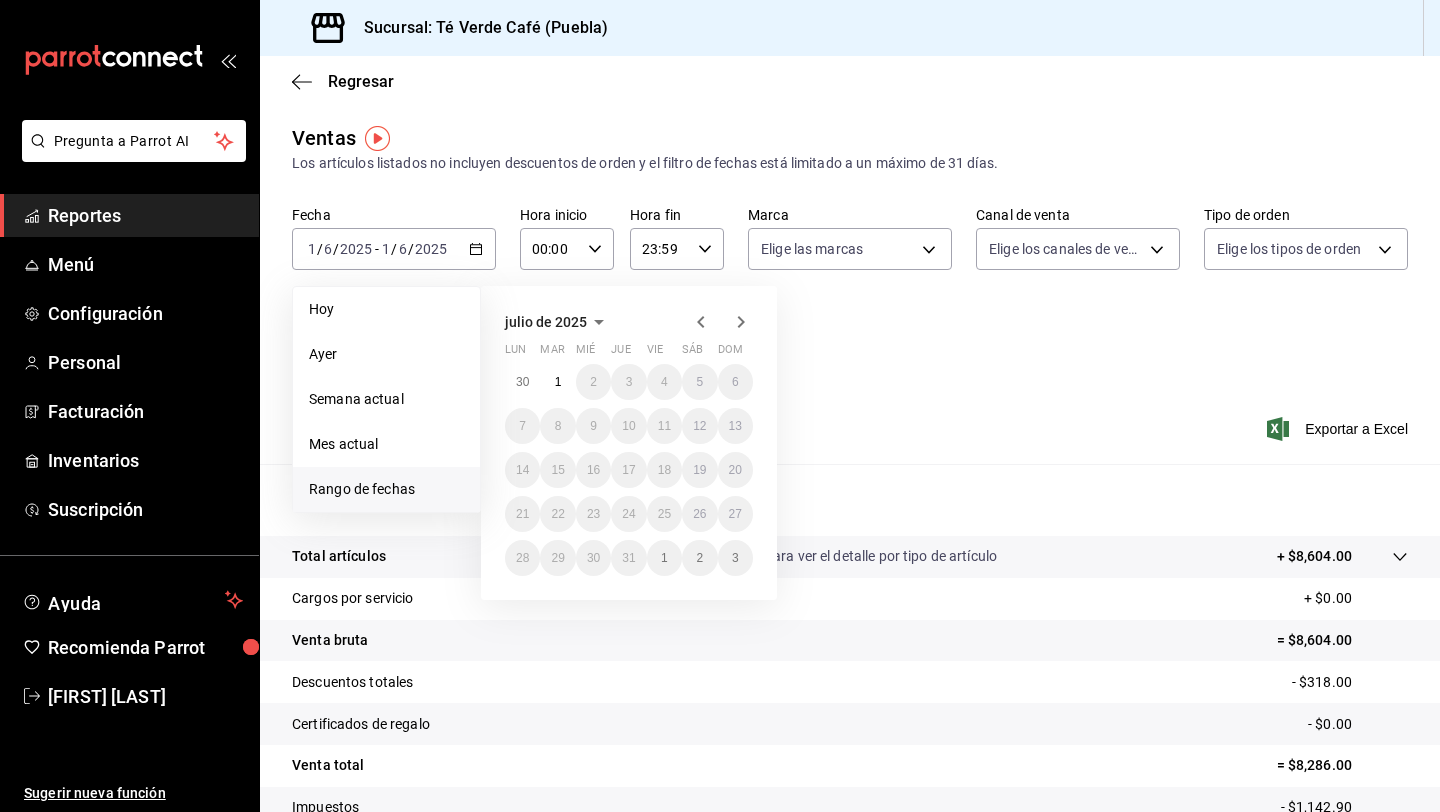 click 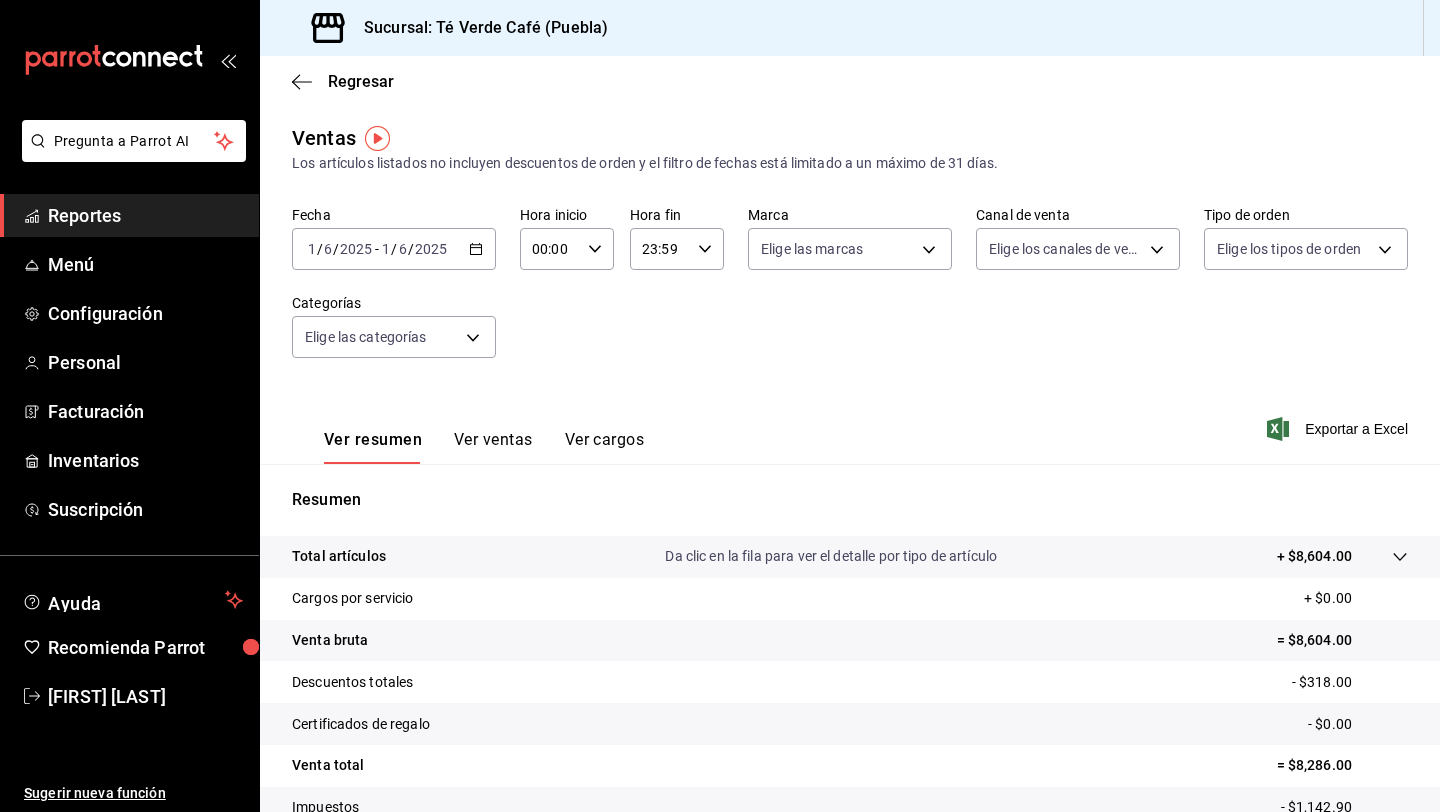 click 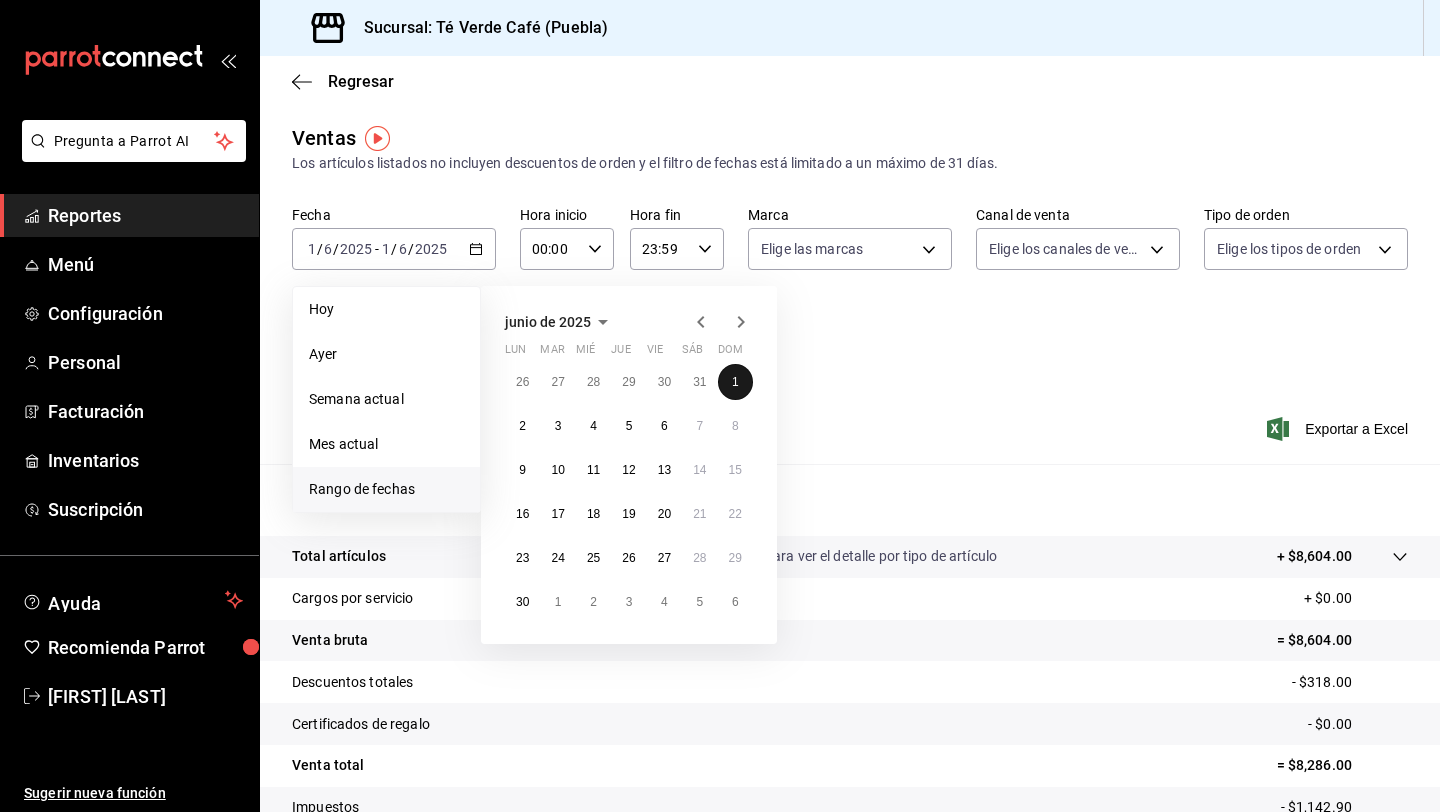 click on "1" at bounding box center (735, 382) 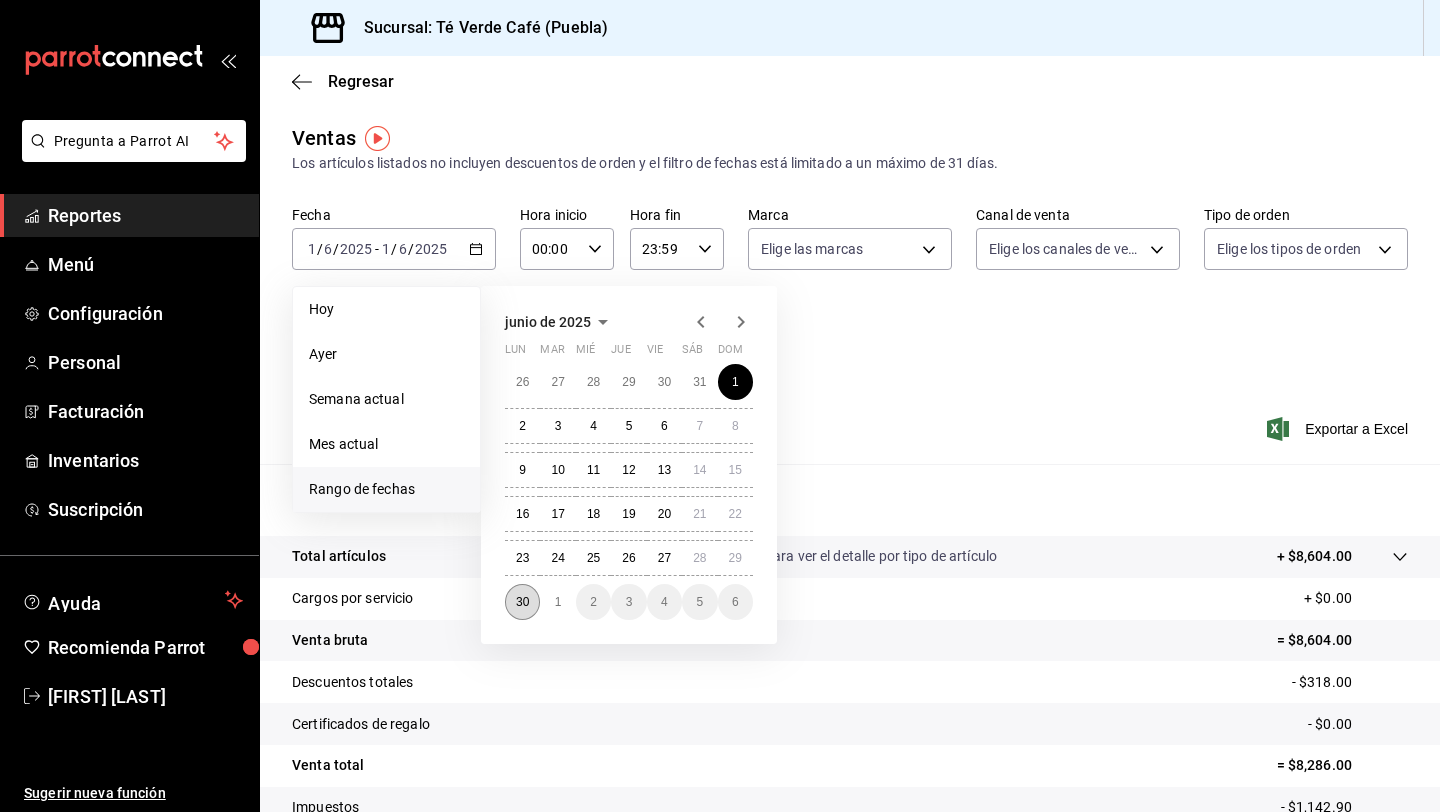 click on "30" at bounding box center [522, 602] 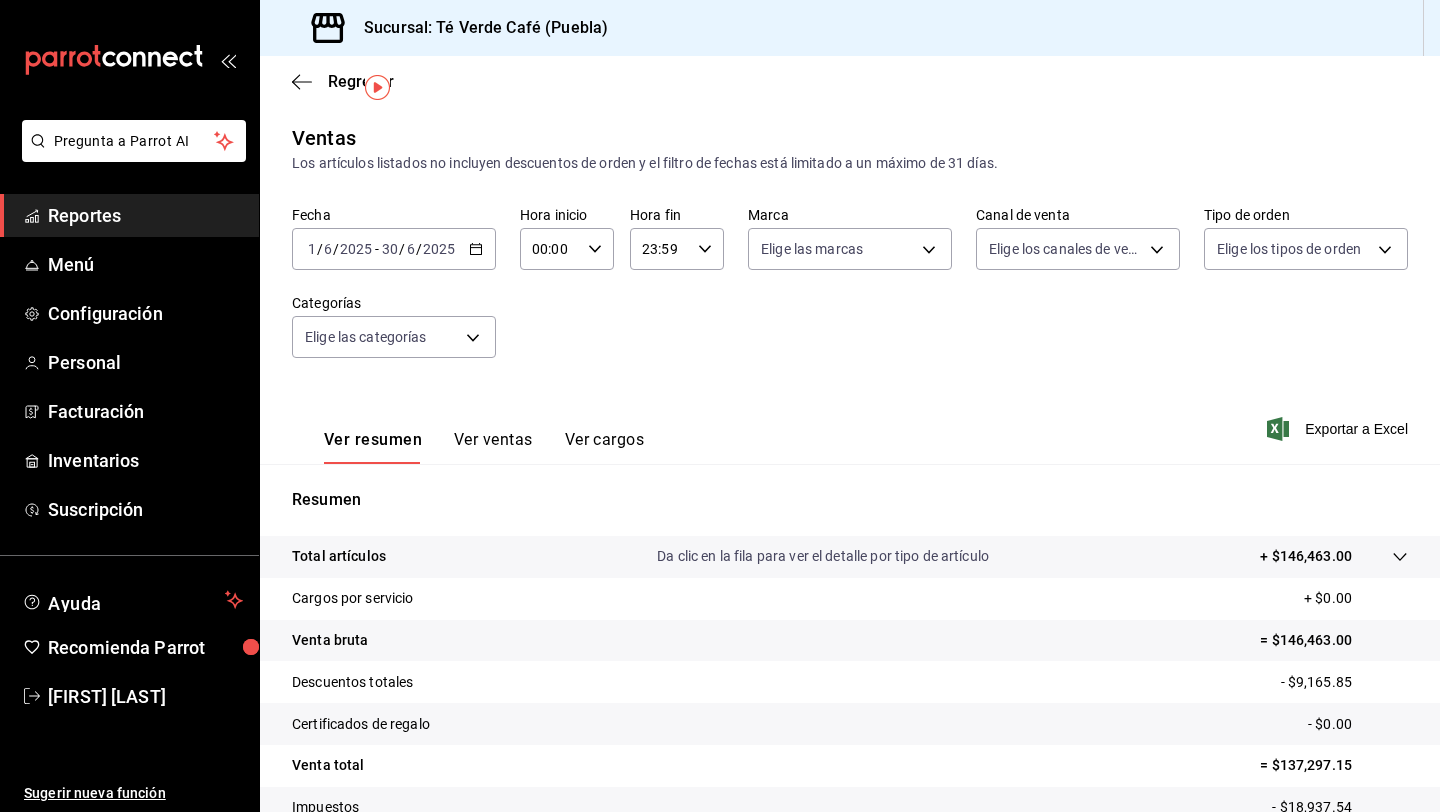 scroll, scrollTop: 123, scrollLeft: 0, axis: vertical 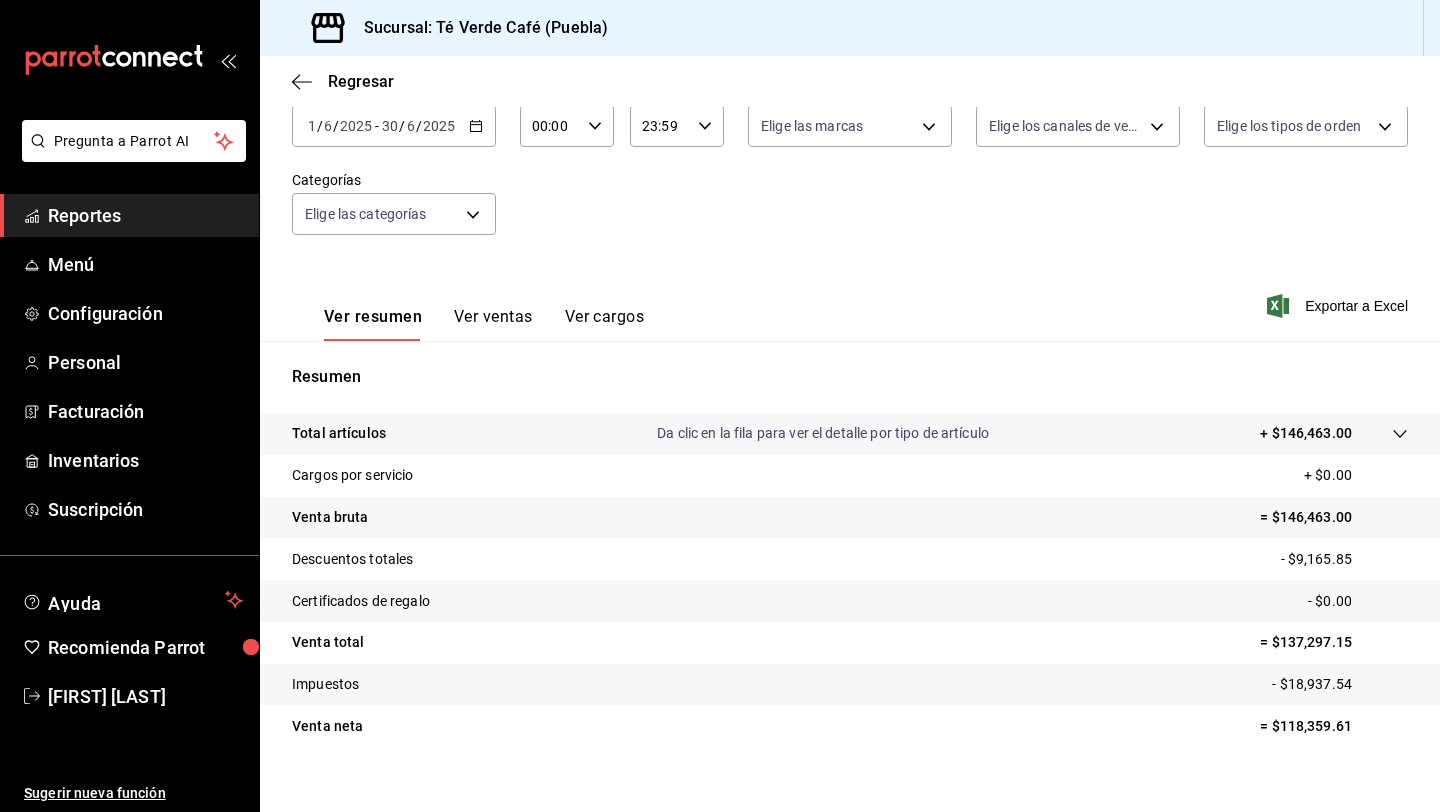 click on "Ver ventas" at bounding box center (493, 324) 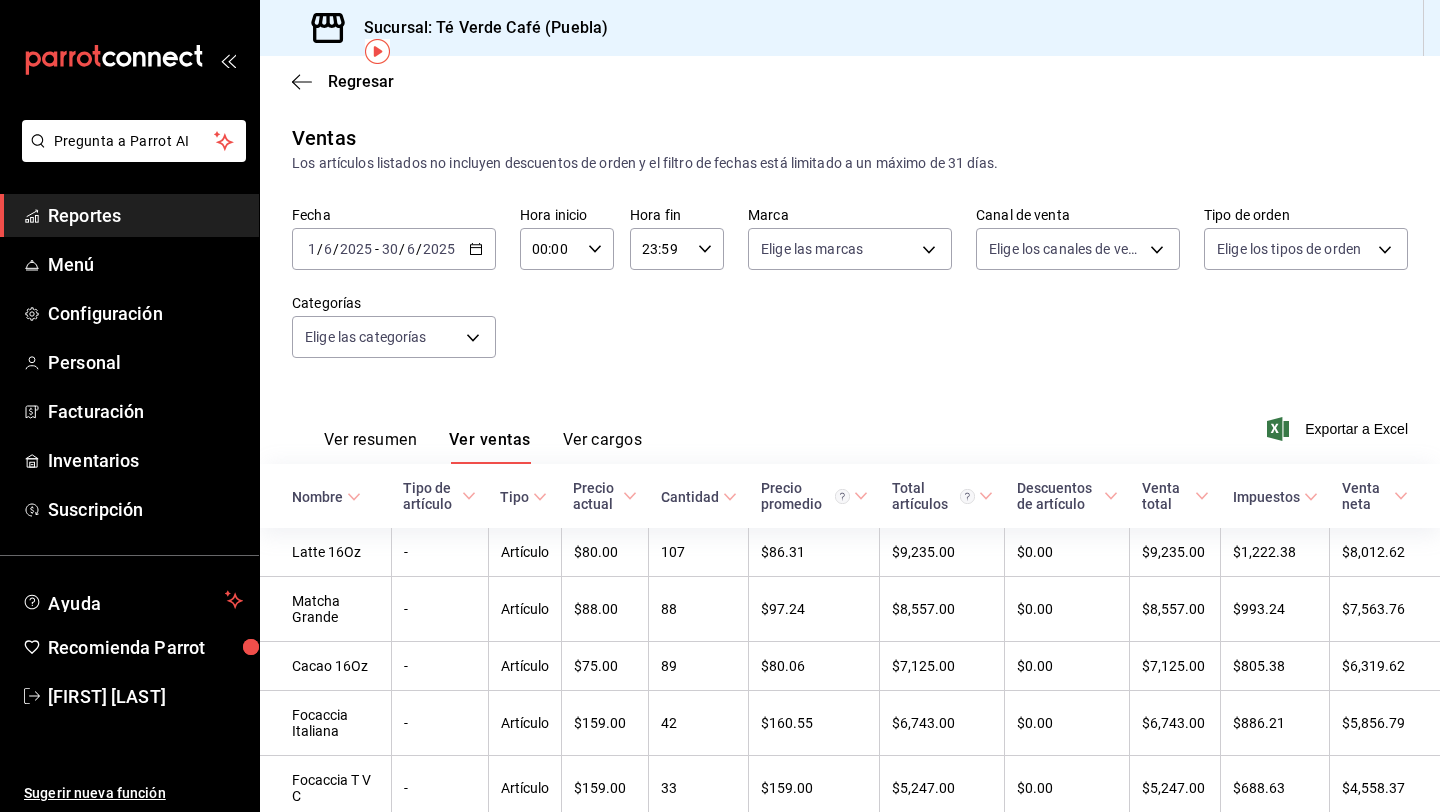 scroll, scrollTop: 127, scrollLeft: 0, axis: vertical 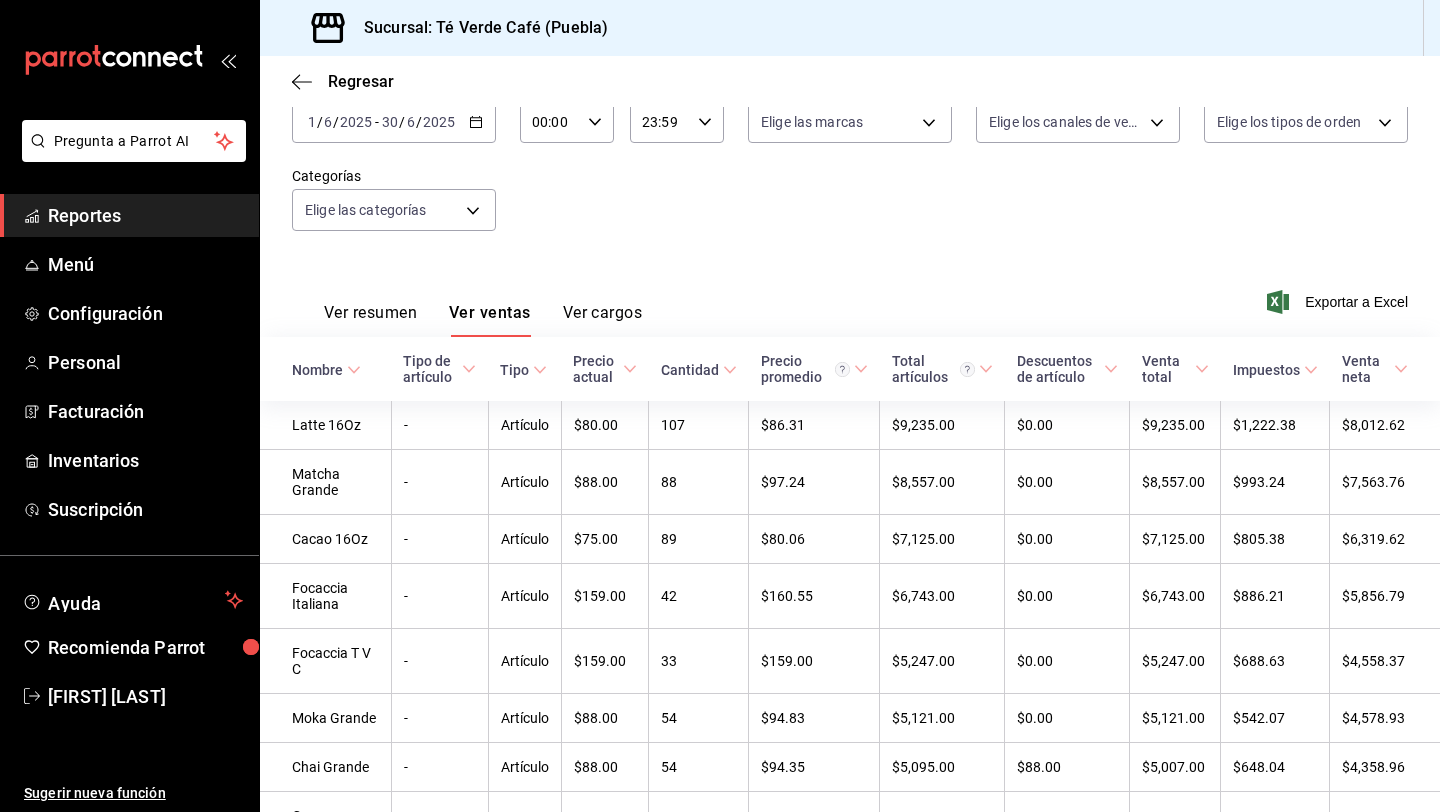 type 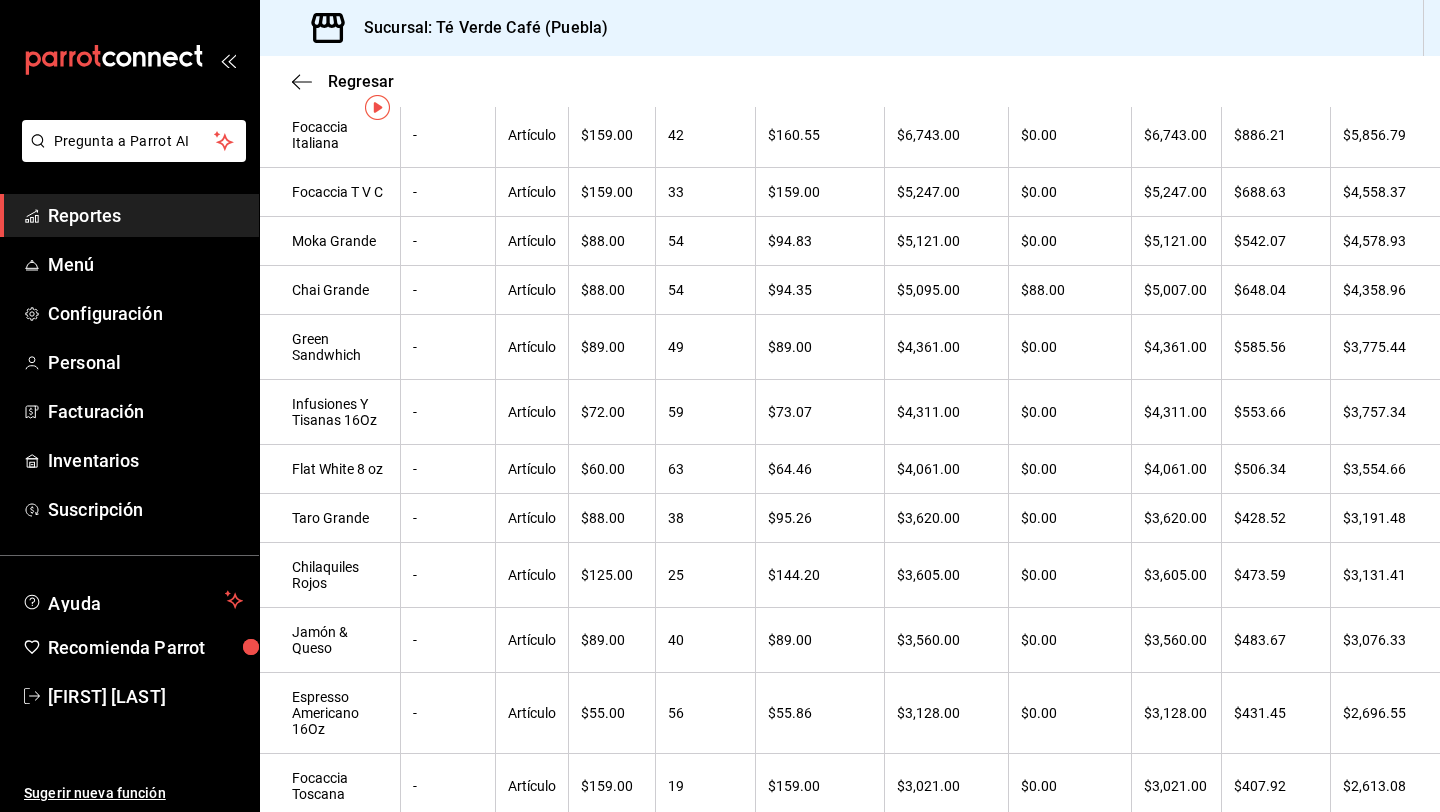 scroll, scrollTop: 0, scrollLeft: 0, axis: both 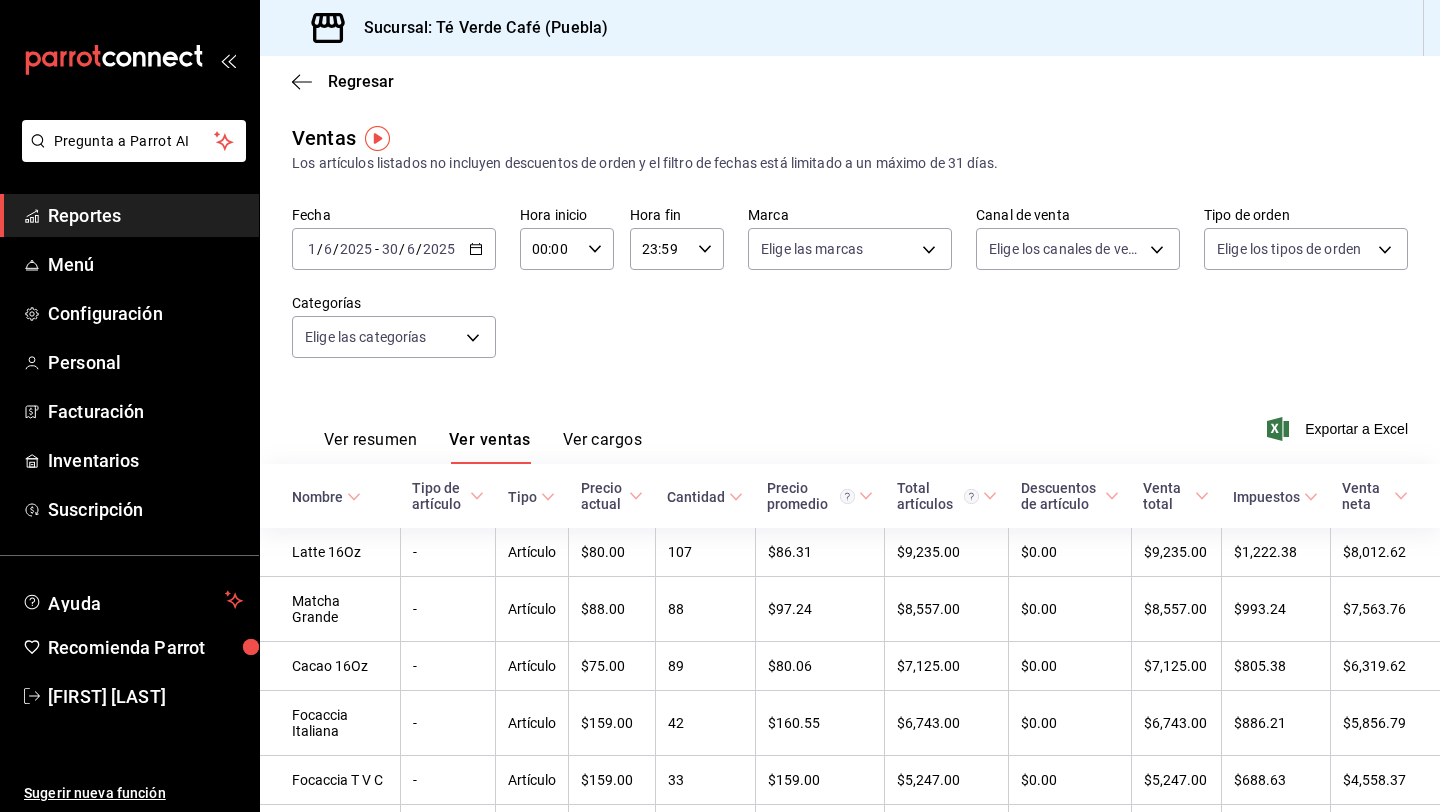 type on "2025" 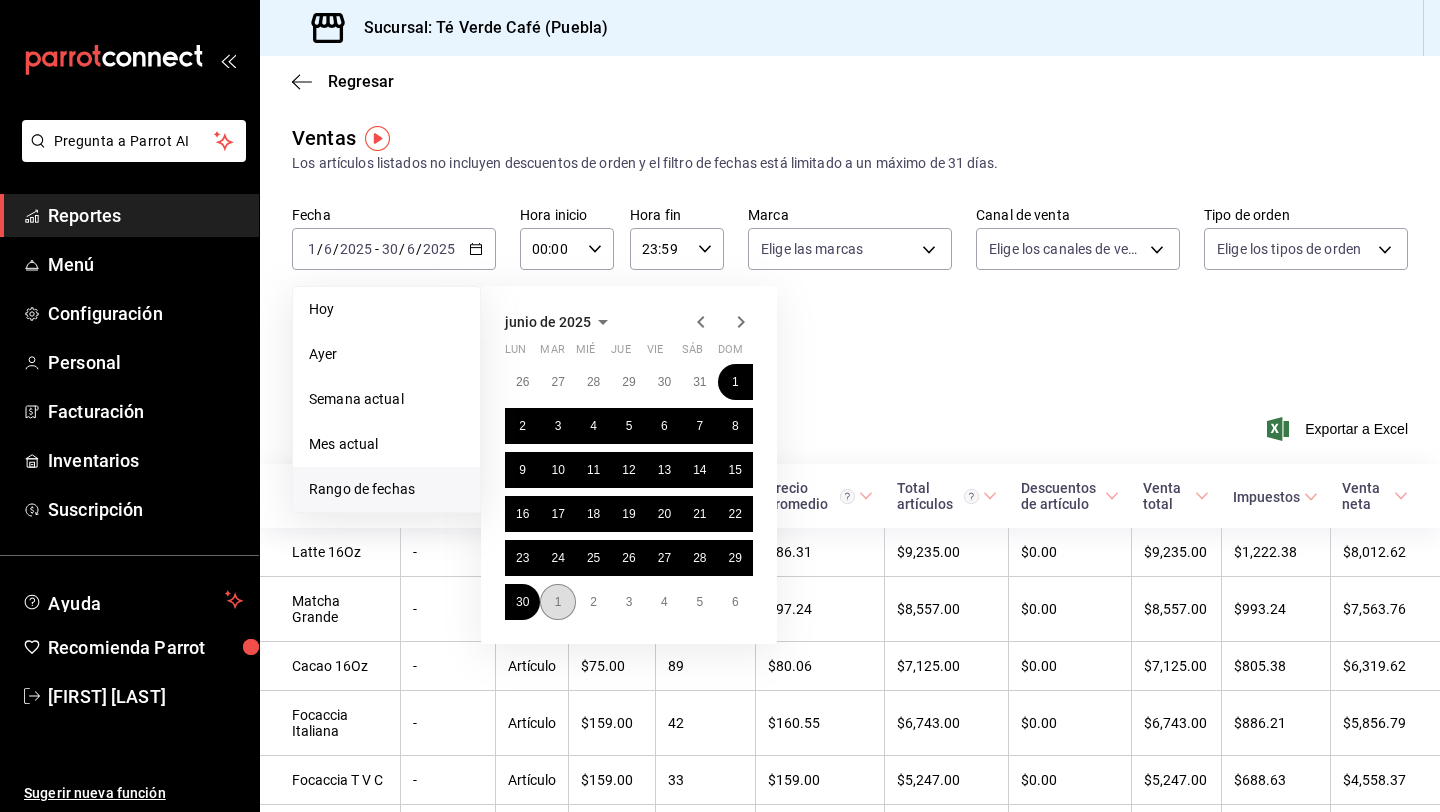 click on "1" at bounding box center (558, 602) 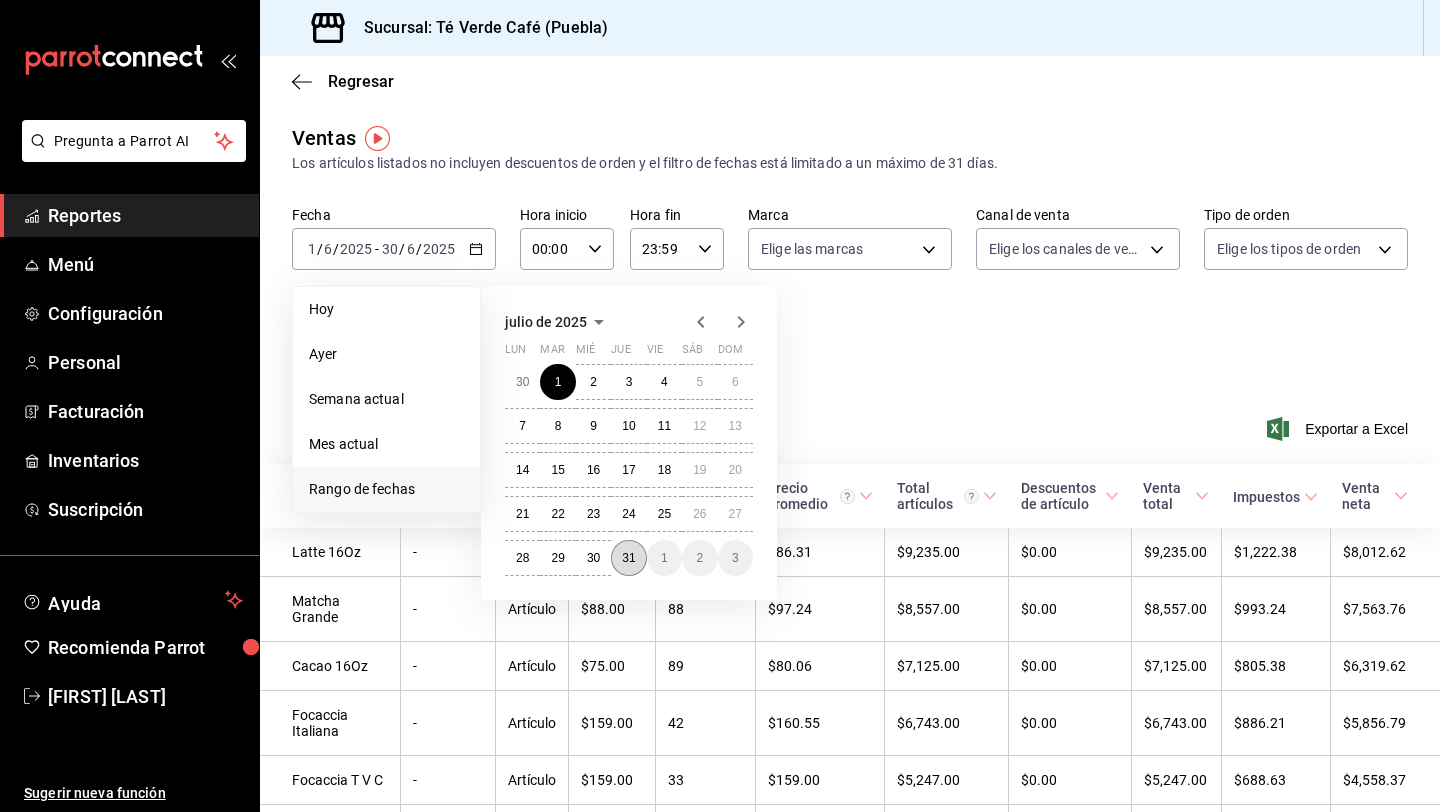click on "31" at bounding box center (628, 558) 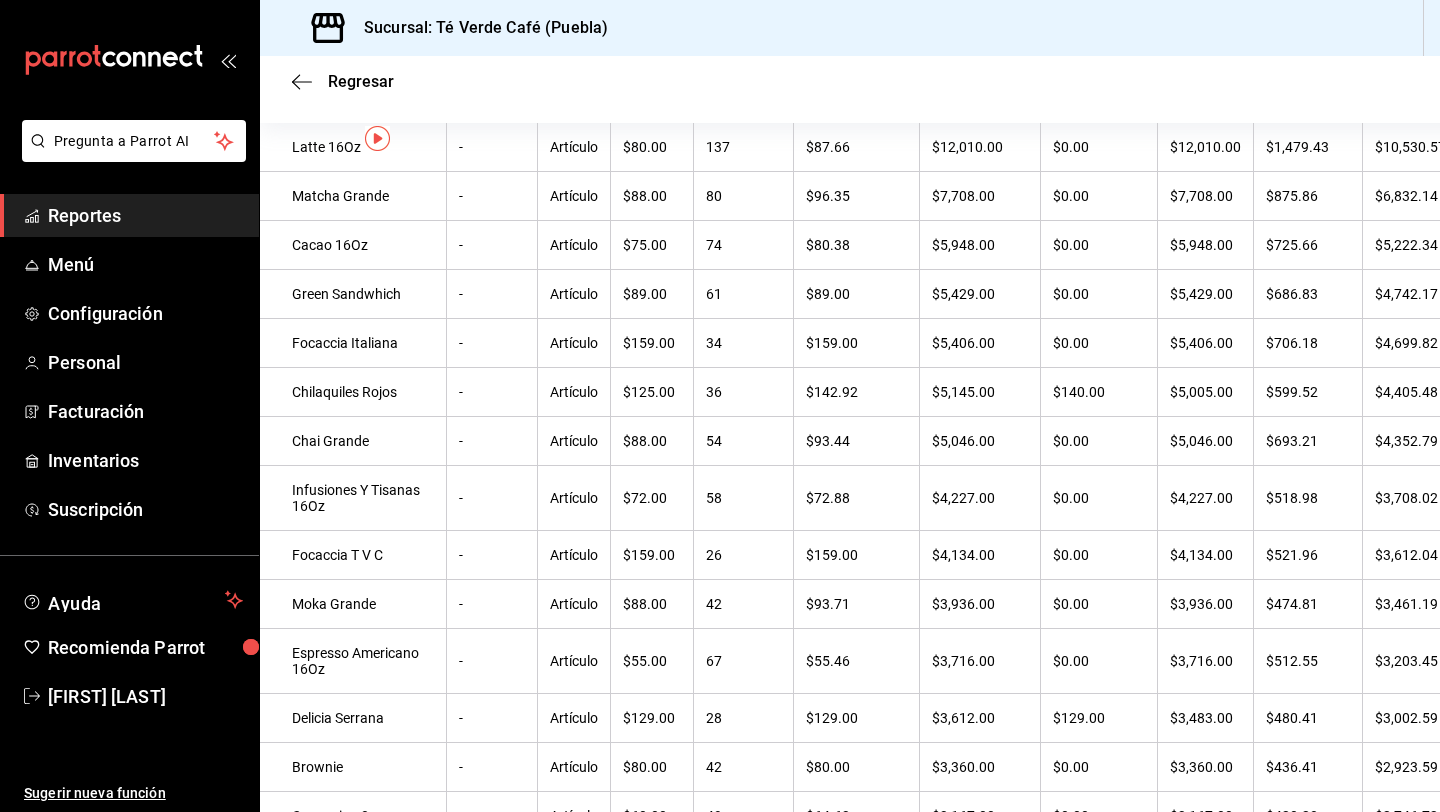 scroll, scrollTop: 0, scrollLeft: 0, axis: both 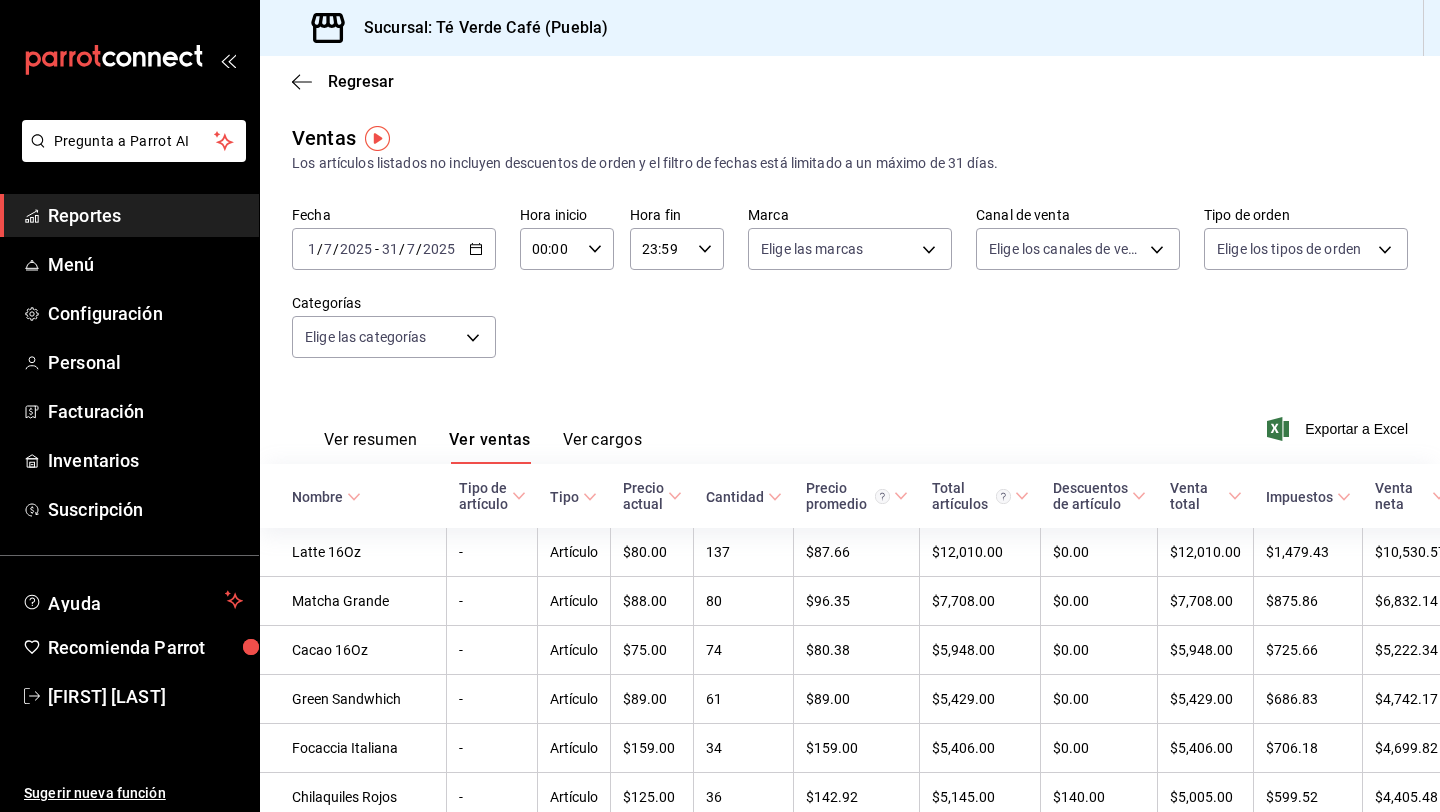click on "Reportes" at bounding box center (145, 215) 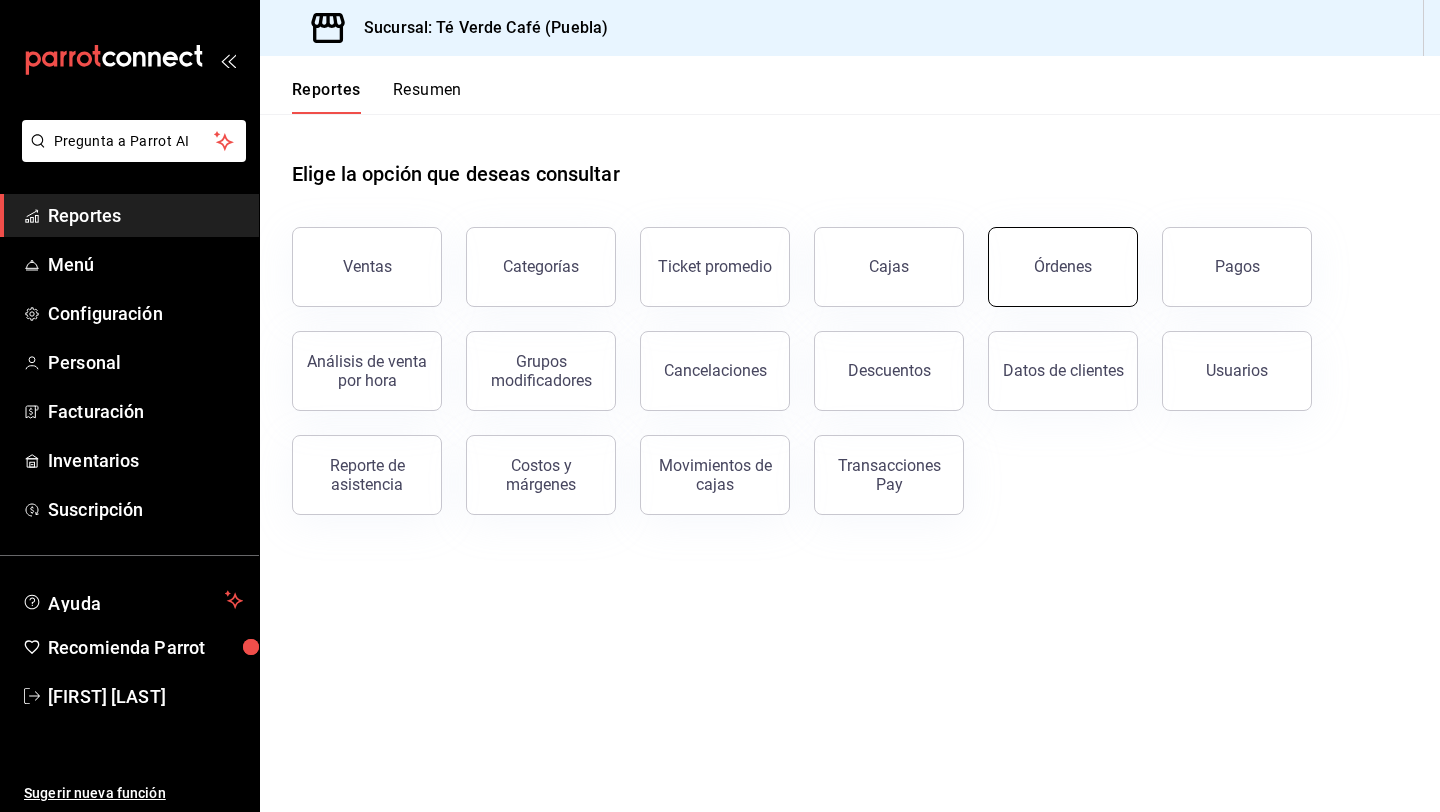 click on "Órdenes" at bounding box center [1063, 267] 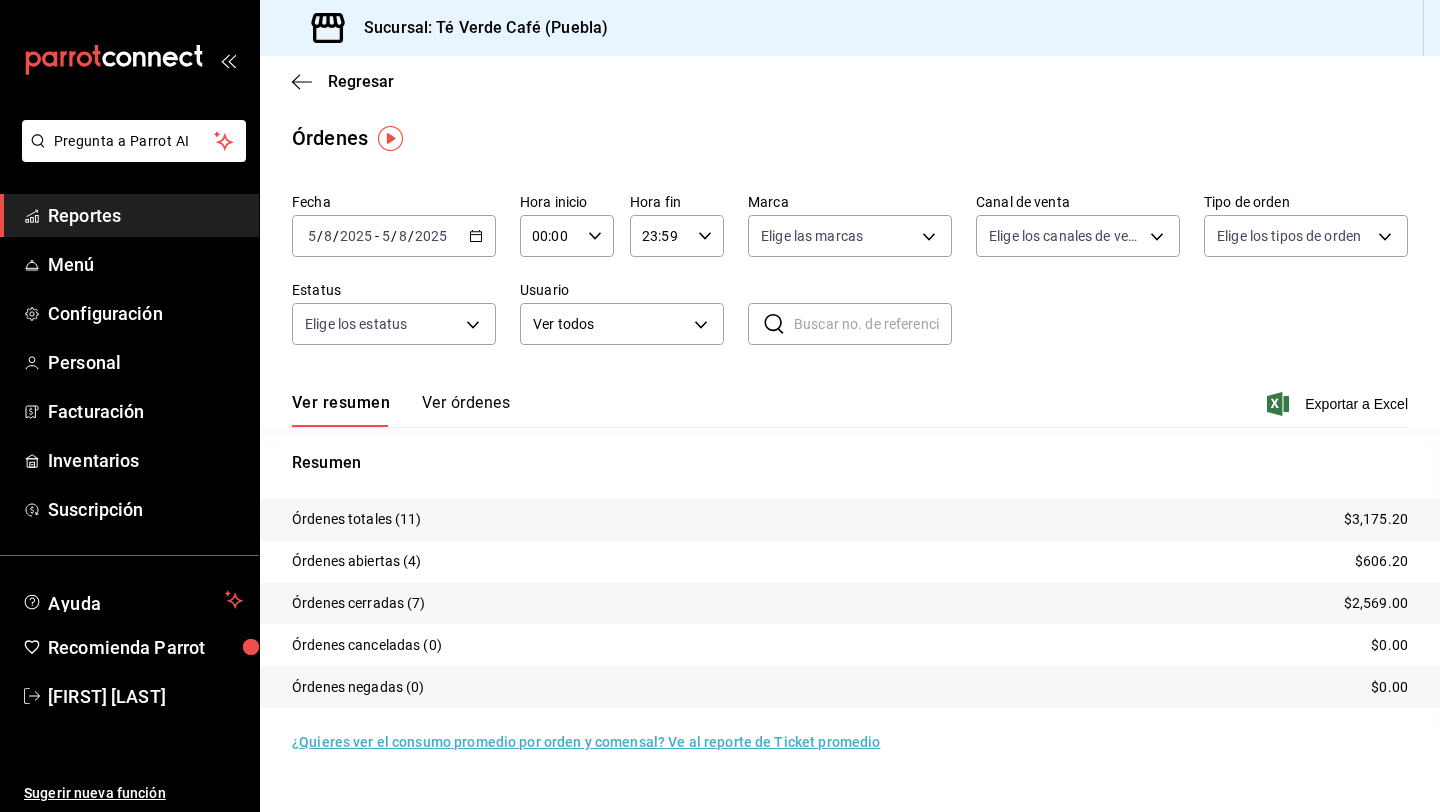 click on "Ver órdenes" at bounding box center (466, 410) 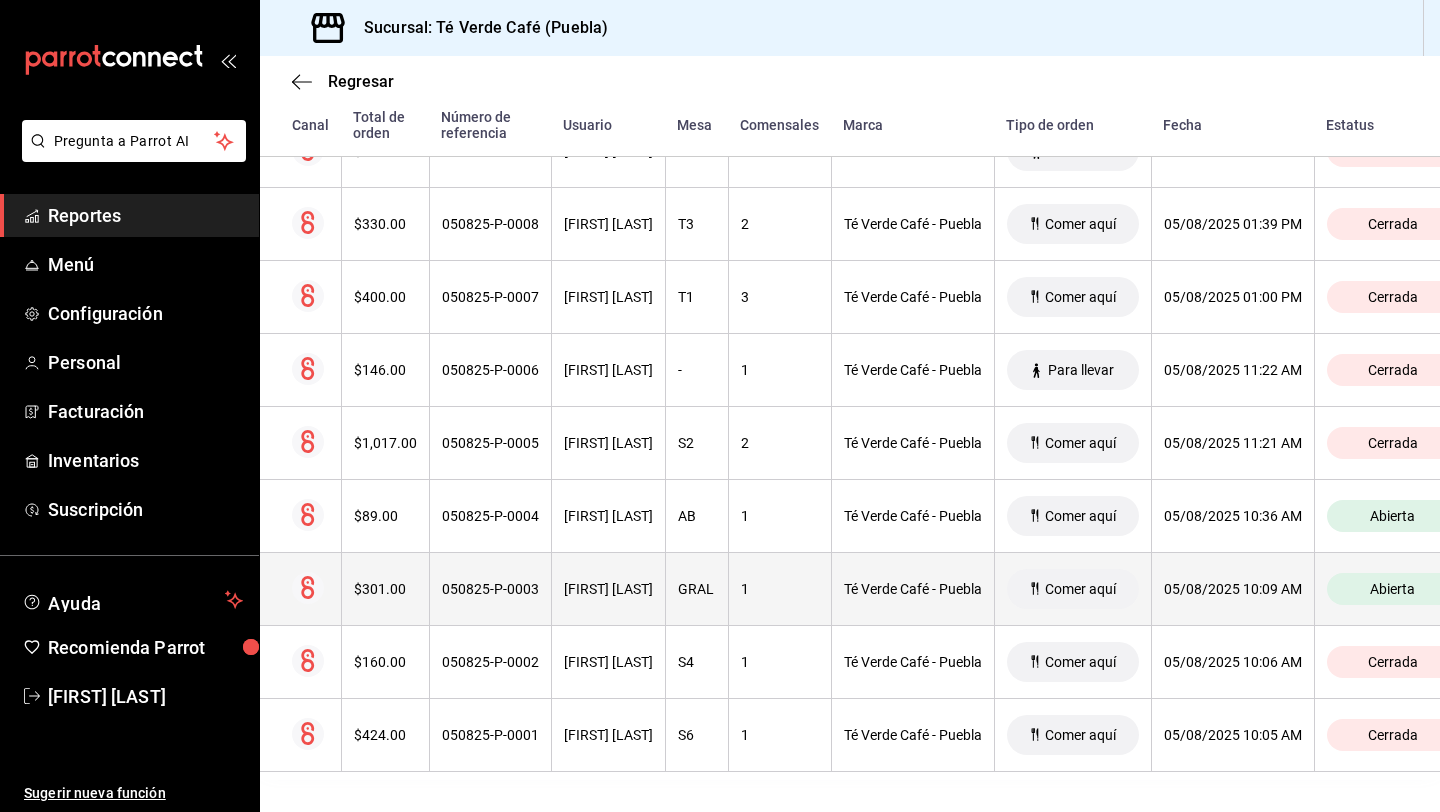 scroll, scrollTop: 0, scrollLeft: 0, axis: both 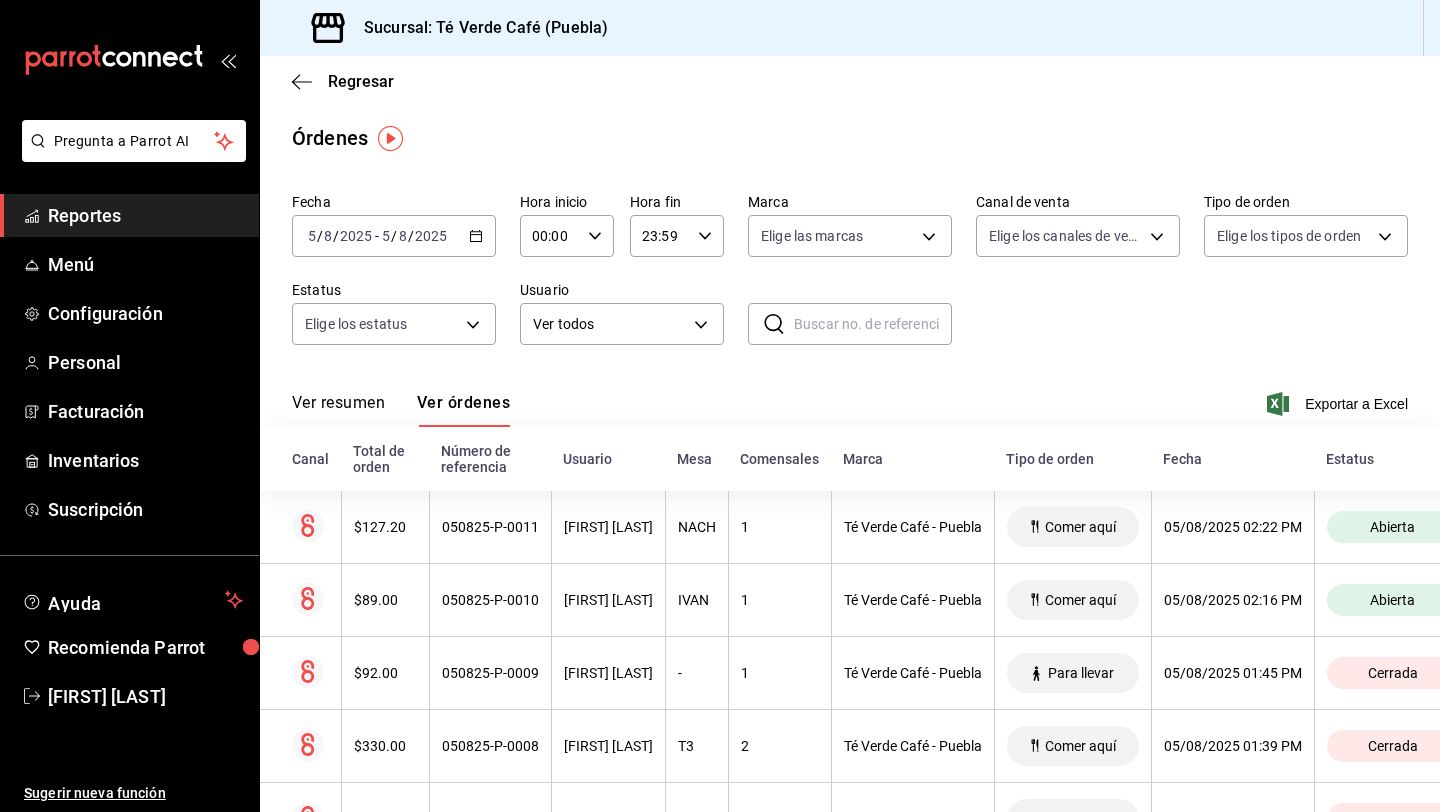 click 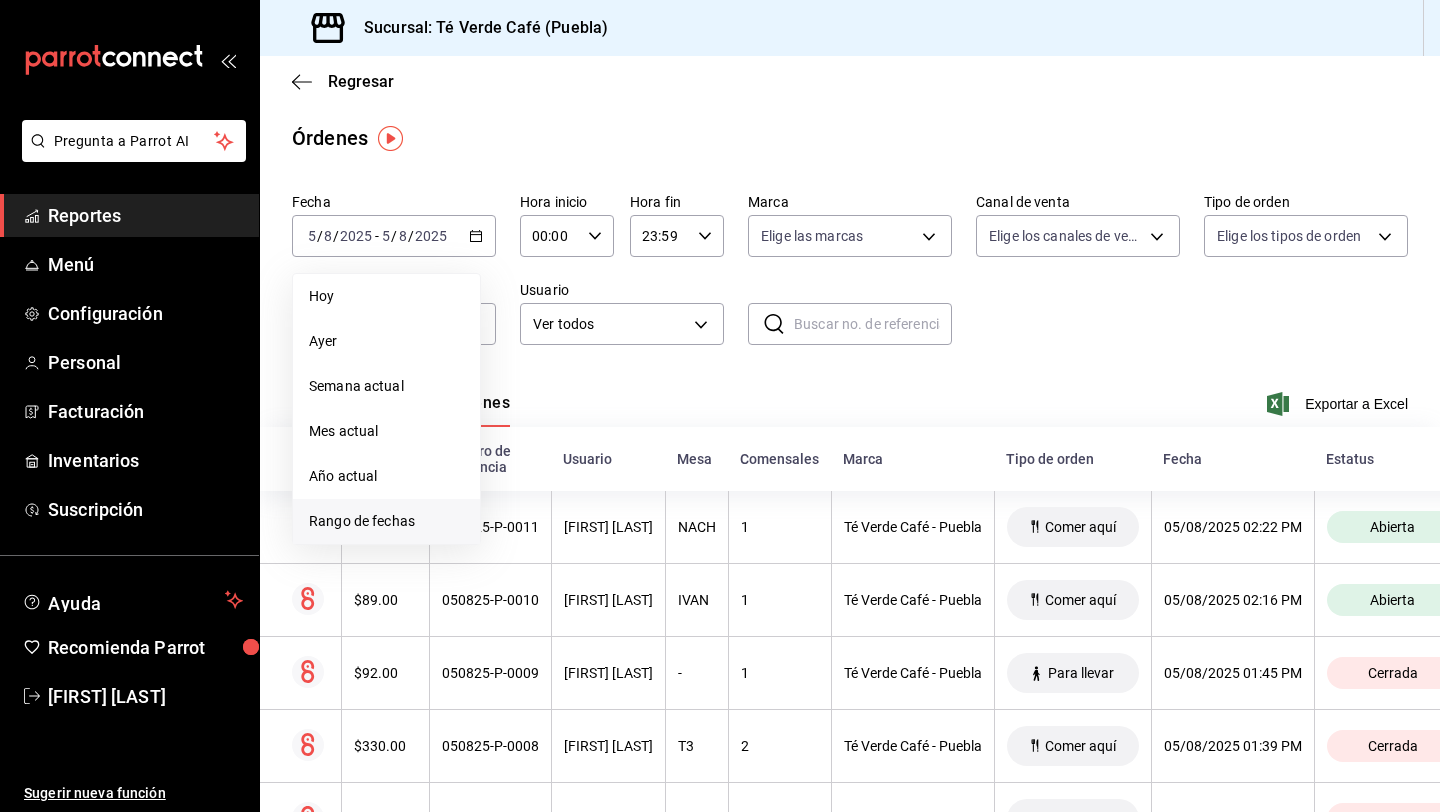 click on "Rango de fechas" at bounding box center [386, 521] 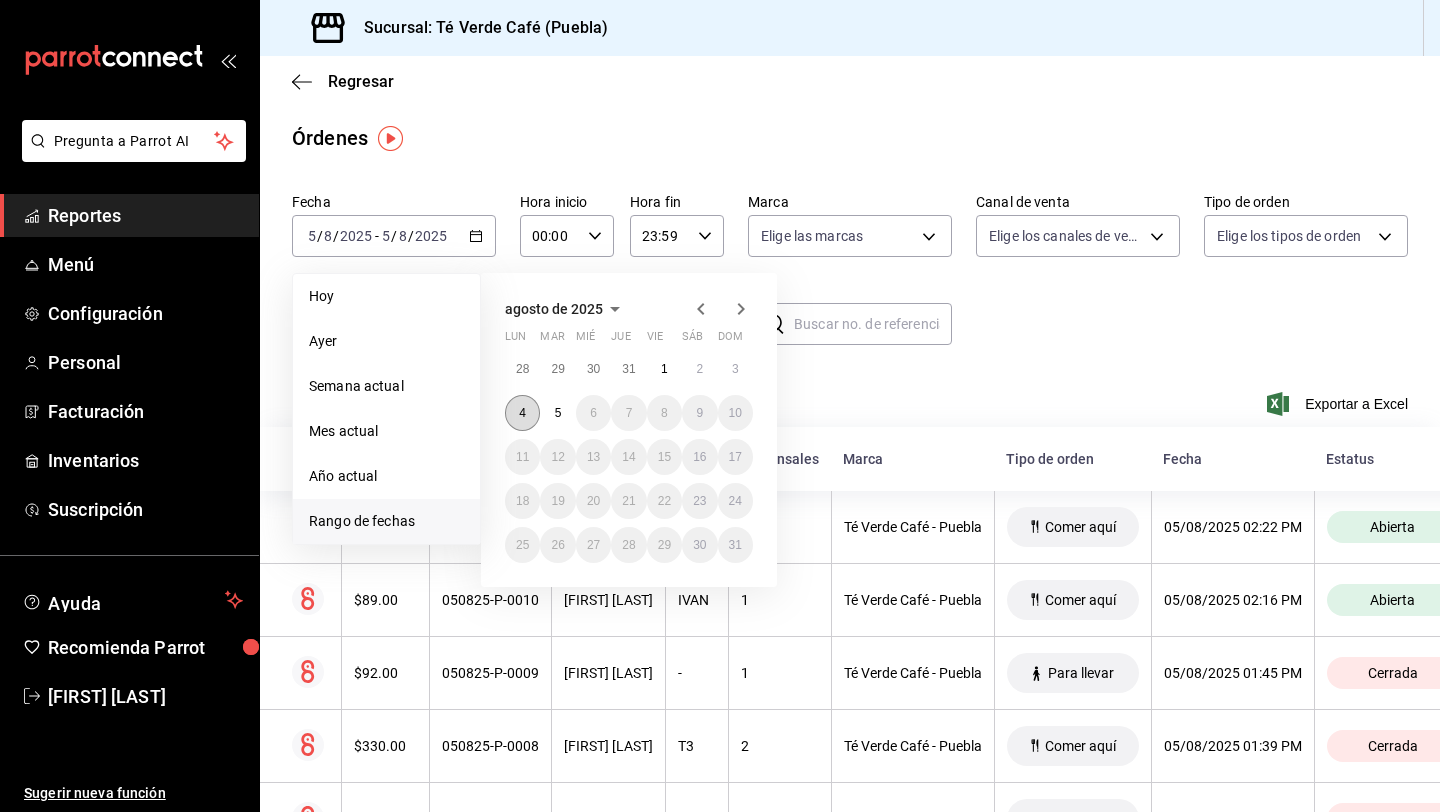click on "4" at bounding box center (522, 413) 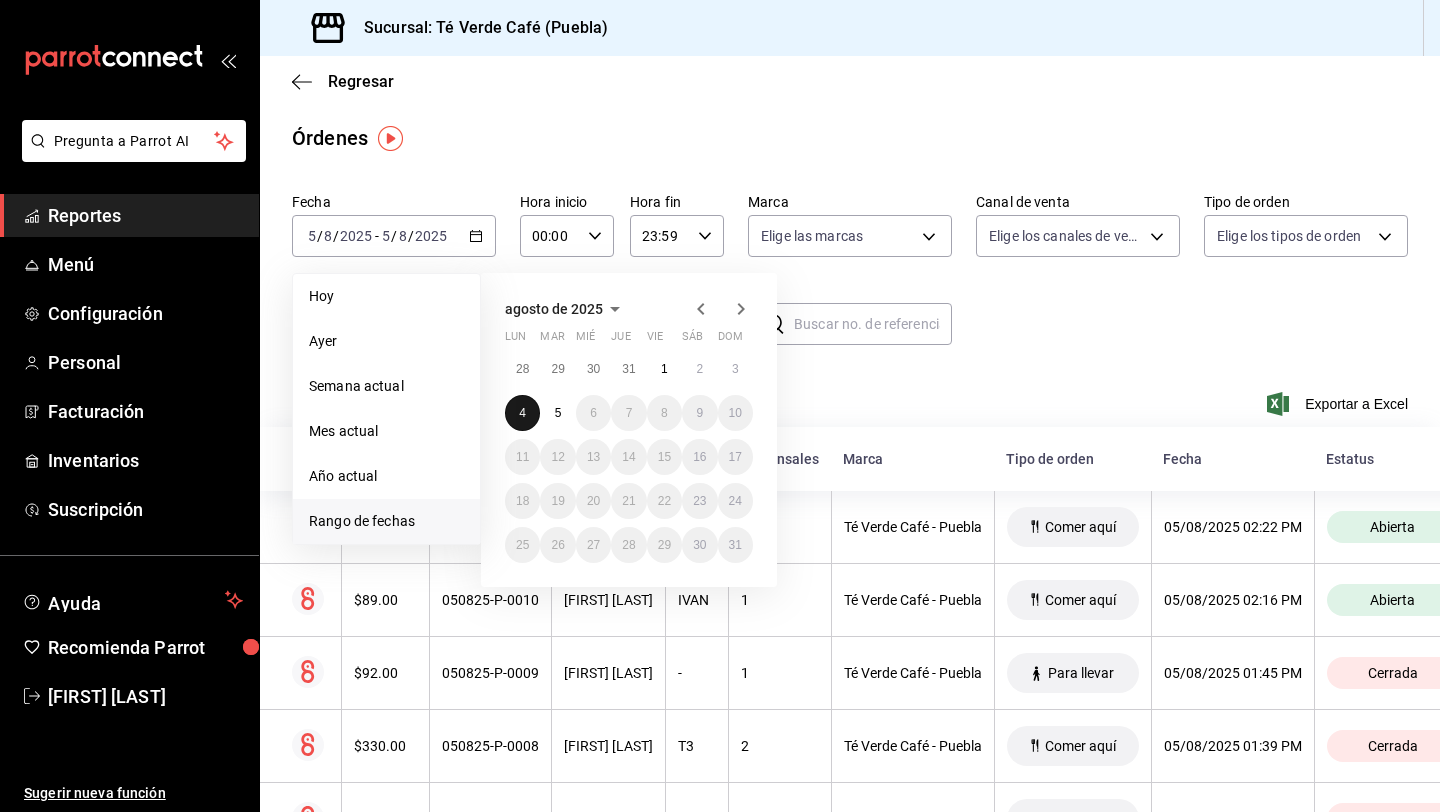 click on "4" at bounding box center (522, 413) 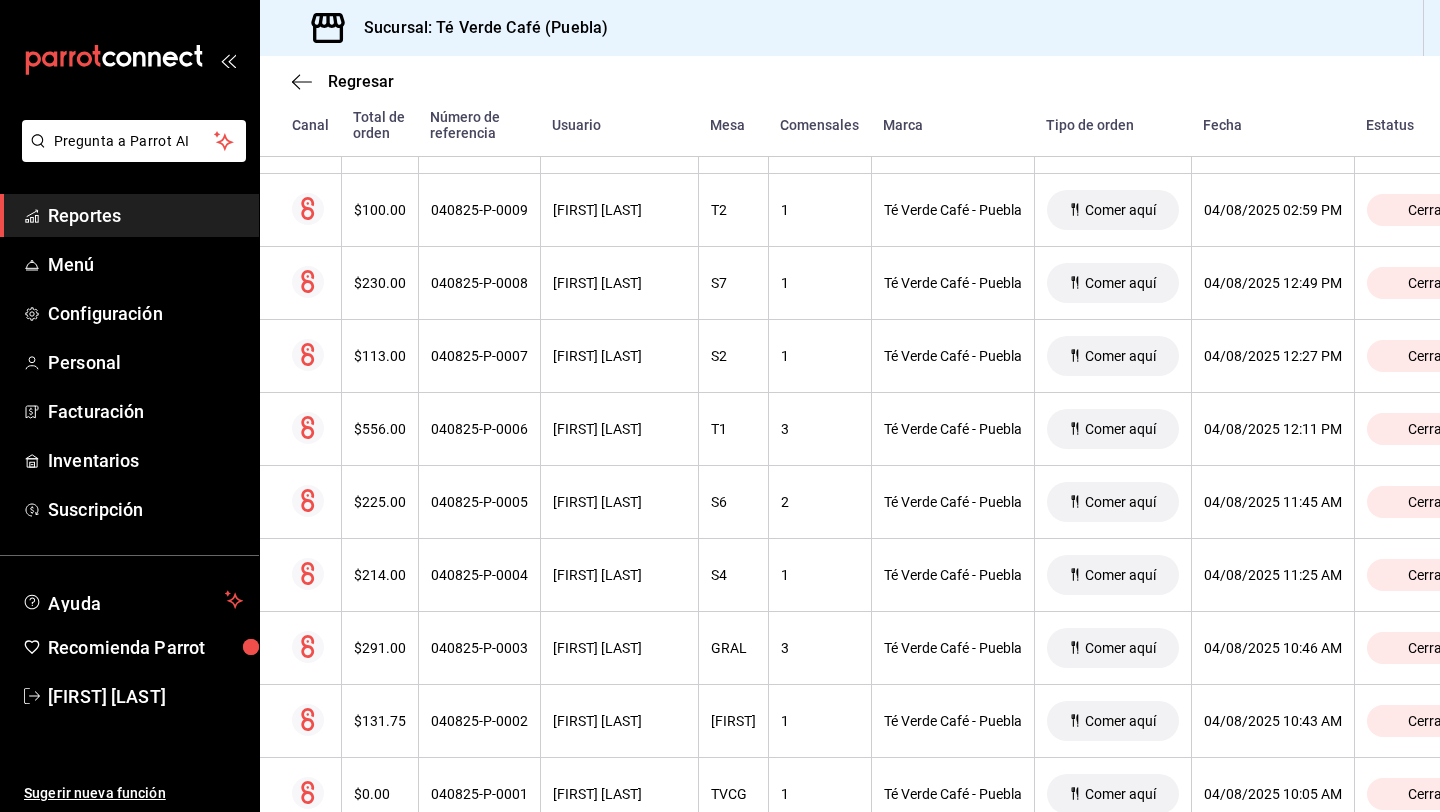scroll, scrollTop: 1290, scrollLeft: 0, axis: vertical 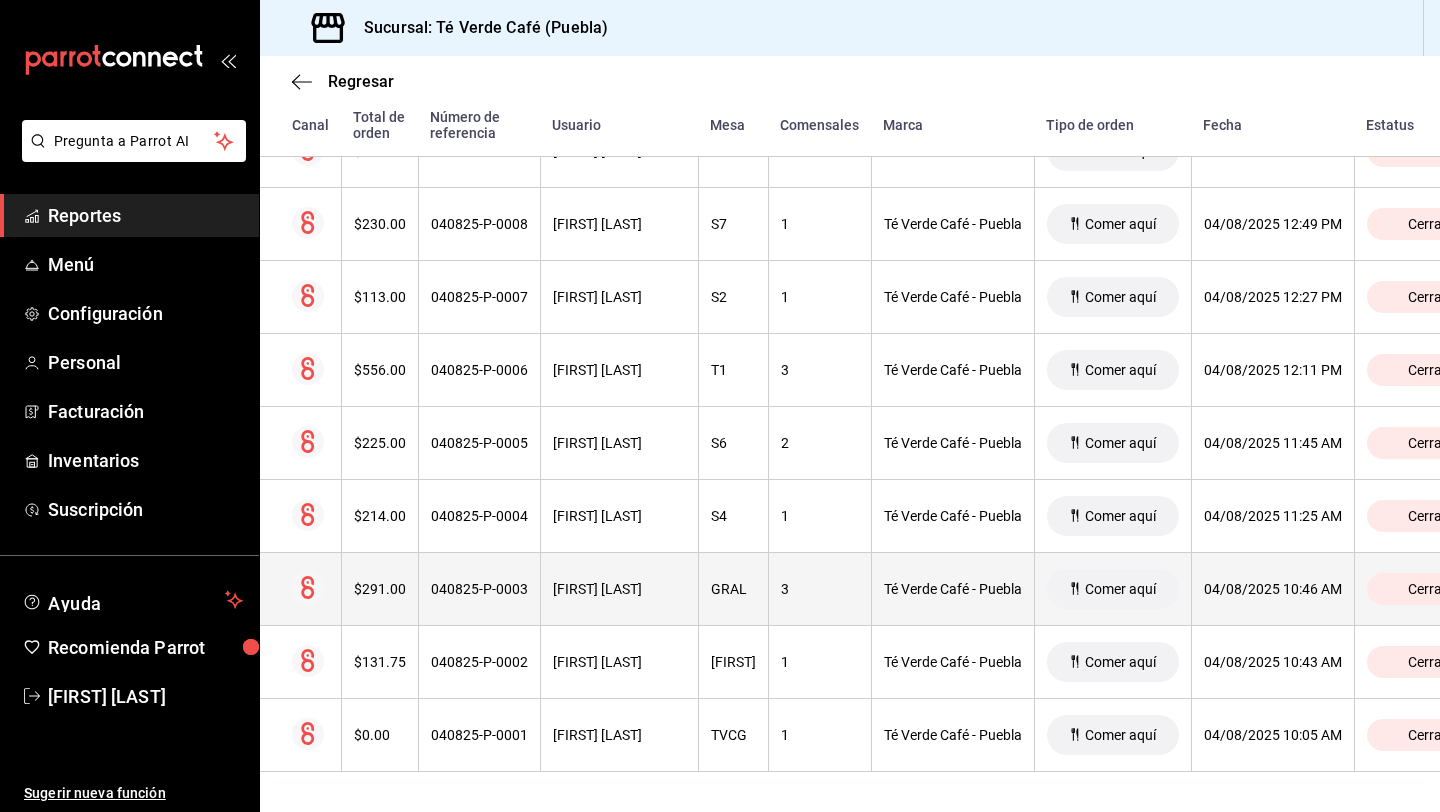 click on "$291.00" at bounding box center [380, 589] 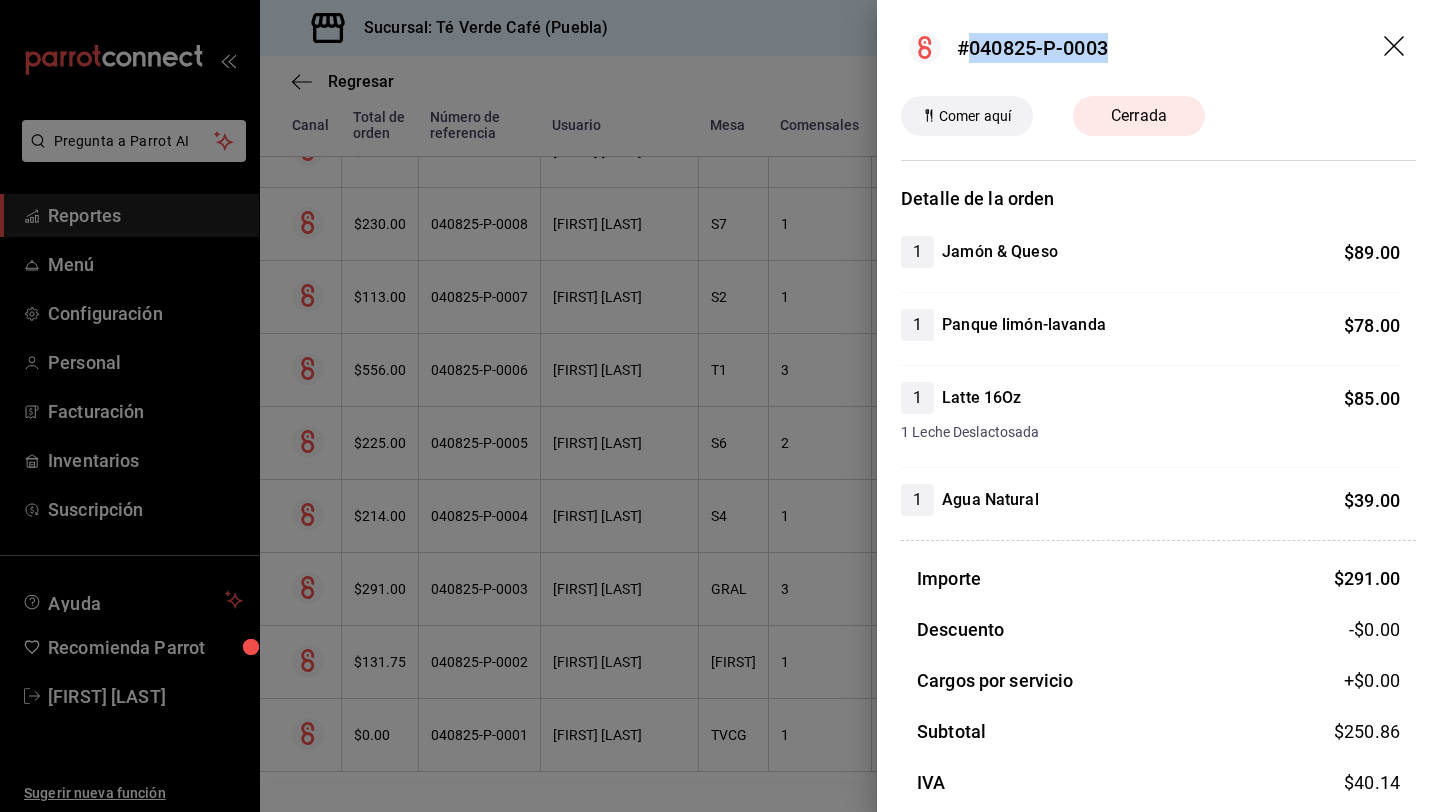 drag, startPoint x: 1112, startPoint y: 52, endPoint x: 972, endPoint y: 53, distance: 140.00357 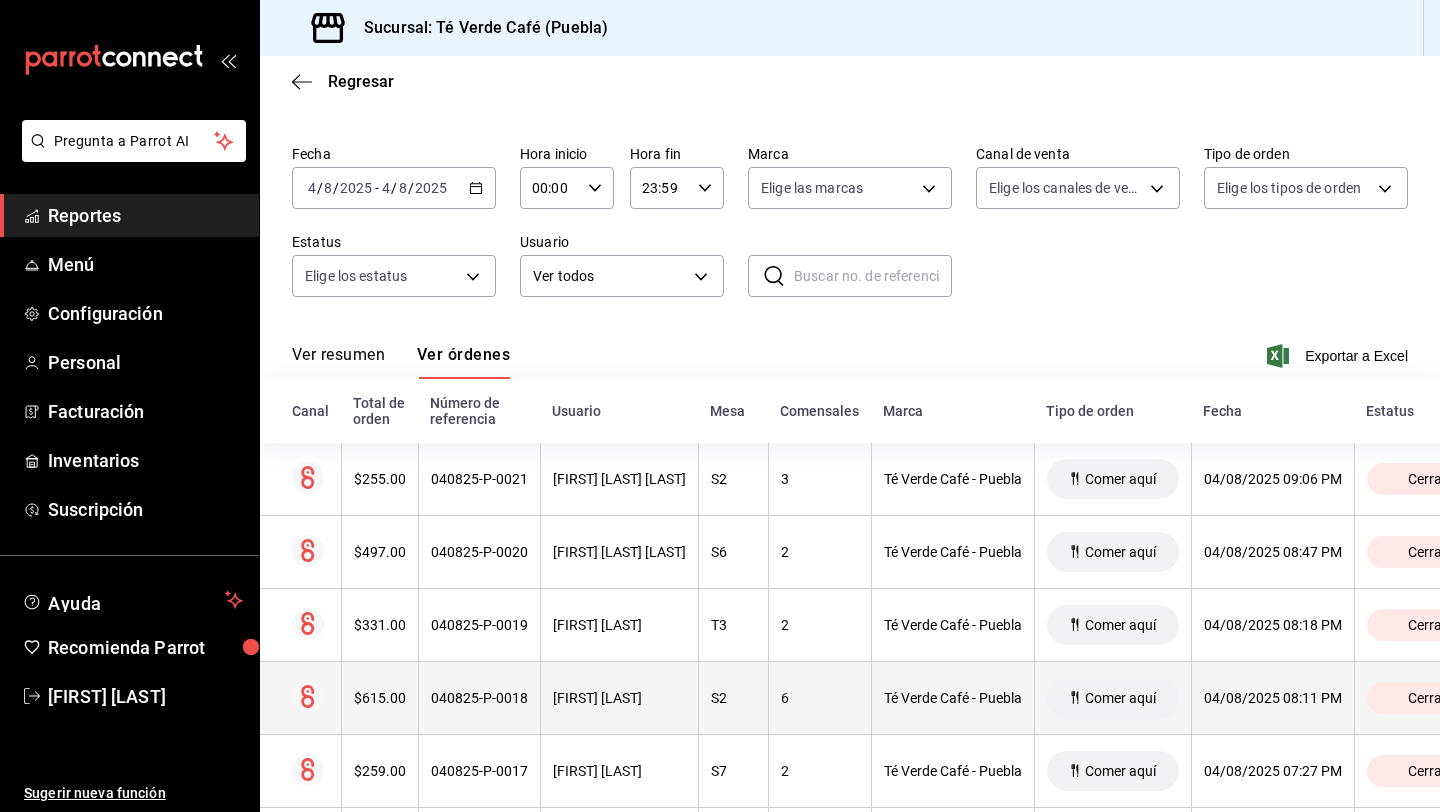 scroll, scrollTop: 0, scrollLeft: 0, axis: both 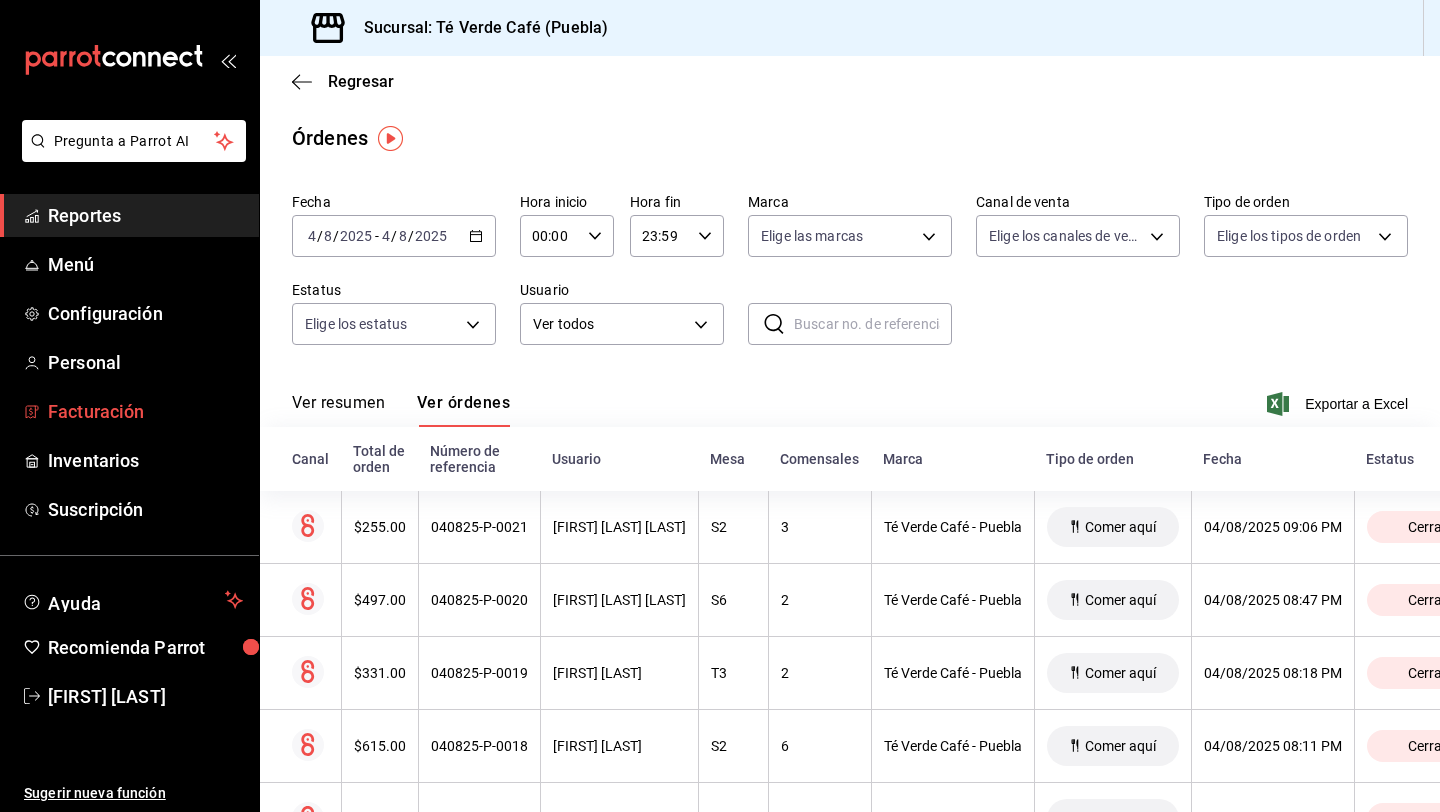 click on "Facturación" at bounding box center [145, 411] 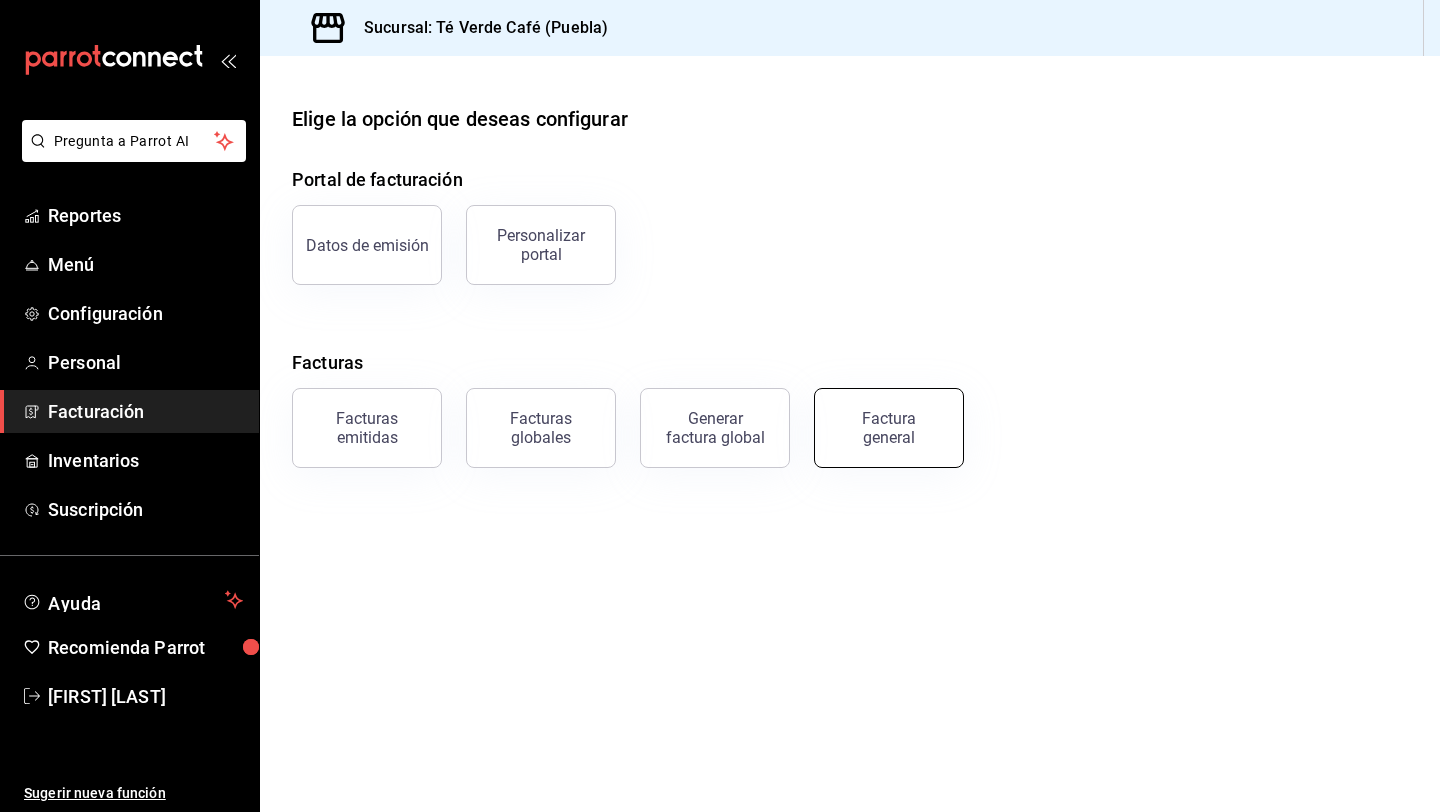 click on "Factura general" at bounding box center [889, 428] 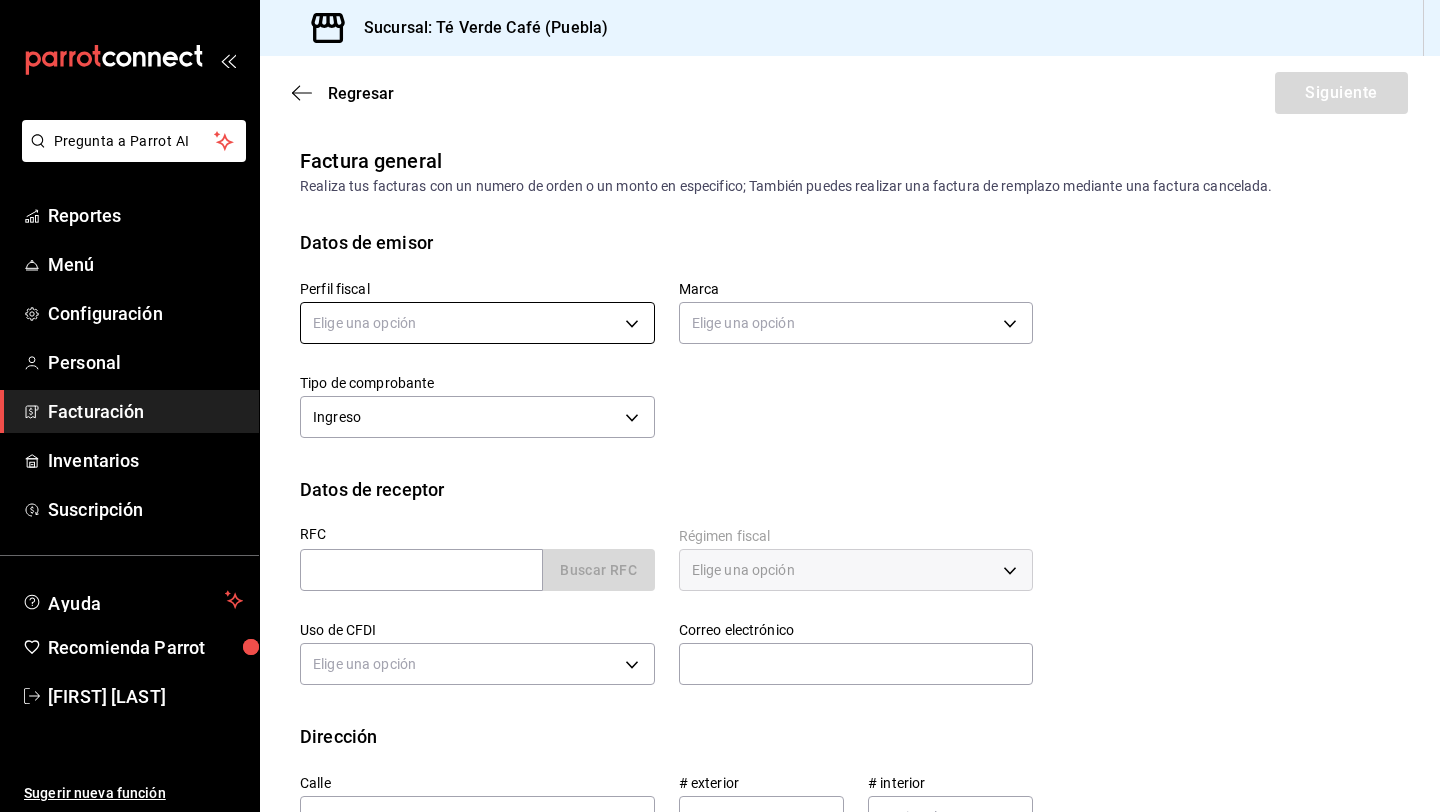 click on "Pregunta a Parrot AI Reportes   Menú   Configuración   Personal   Facturación   Inventarios   Suscripción   Ayuda Recomienda Parrot   [FIRST] [LAST]   Sugerir nueva función   Visitar centro de ayuda ([PHONE]) [EMAIL]" at bounding box center (720, 406) 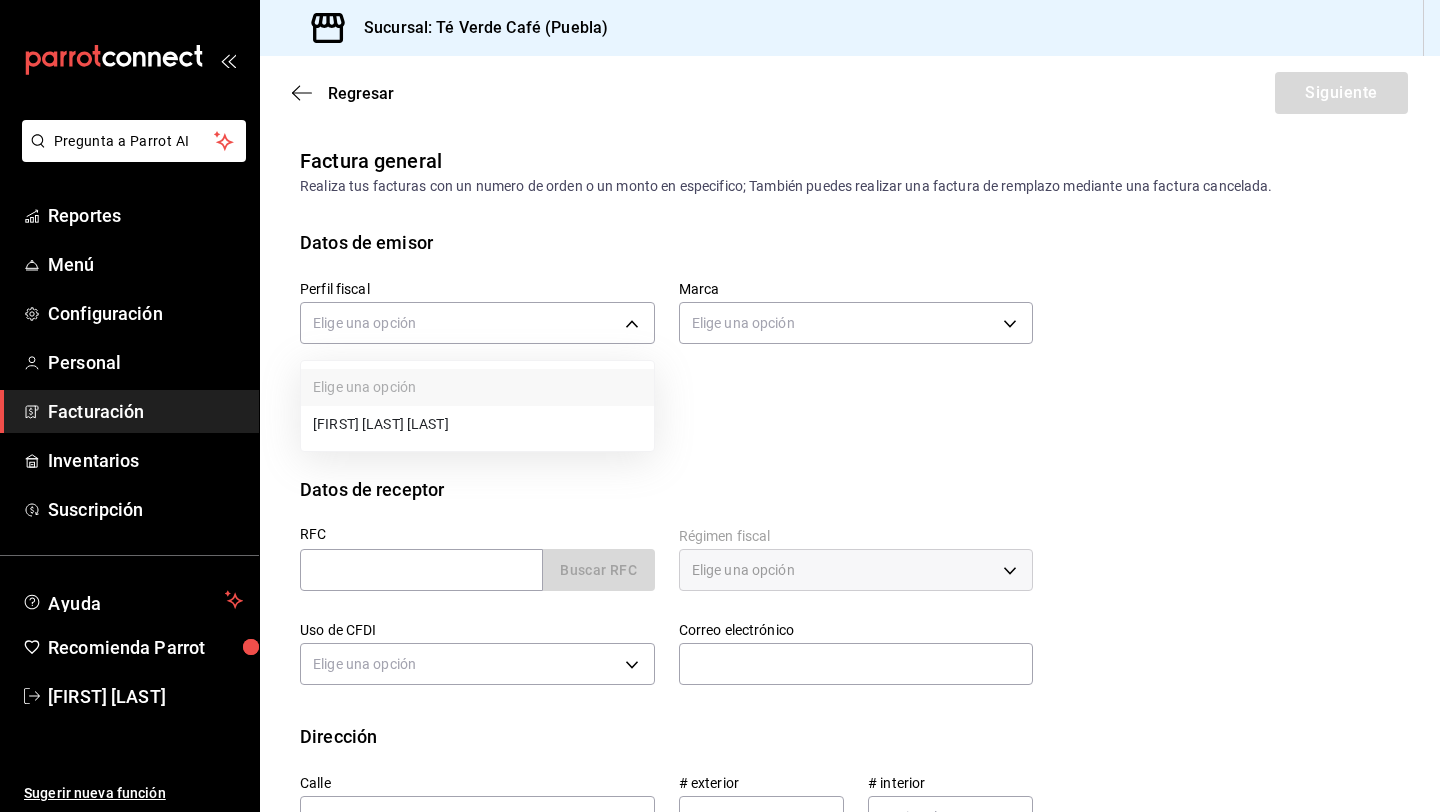 click on "[FIRST] [LAST] [LAST]" at bounding box center (477, 424) 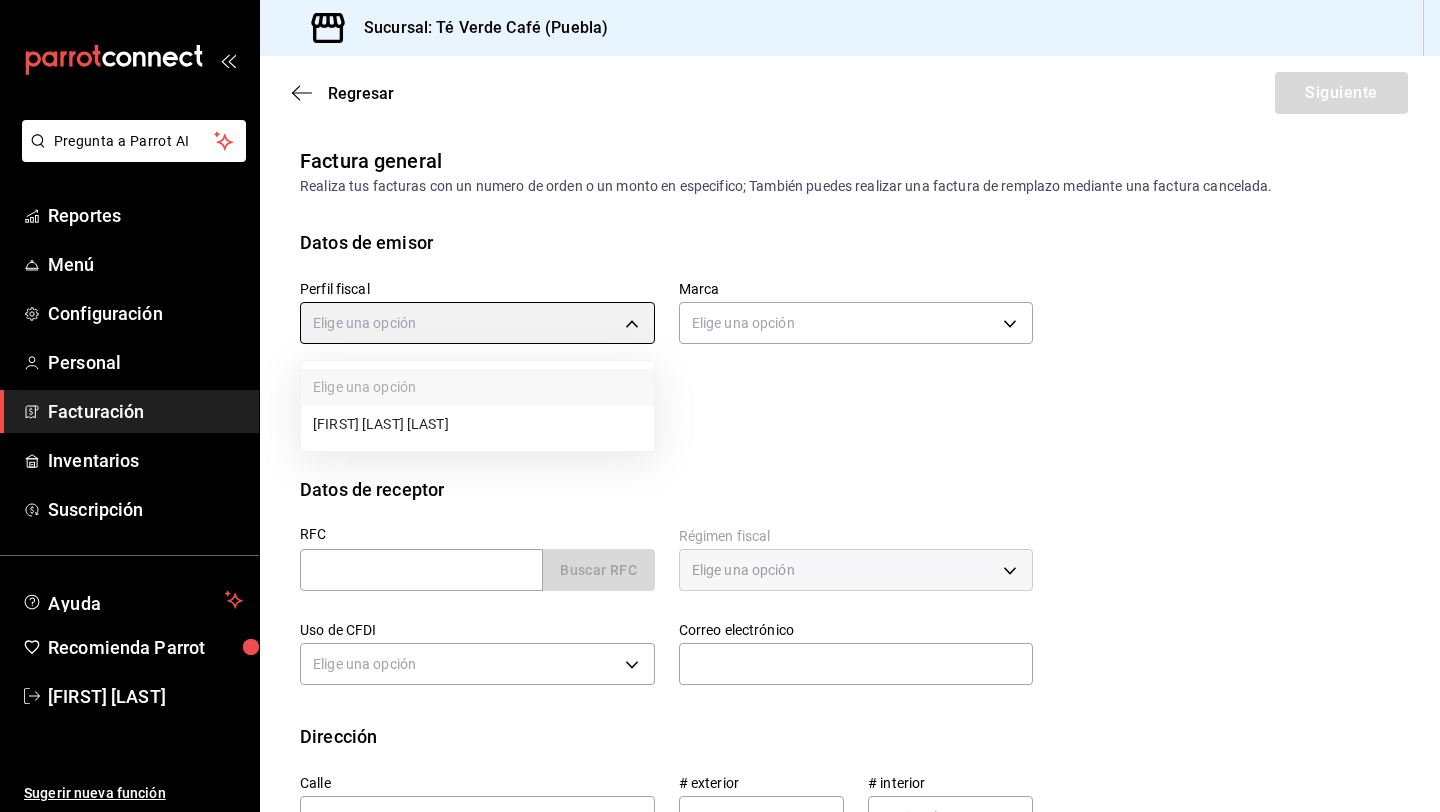 type on "1091146a-a15b-45e5-829e-a44487394be6" 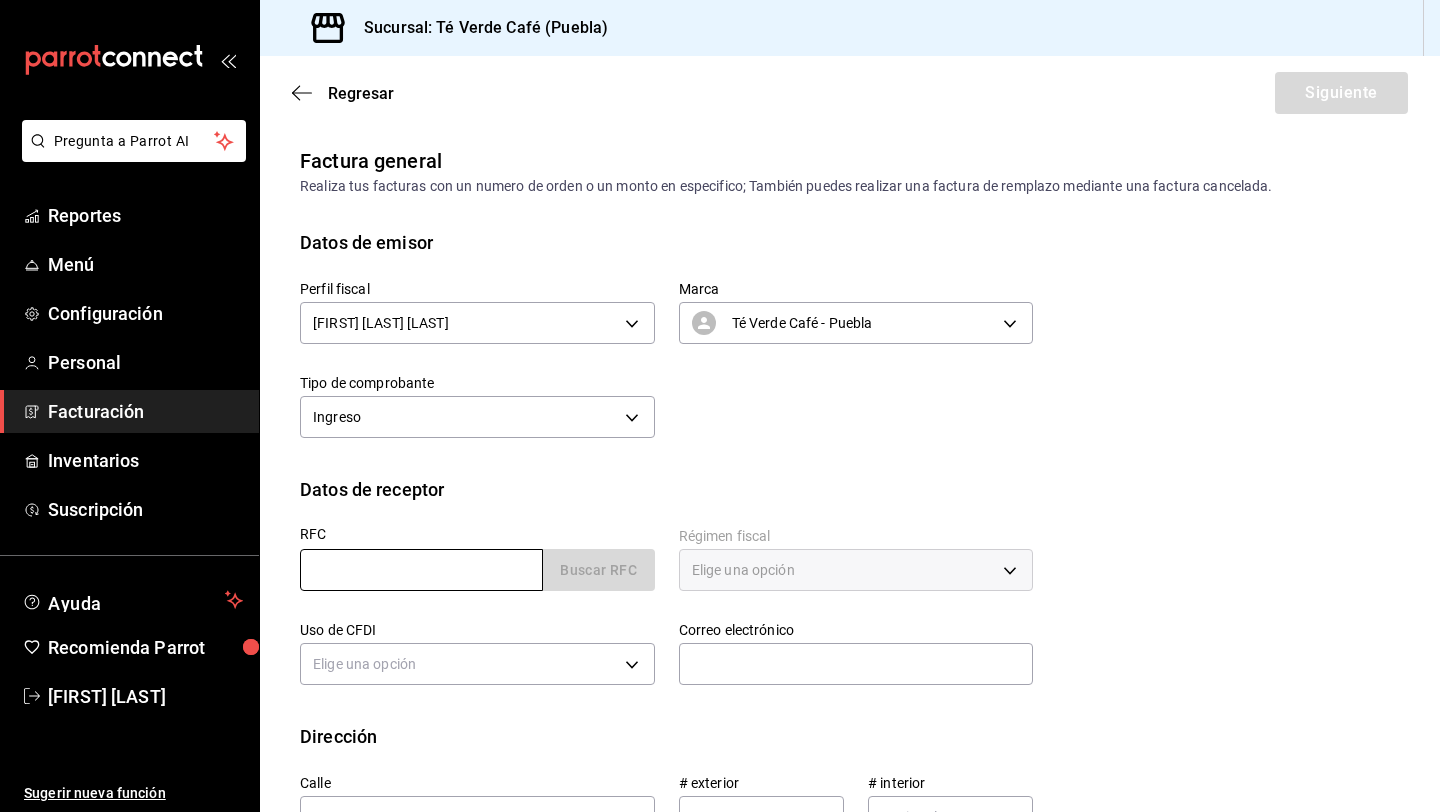 click at bounding box center [421, 570] 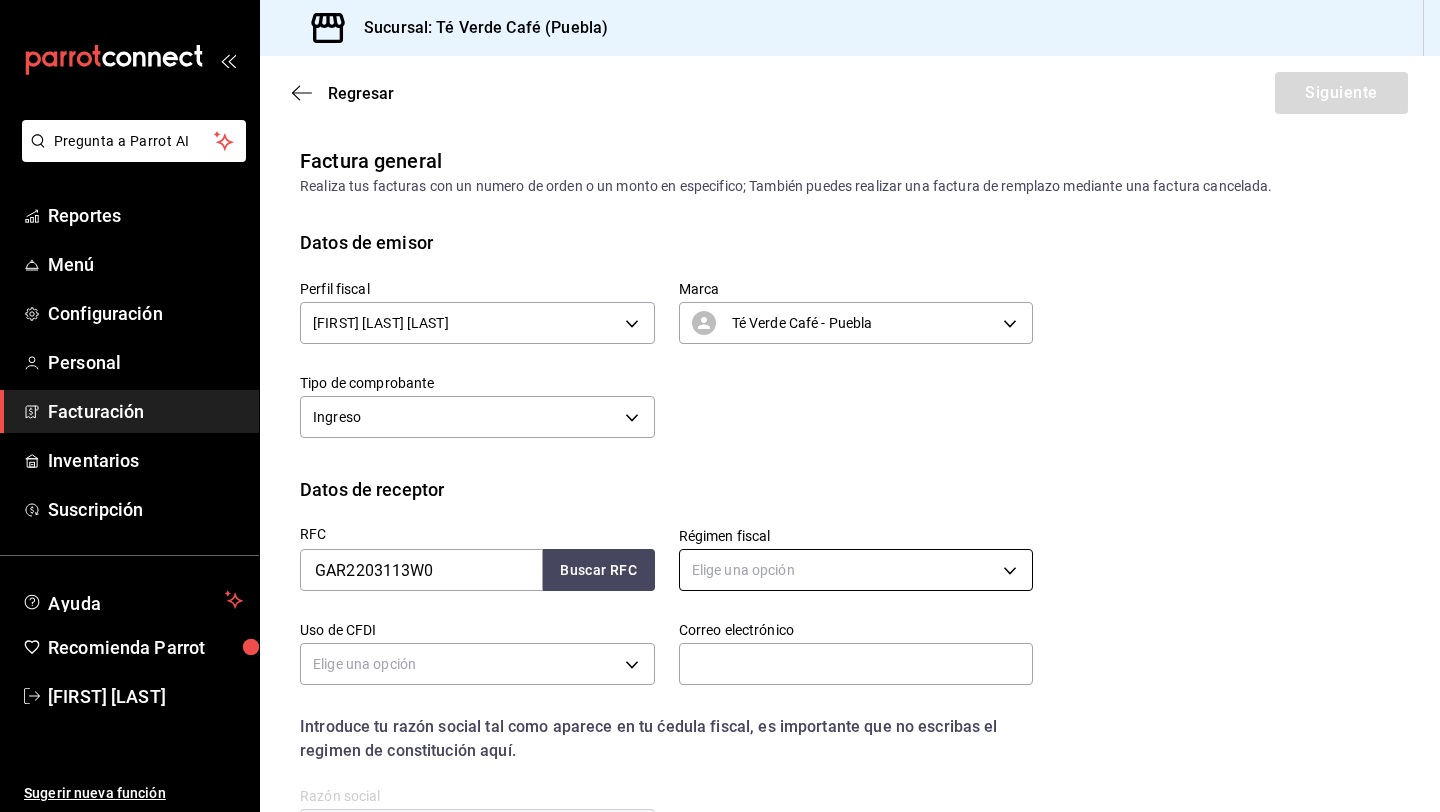 click on "Pregunta a Parrot AI Reportes   Menú   Configuración   Personal   Facturación   Inventarios   Suscripción   Ayuda Recomienda Parrot   [FIRST] [LAST]   Sugerir nueva función   Sucursal: Té Verde Café (Puebla) Regresar Siguiente Factura general Realiza tus facturas con un numero de orden o un monto en especifico; También puedes realizar una factura de remplazo mediante una factura cancelada. Datos de emisor Perfil fiscal [FIRST] [LAST] [LAST] [ID] Marca Té Verde Café - Puebla [ID] Tipo de comprobante Ingreso I Datos de receptor RFC [ID] Buscar RFC Régimen fiscal Elige una opción Uso de CFDI Elige una opción Correo electrónico Introduce tu razón social tal como aparece en tu ćedula fiscal, es importante que no escribas el regimen de constitución aquí. company Razón social Dirección Calle # exterior # interior Código postal Estado ​Municipio ​ Colonia ​ País México Pregunta a Parrot AI Reportes" at bounding box center [720, 406] 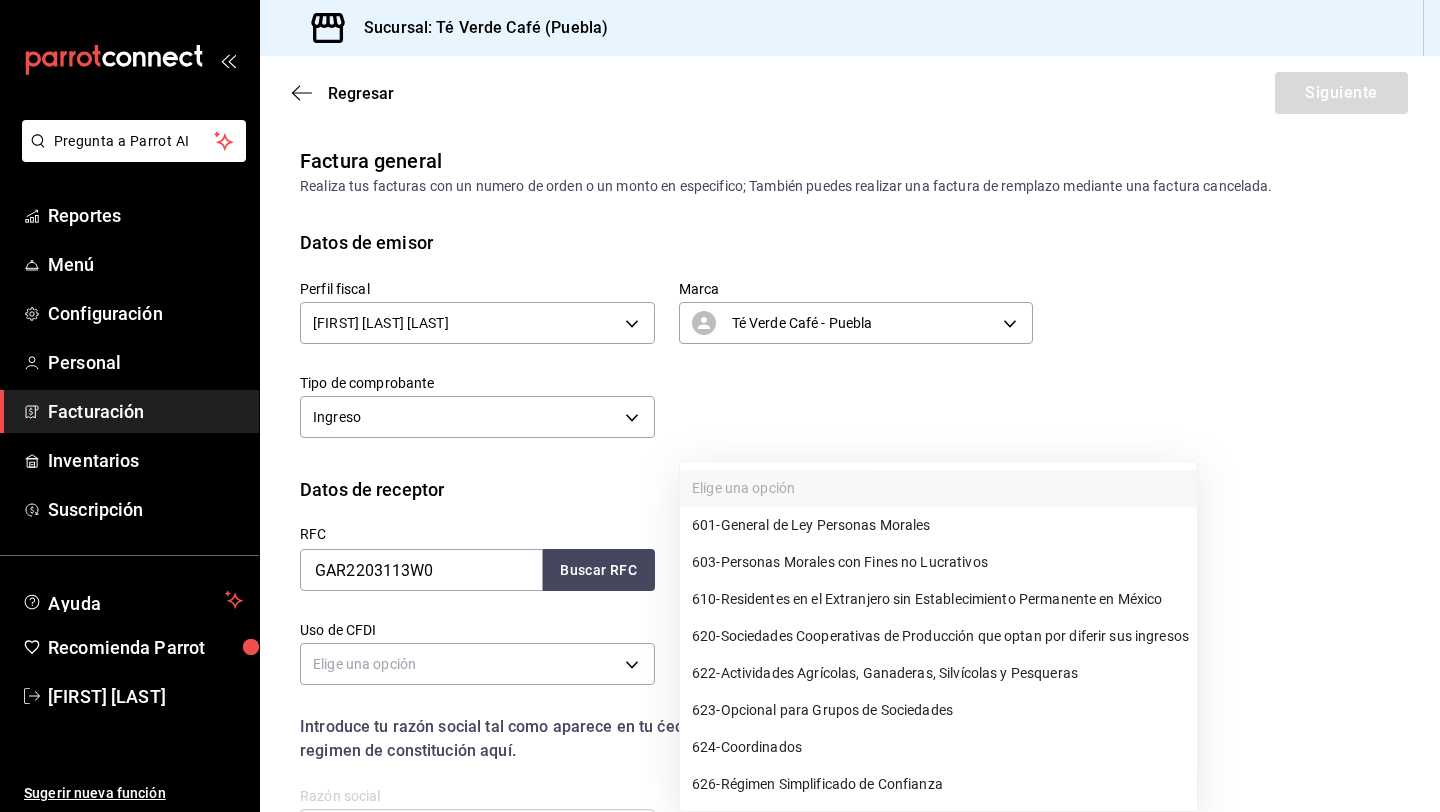 click on "626  -  Régimen Simplificado de Confianza" at bounding box center [817, 784] 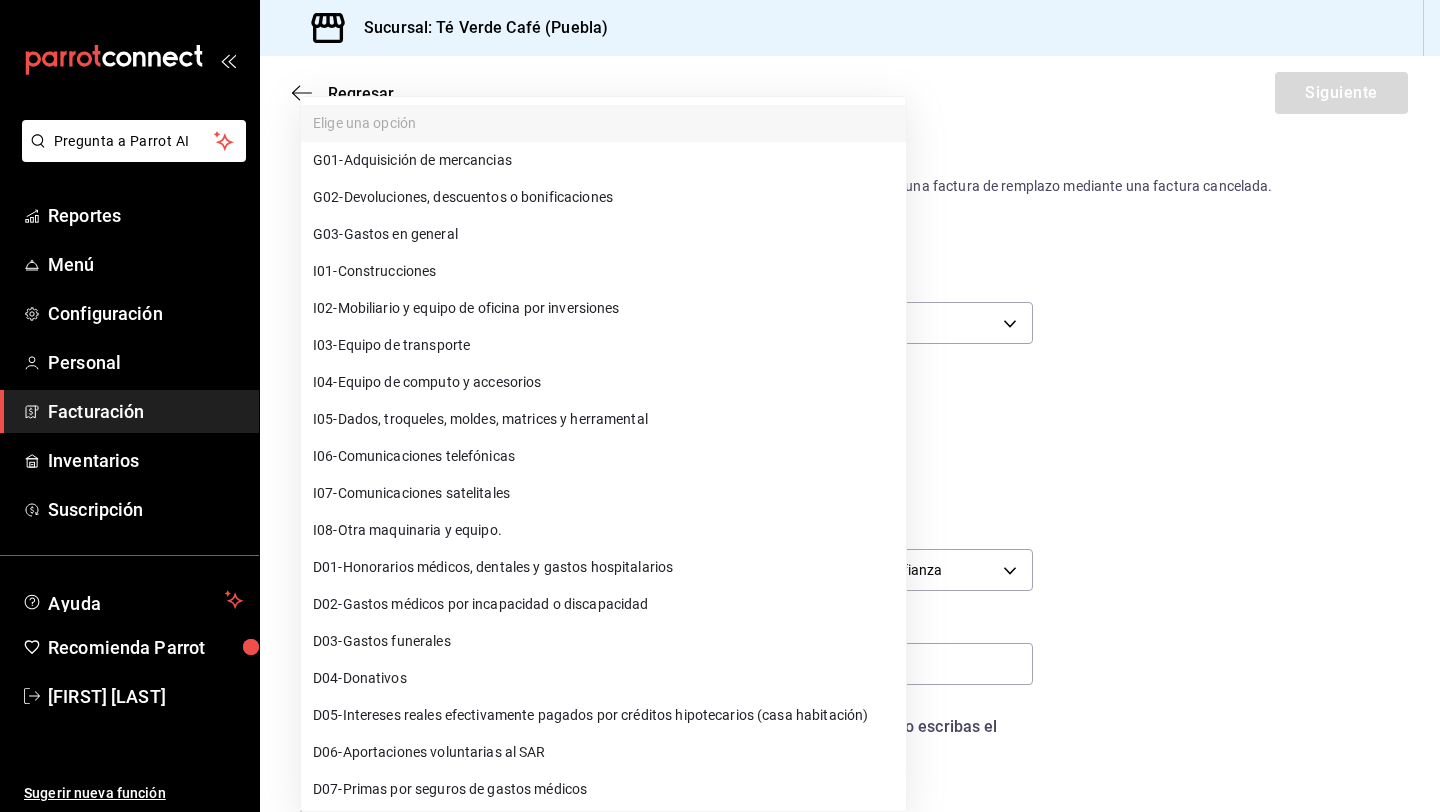 click on "Pregunta a Parrot AI Reportes   Menú   Configuración   Personal   Facturación   Inventarios   Suscripción   Ayuda Recomienda Parrot   [FIRST] [LAST]   Sugerir nueva función   Sucursal: Té Verde Café (Puebla) Regresar Siguiente Factura general Realiza tus facturas con un numero de orden o un monto en especifico; También puedes realizar una factura de remplazo mediante una factura cancelada. Datos de emisor Perfil fiscal [FIRST] [LAST] [LAST] [ID] Marca Té Verde Café - Puebla [ID] Tipo de comprobante Ingreso I Datos de receptor RFC [ID] Buscar RFC Régimen fiscal 626  -  Régimen Simplificado de Confianza 626 Uso de CFDI Elige una opción Correo electrónico Introduce tu razón social tal como aparece en tu ćedula fiscal, es importante que no escribas el regimen de constitución aquí. company Razón social Dirección Calle # exterior # interior Código postal Estado ​Municipio ​ Colonia ​ País México" at bounding box center (720, 406) 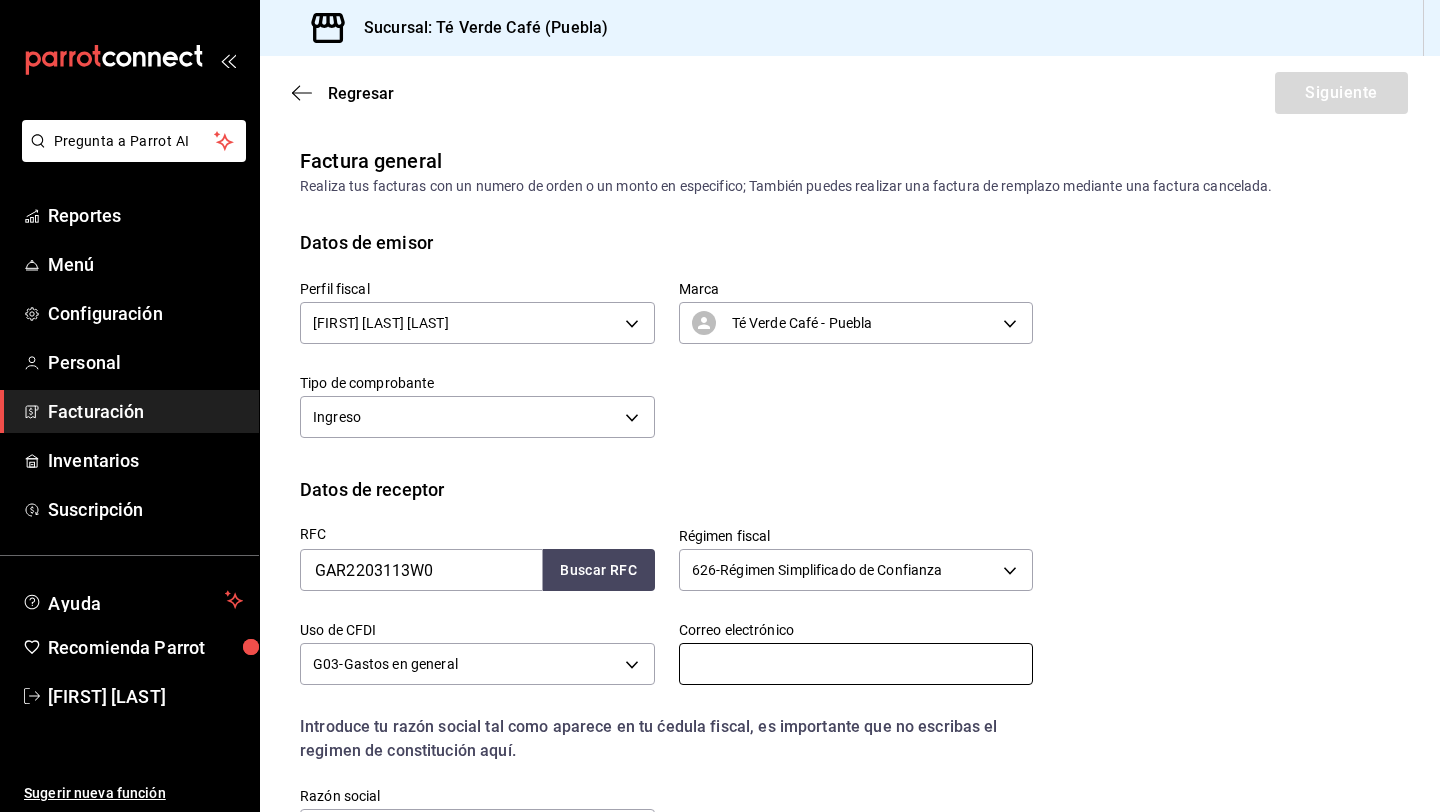 click at bounding box center [856, 664] 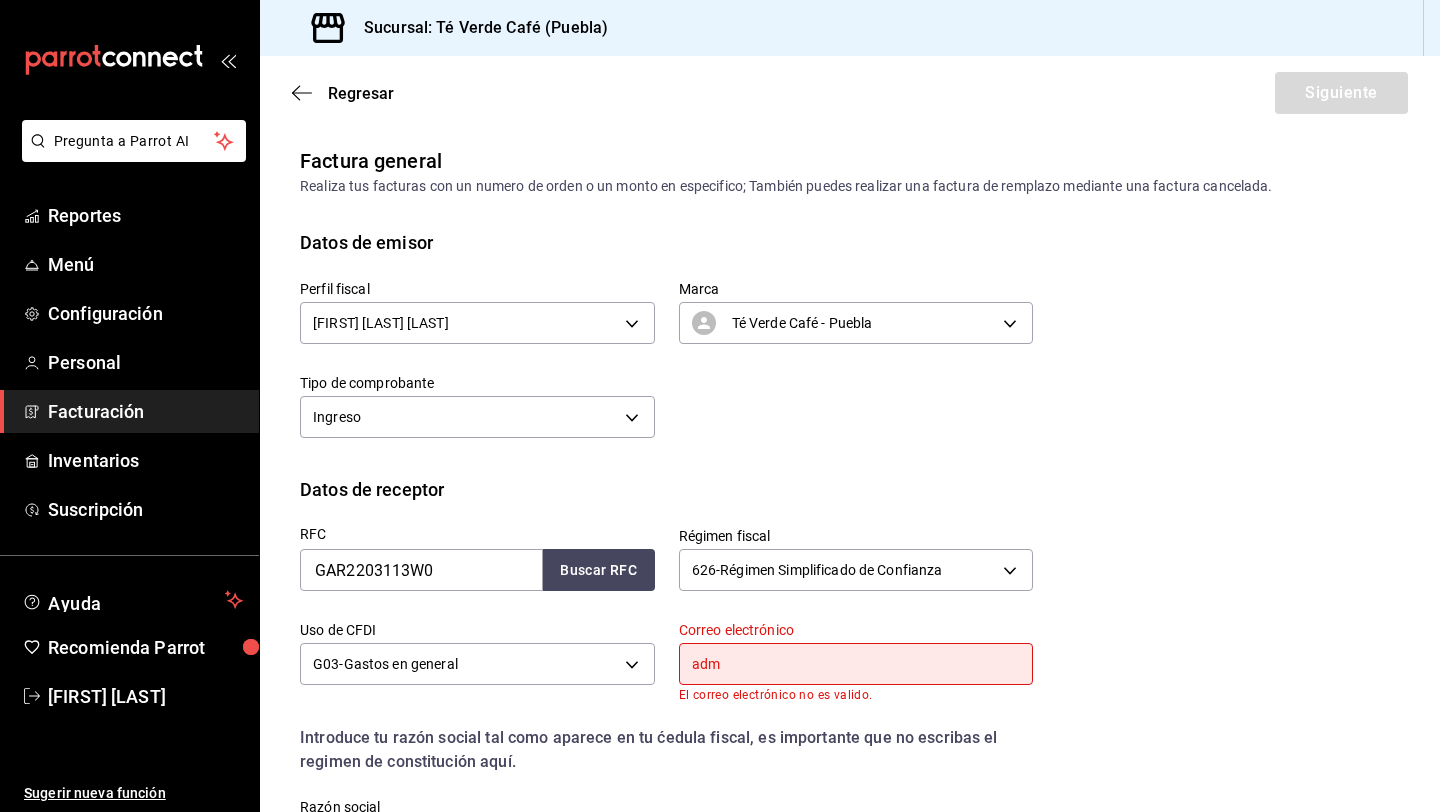 type on "[EMAIL]" 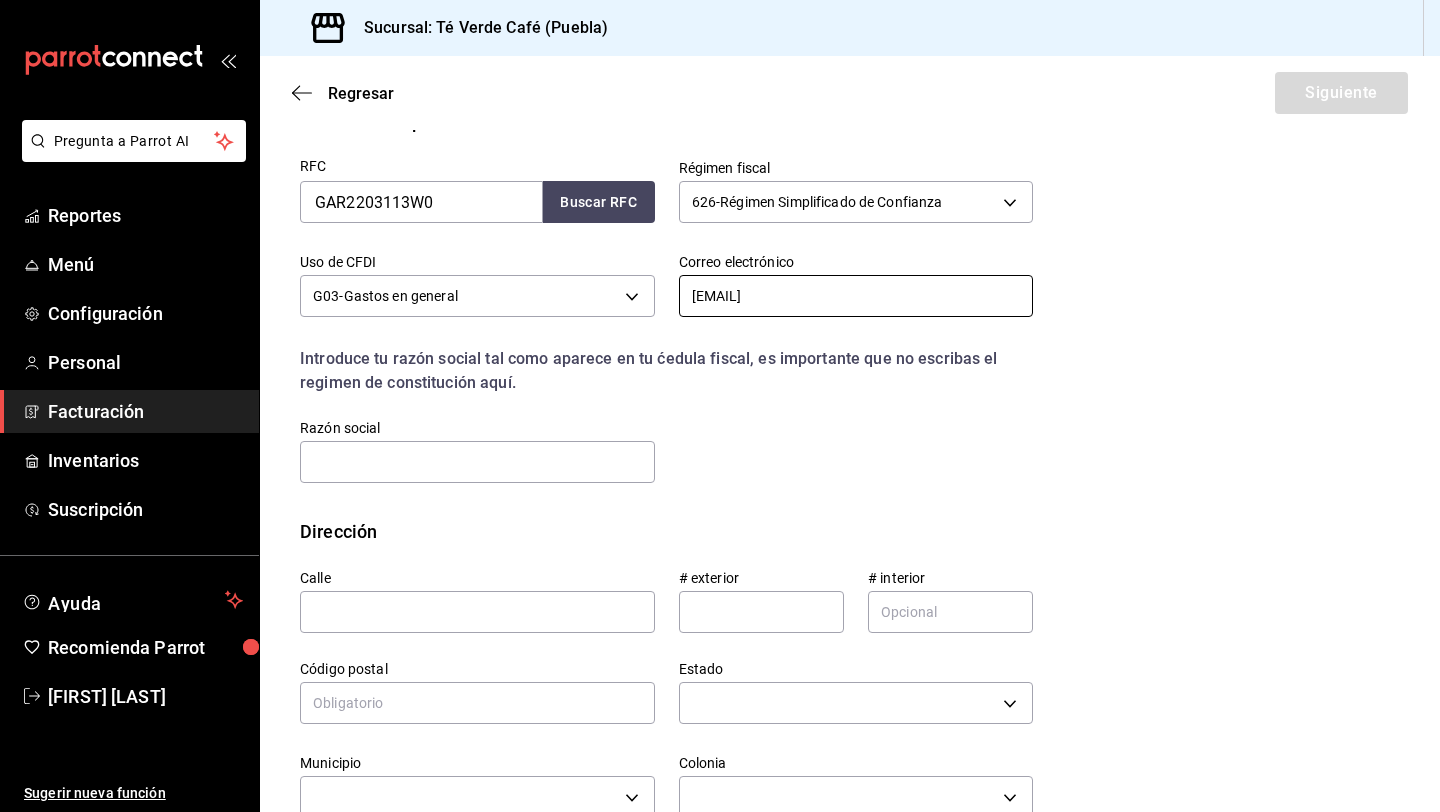 scroll, scrollTop: 503, scrollLeft: 0, axis: vertical 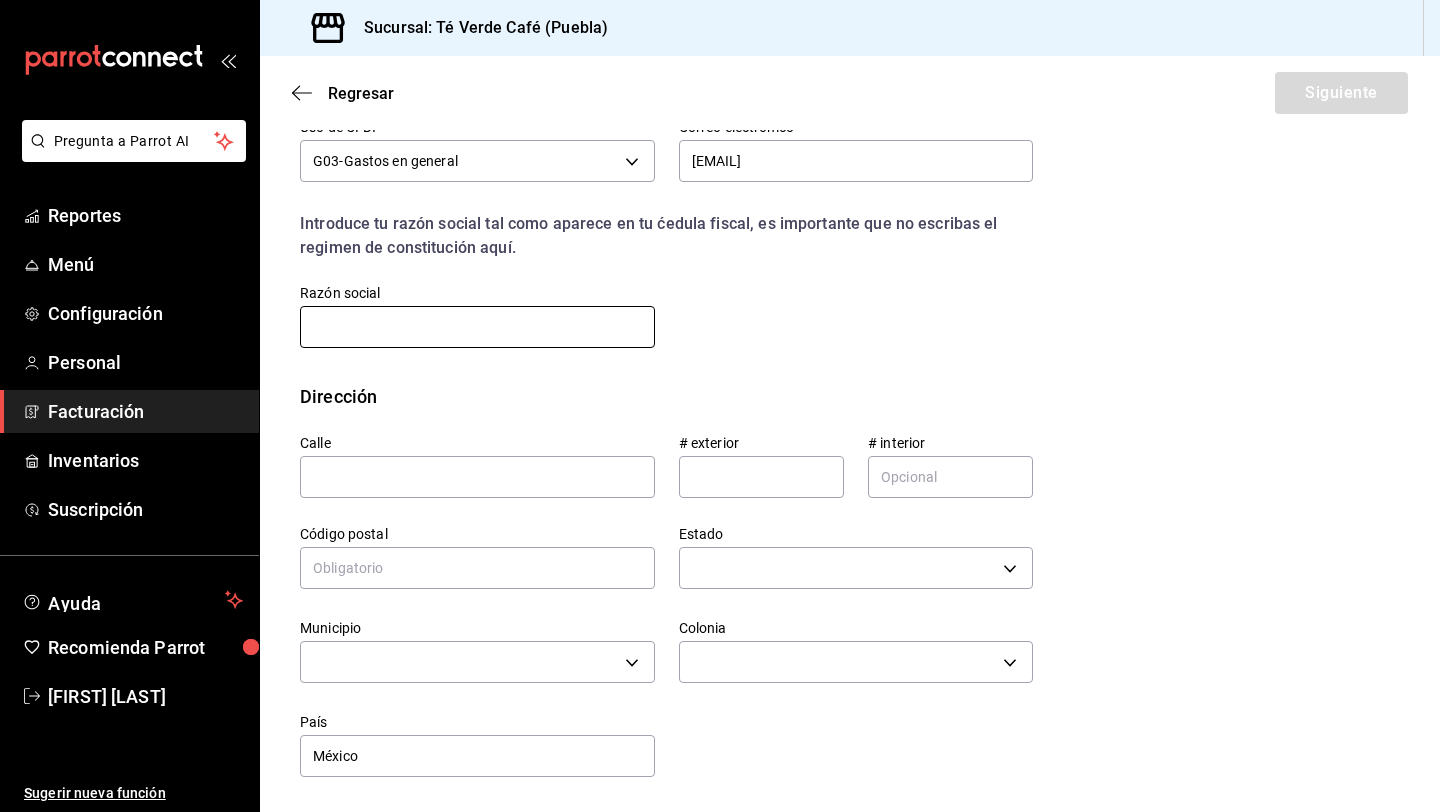 click at bounding box center (477, 327) 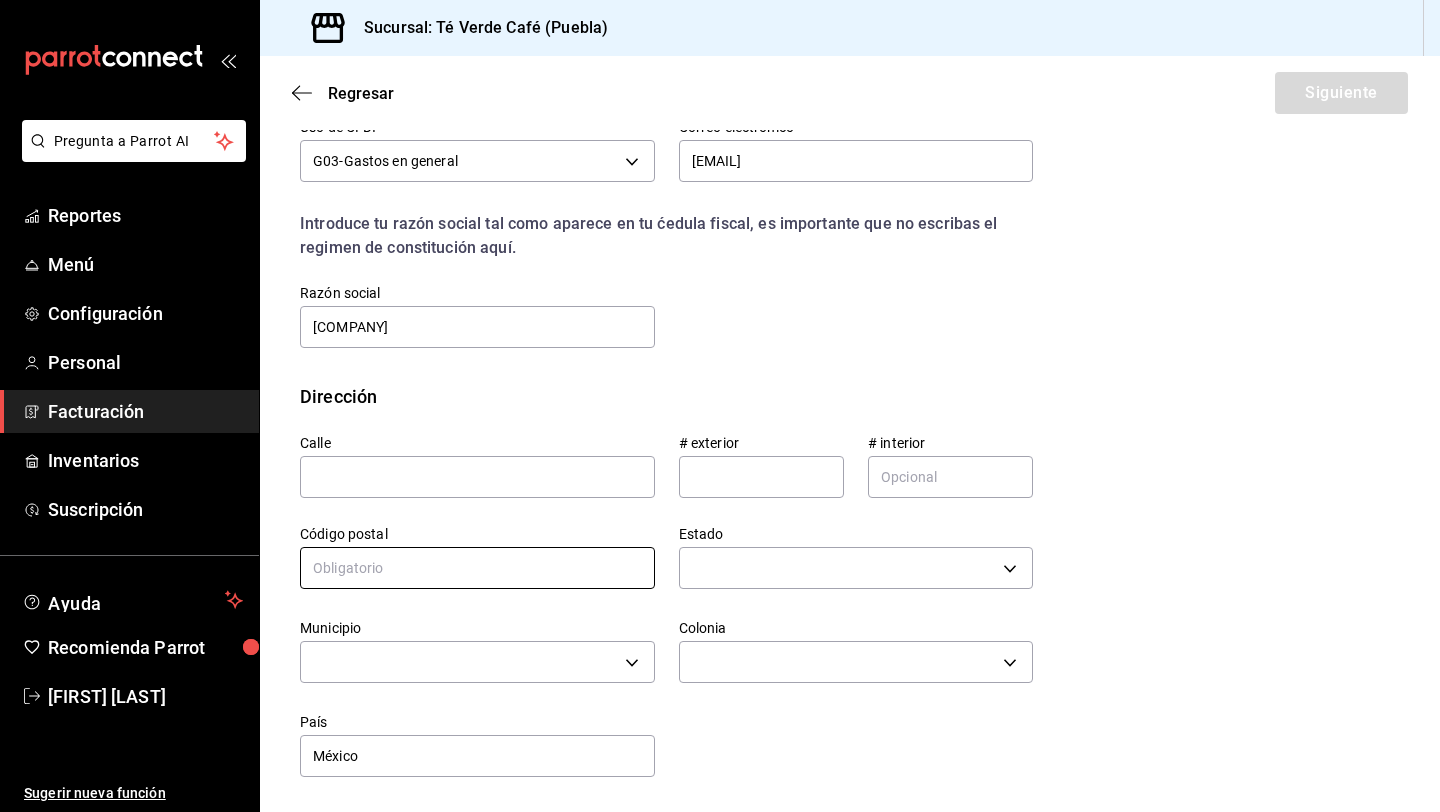 click at bounding box center (477, 568) 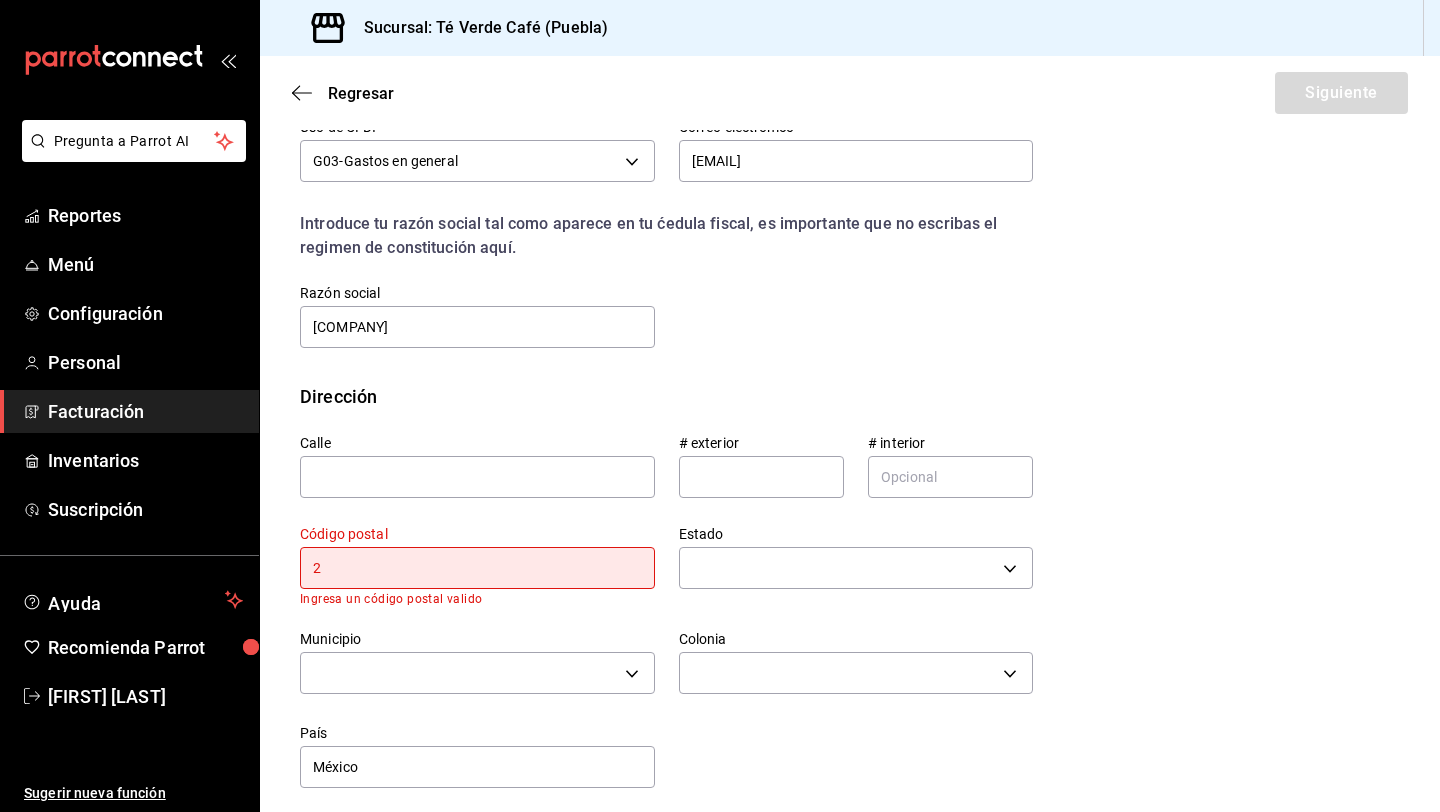 type on "28017" 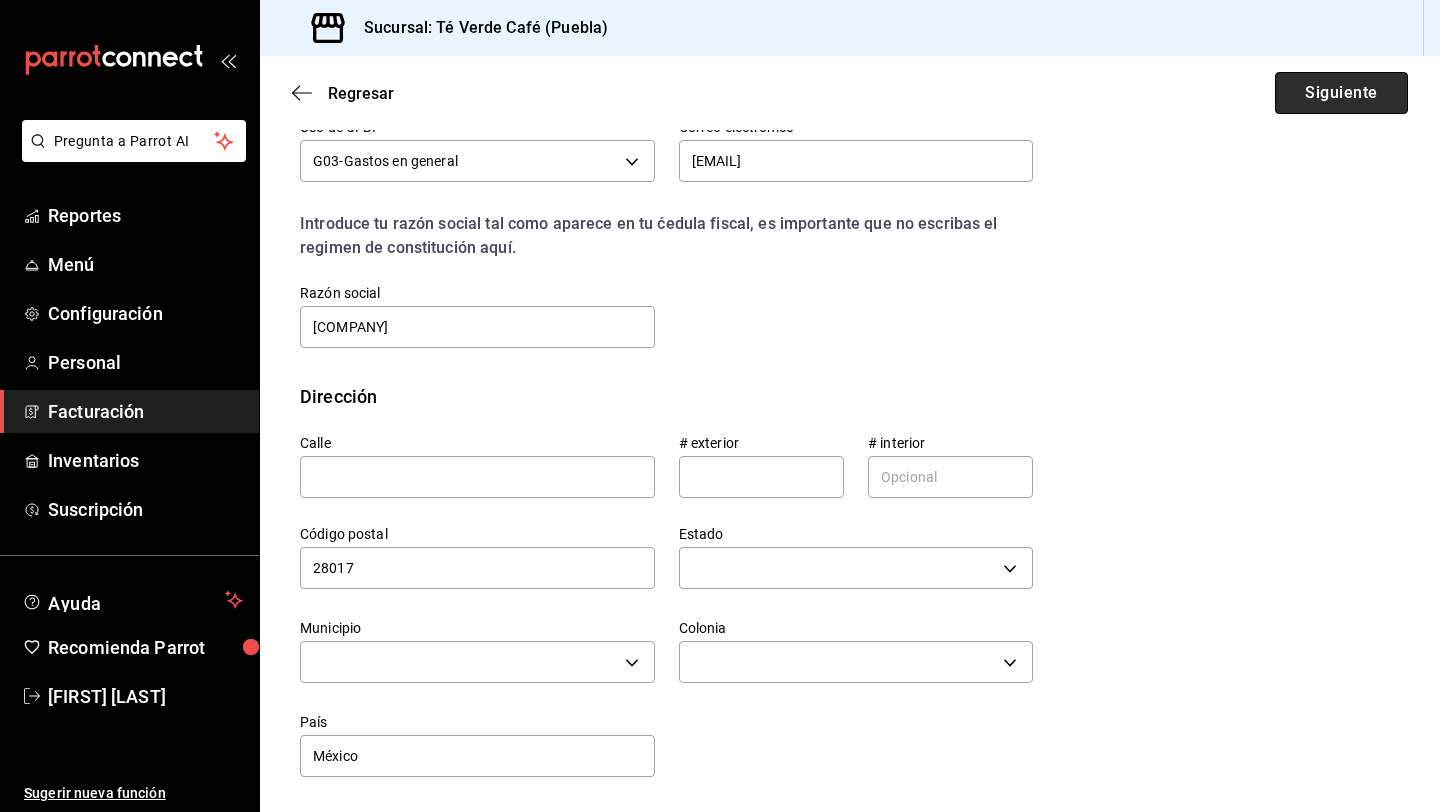 click on "Siguiente" at bounding box center (1341, 93) 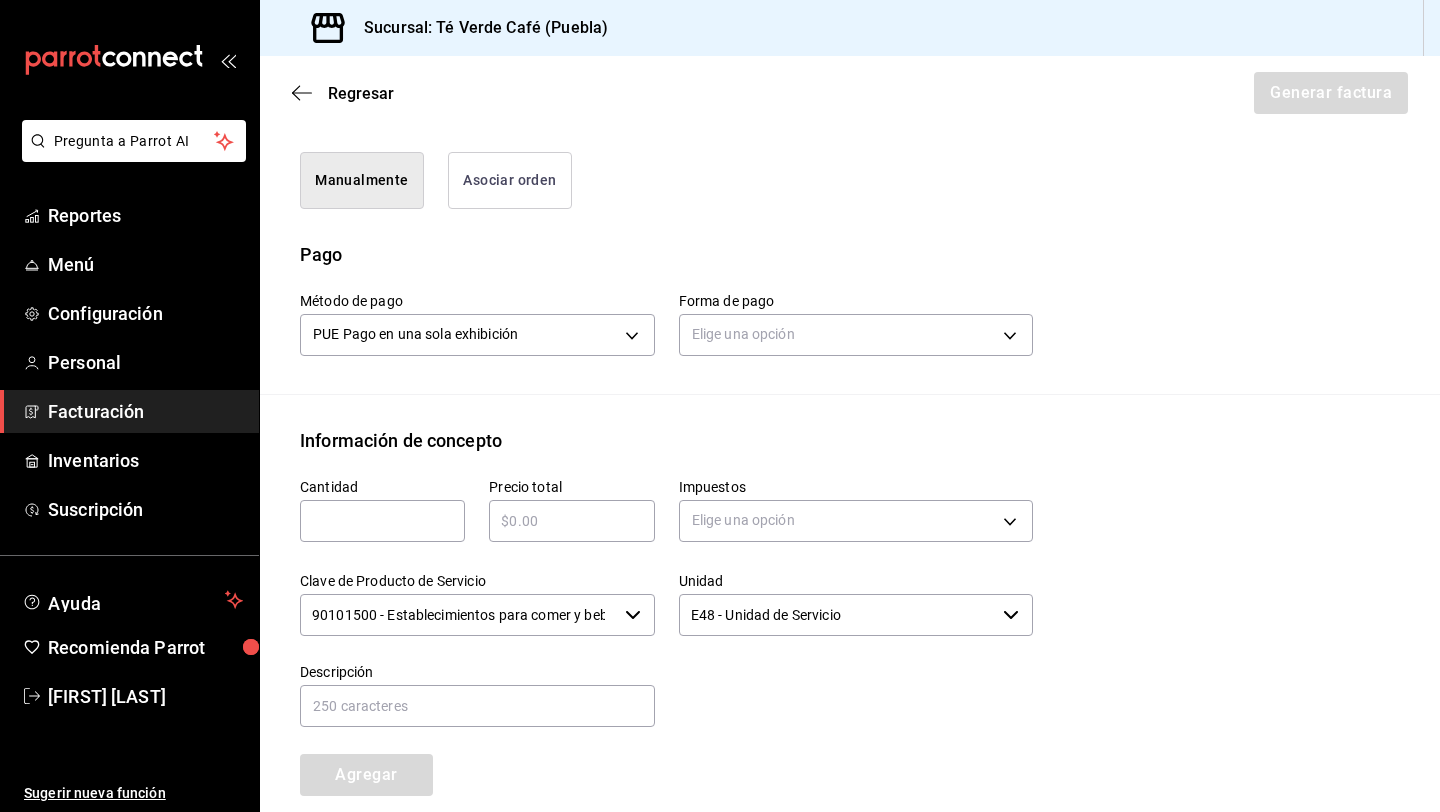 click on "Asociar orden" at bounding box center [510, 180] 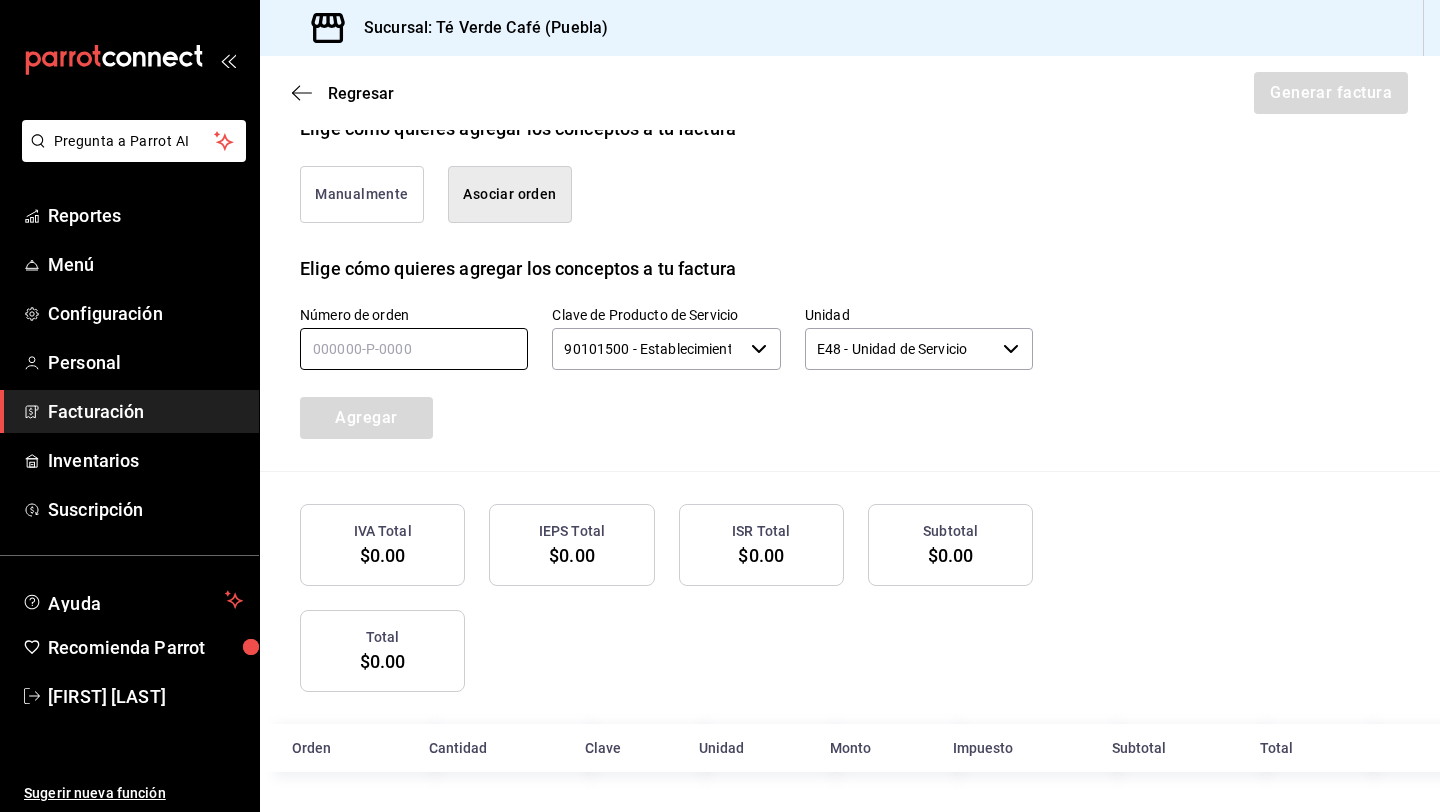 click at bounding box center [414, 349] 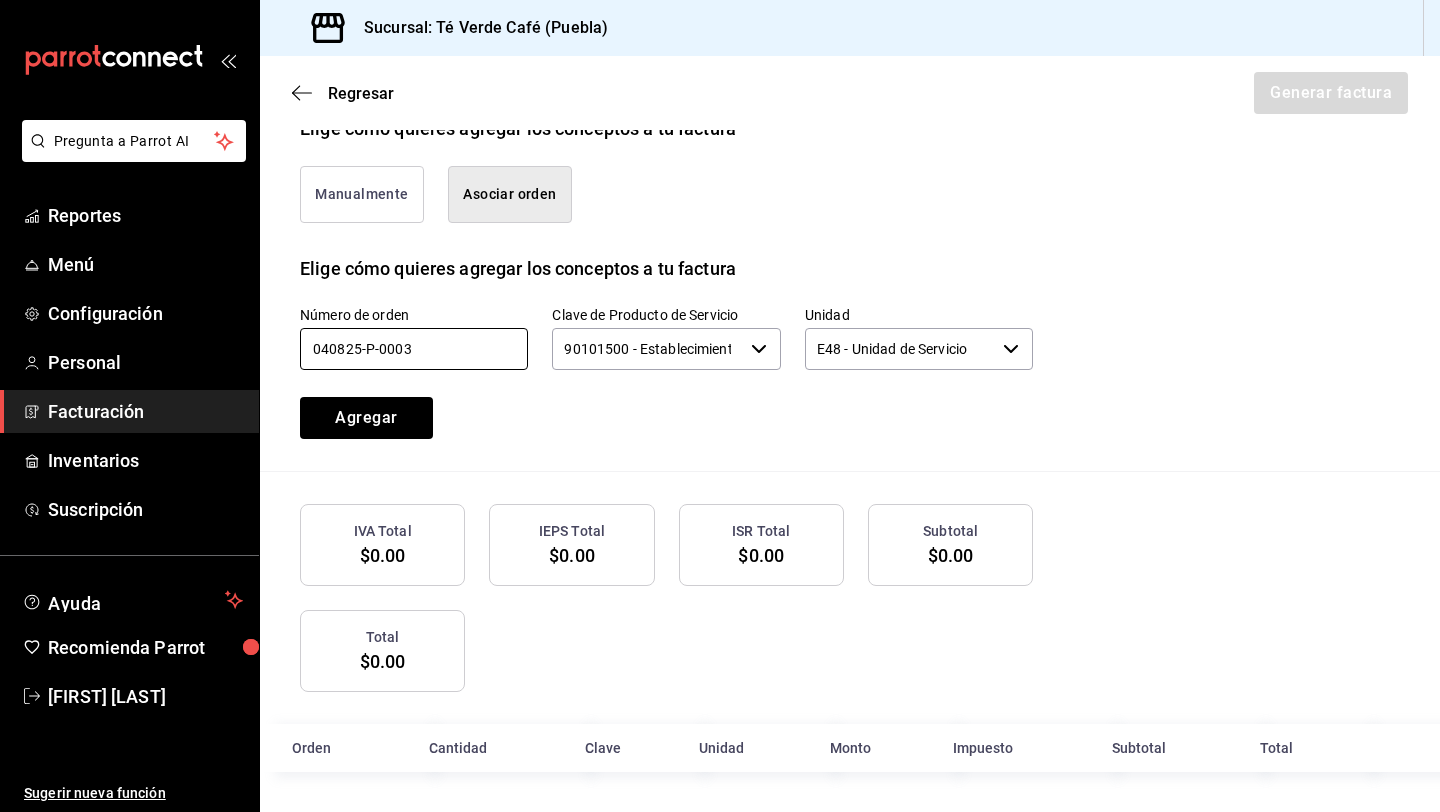 click at bounding box center [759, 349] 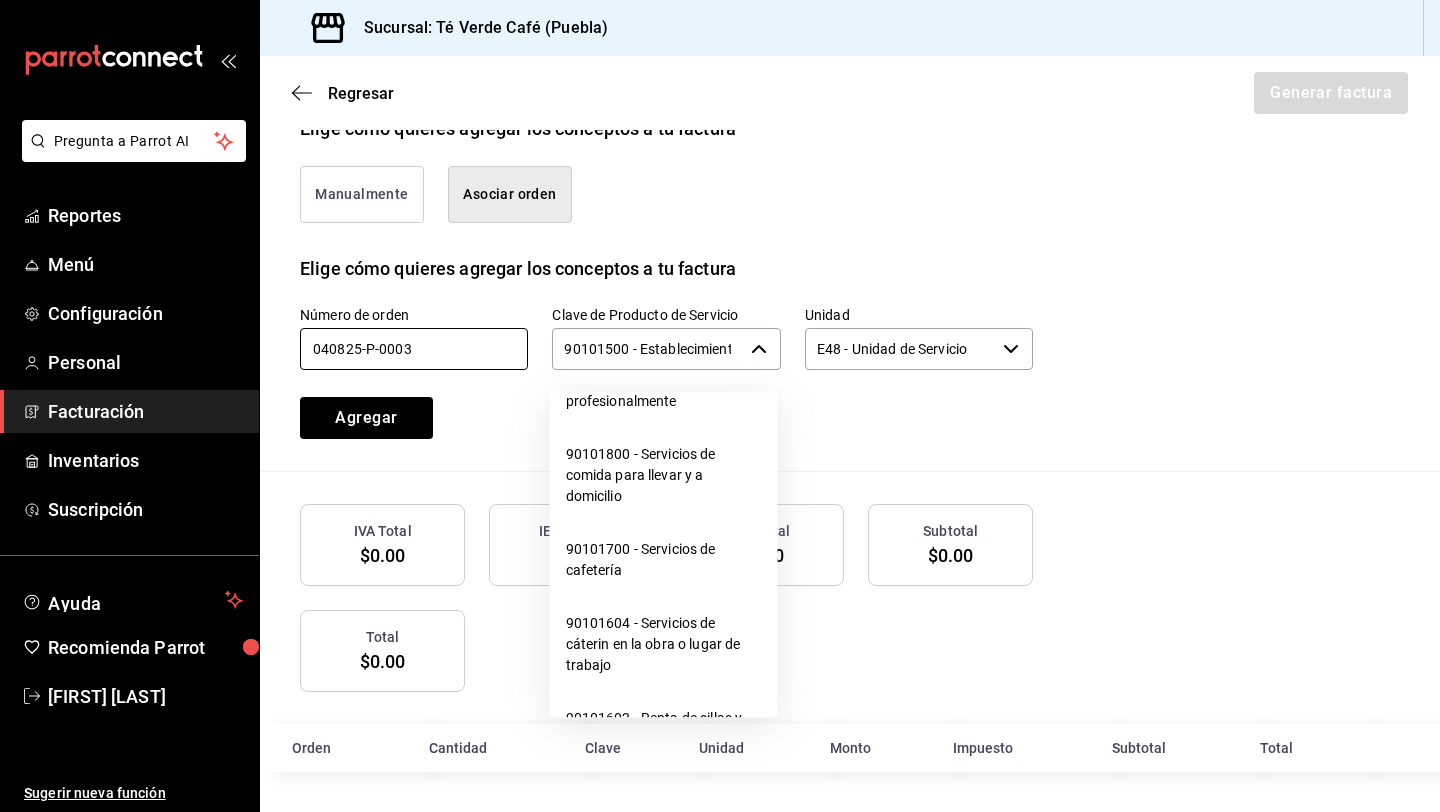 scroll, scrollTop: 379, scrollLeft: 0, axis: vertical 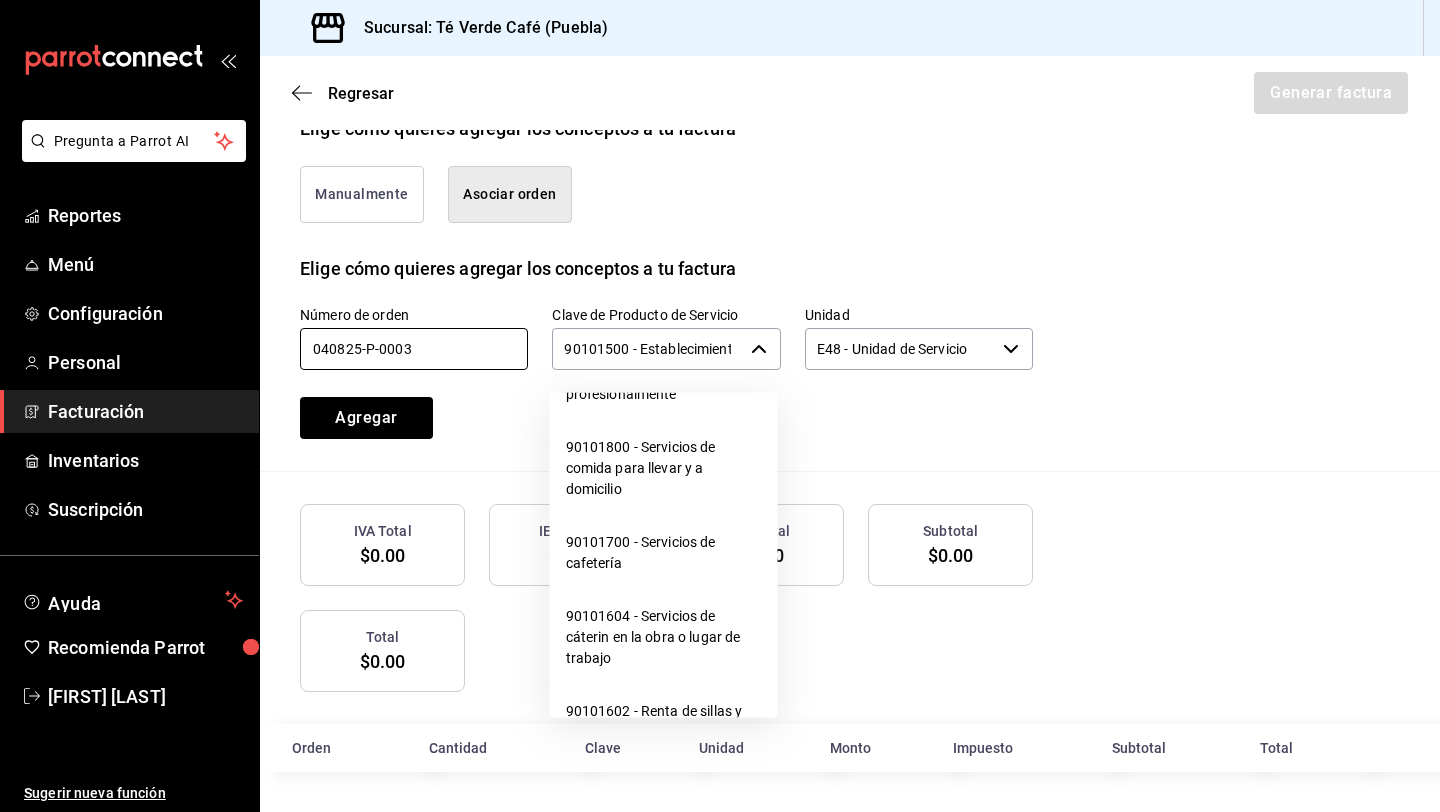 click on "90101700 - Servicios de cafetería" at bounding box center [664, 553] 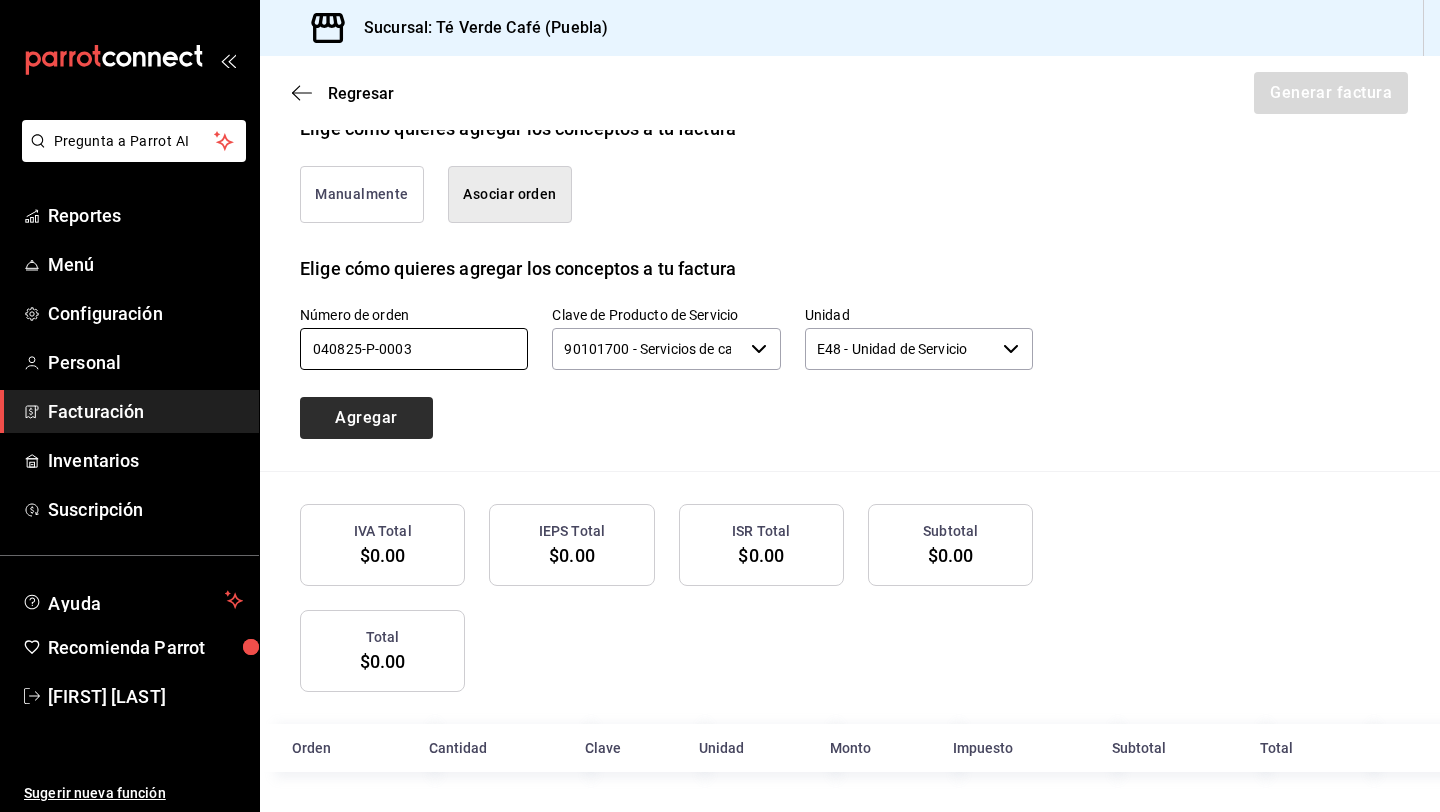 type on "040825-P-0003" 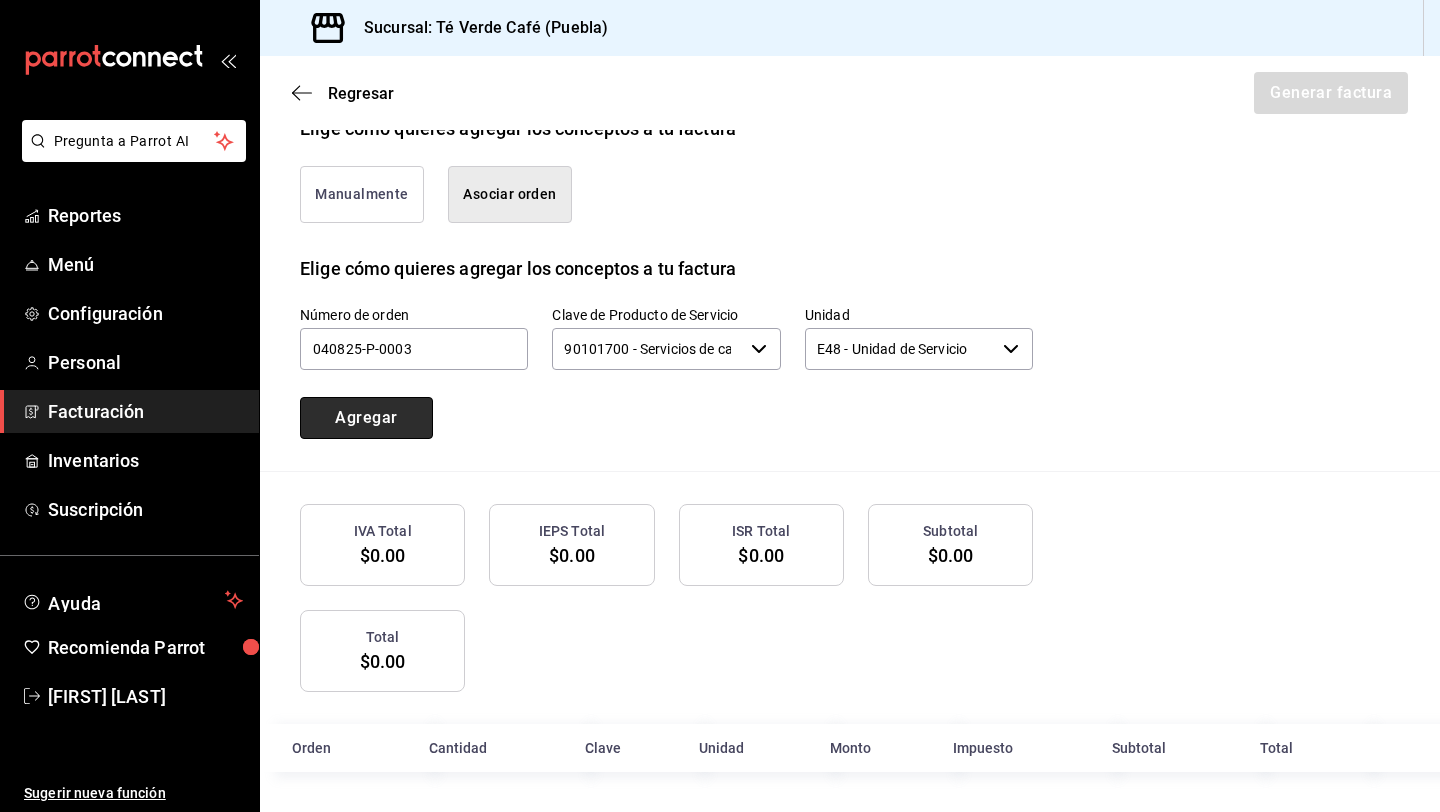 click on "Agregar" at bounding box center (366, 418) 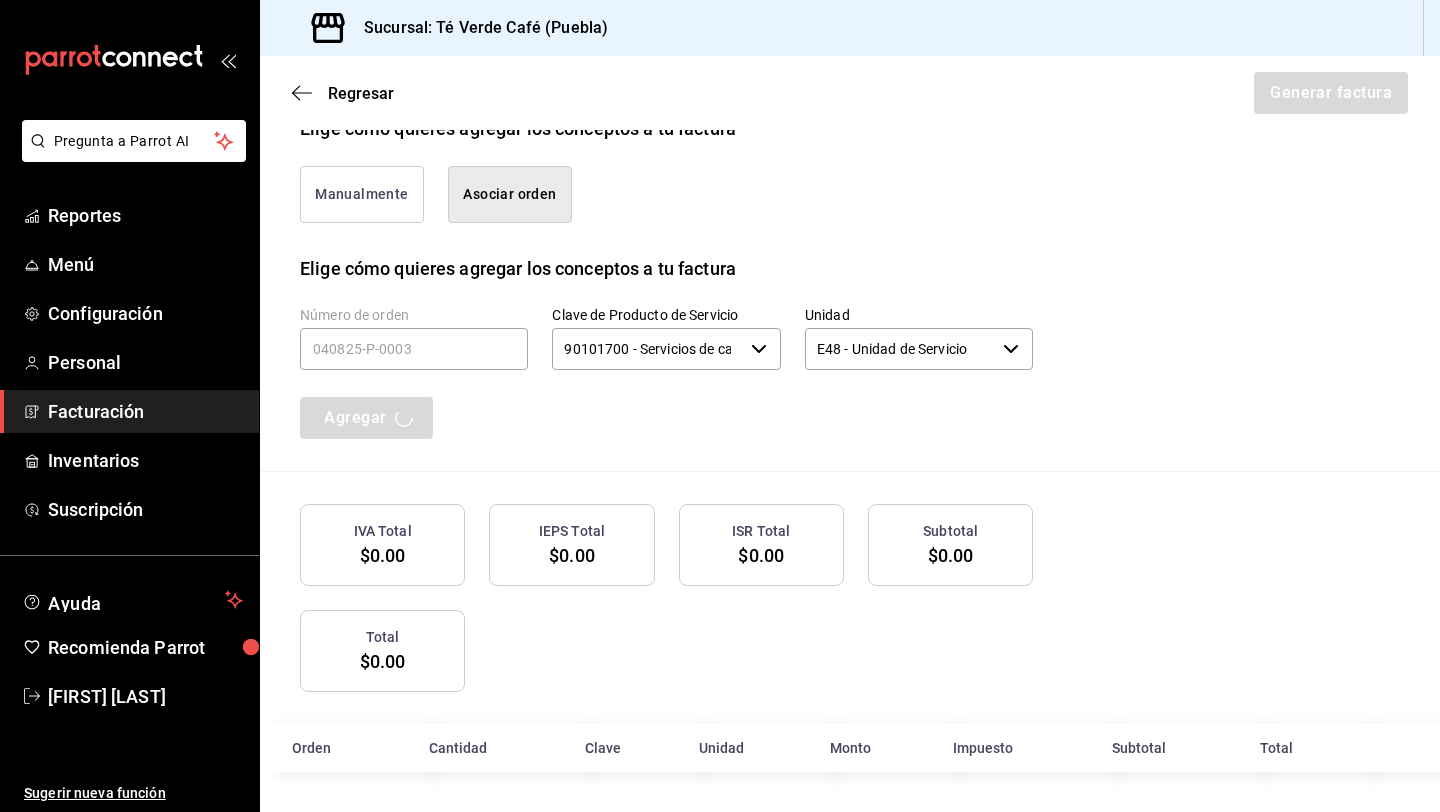 type 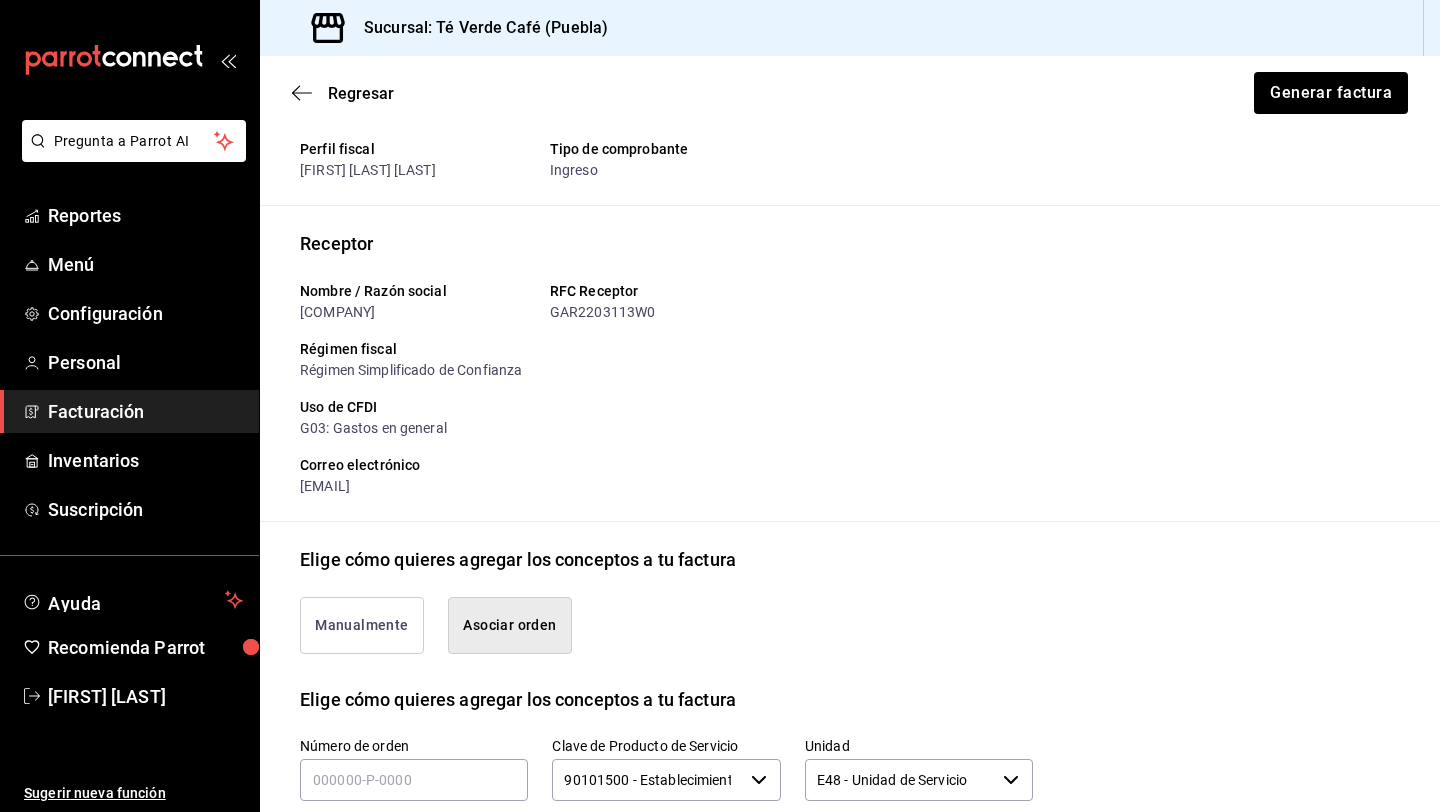 scroll, scrollTop: 0, scrollLeft: 0, axis: both 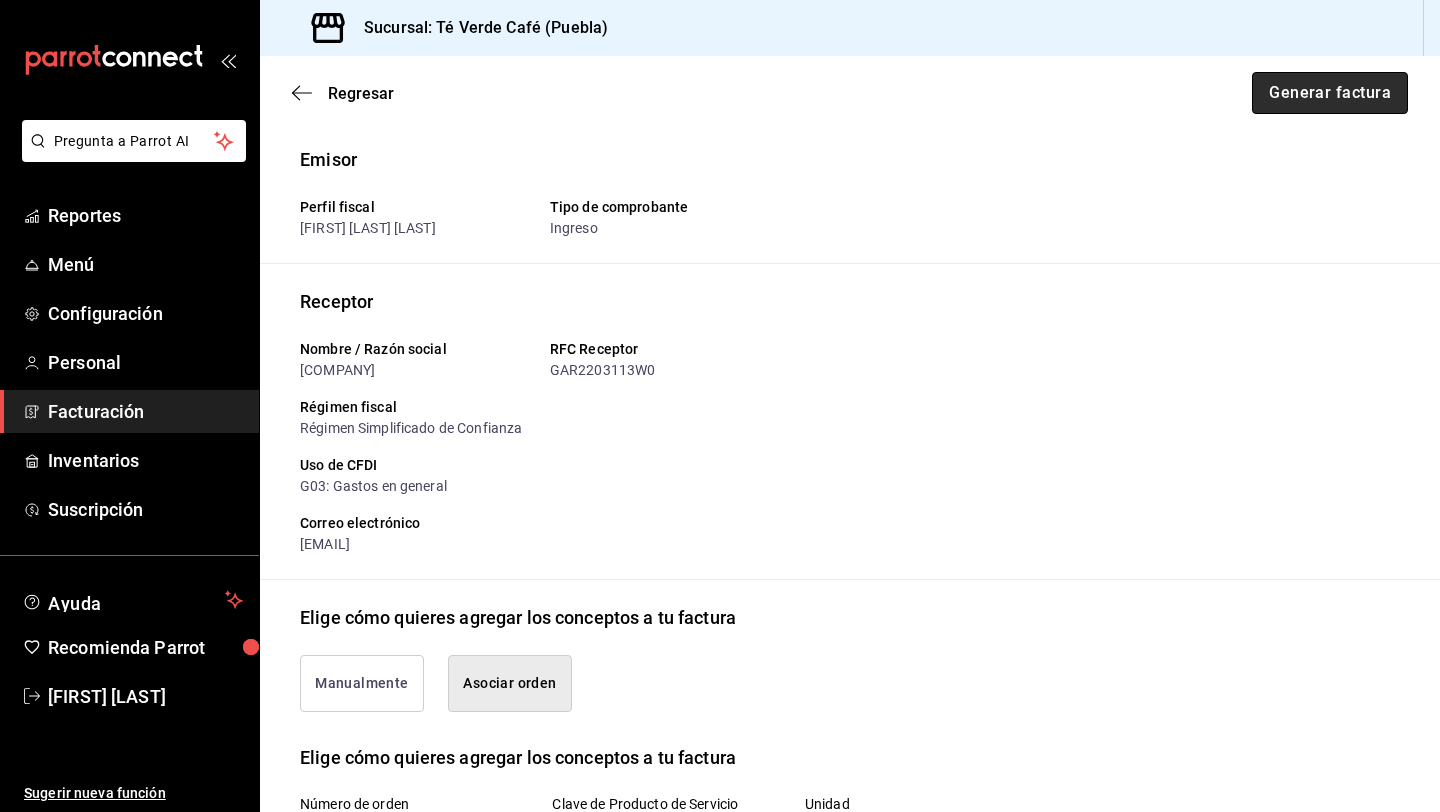click on "Generar factura" at bounding box center [1330, 93] 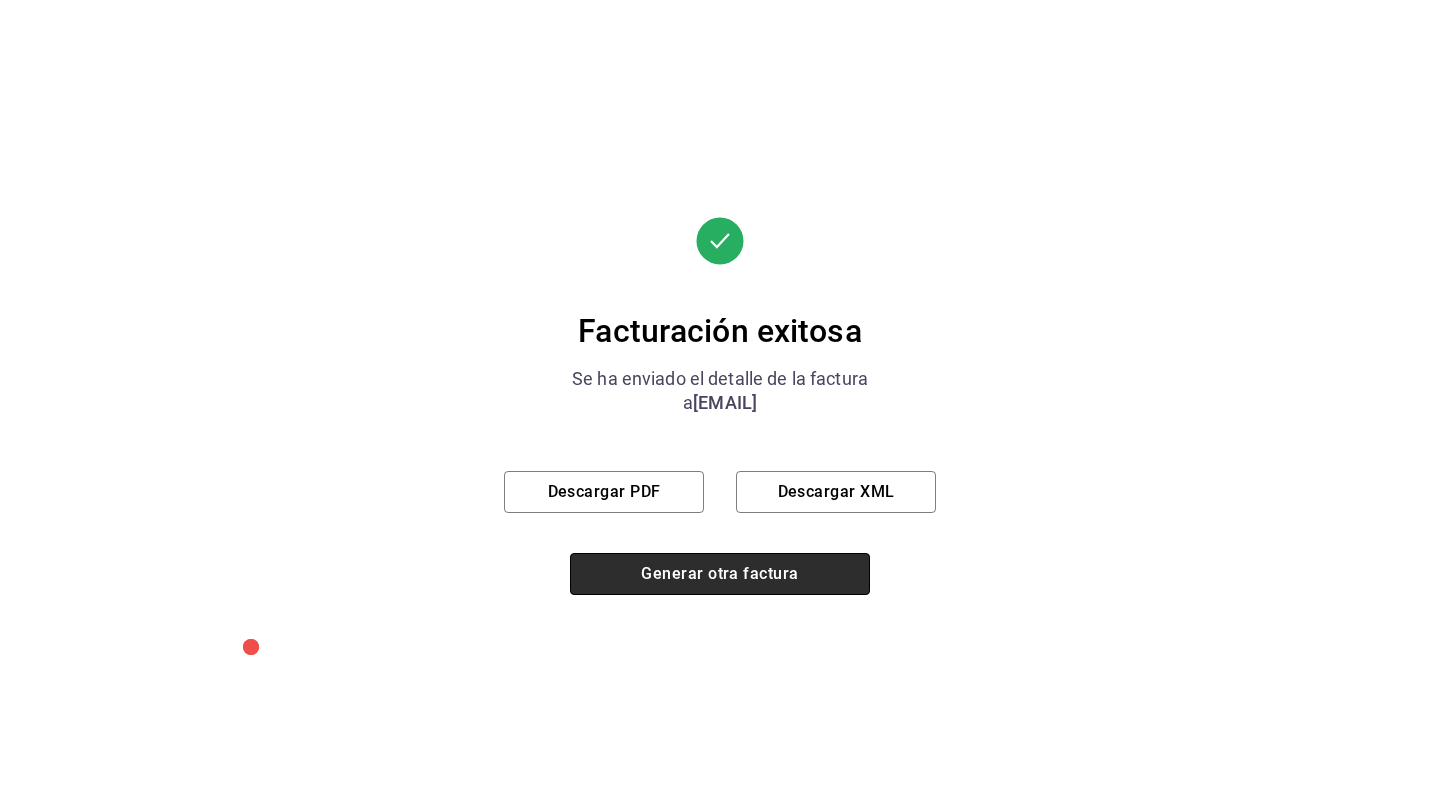 click on "Generar otra factura" at bounding box center [720, 574] 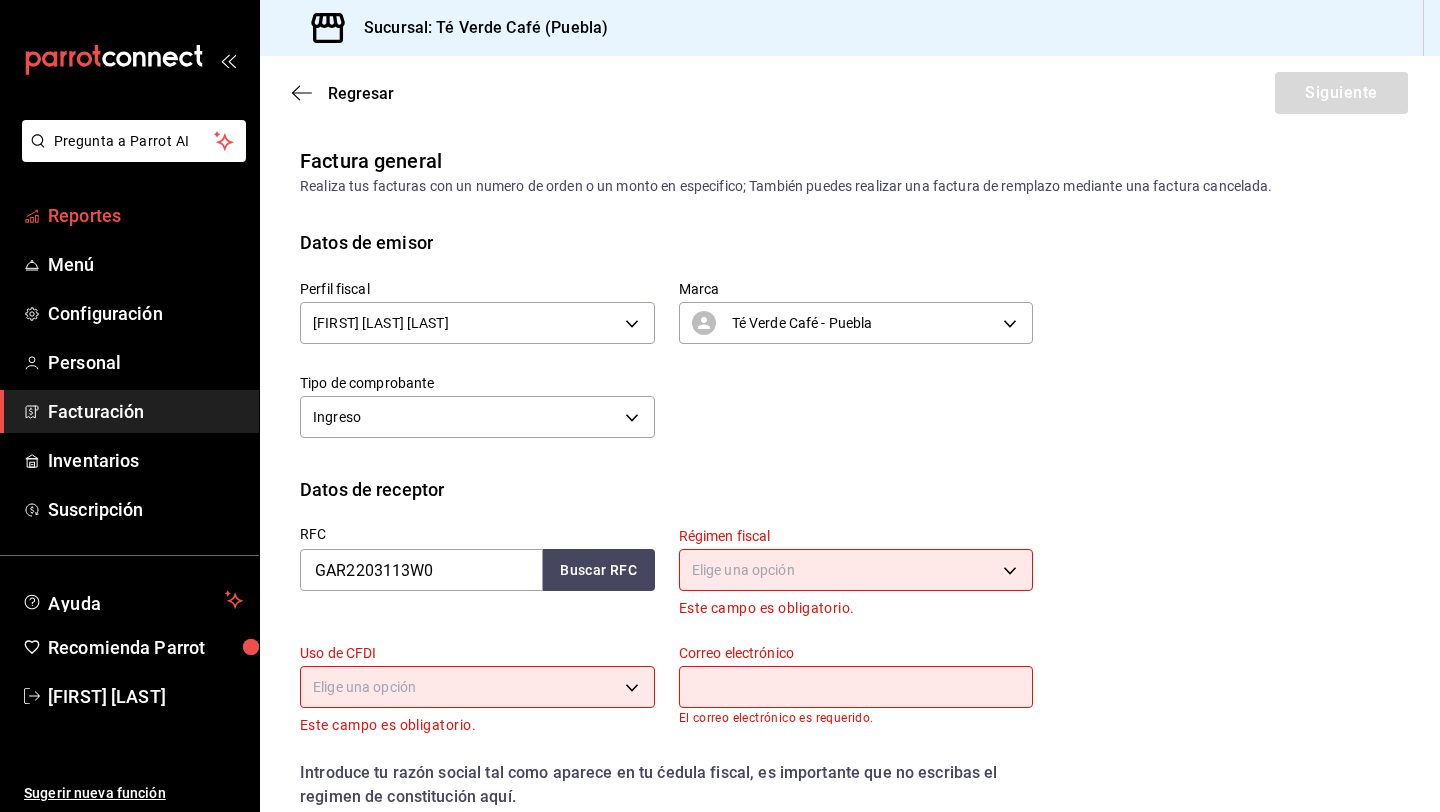 click on "Reportes" at bounding box center (145, 215) 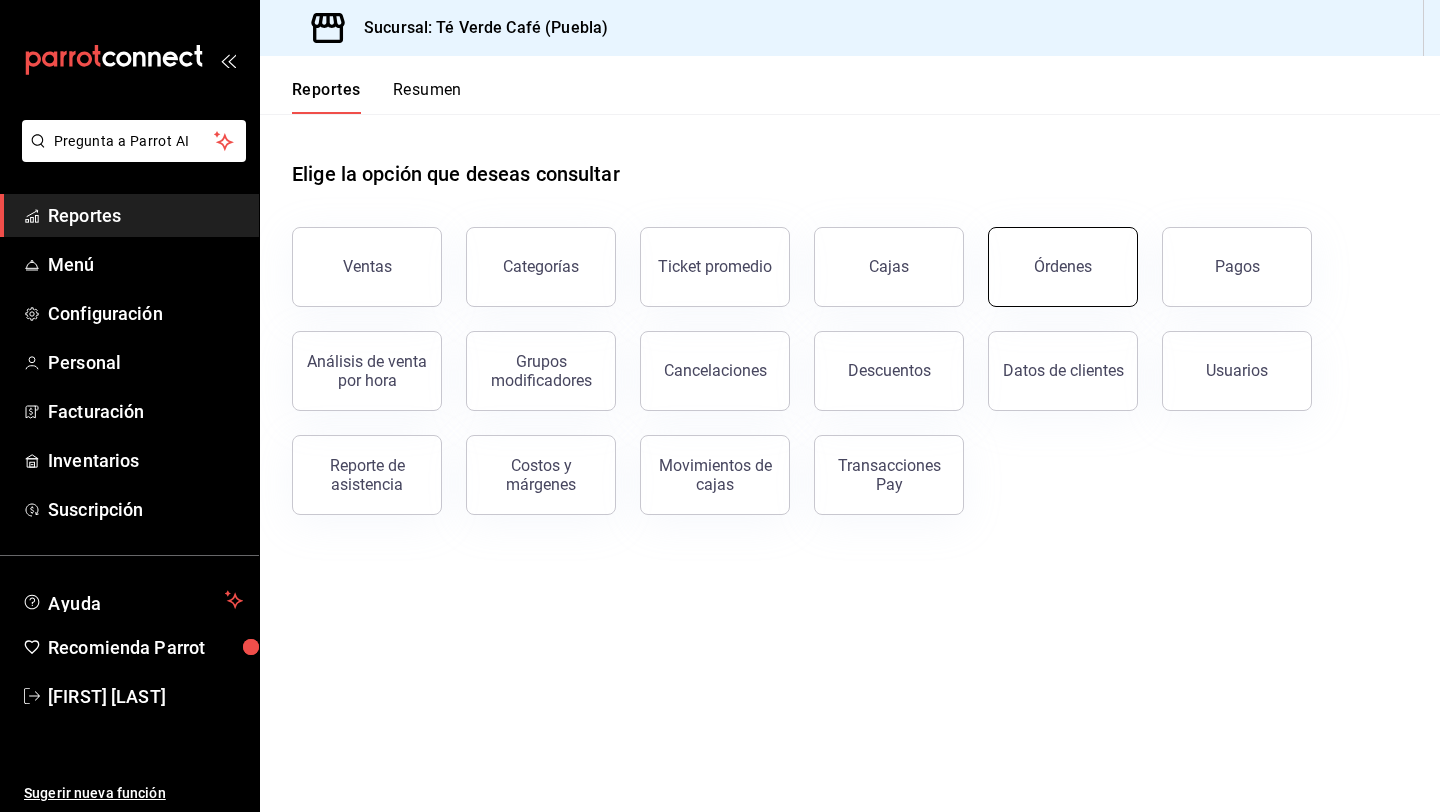 click on "Órdenes" at bounding box center [1063, 267] 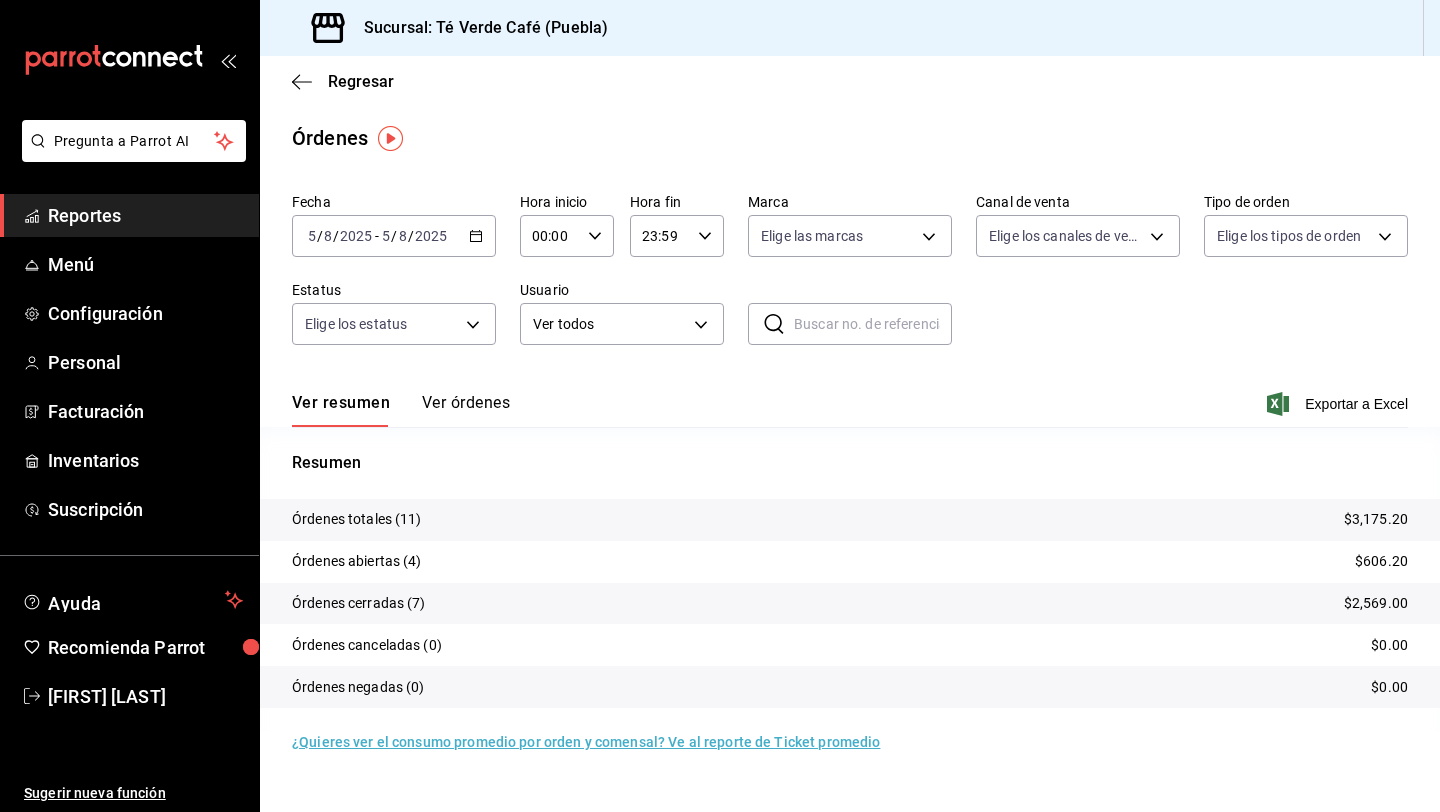 click on "Ver órdenes" at bounding box center (466, 410) 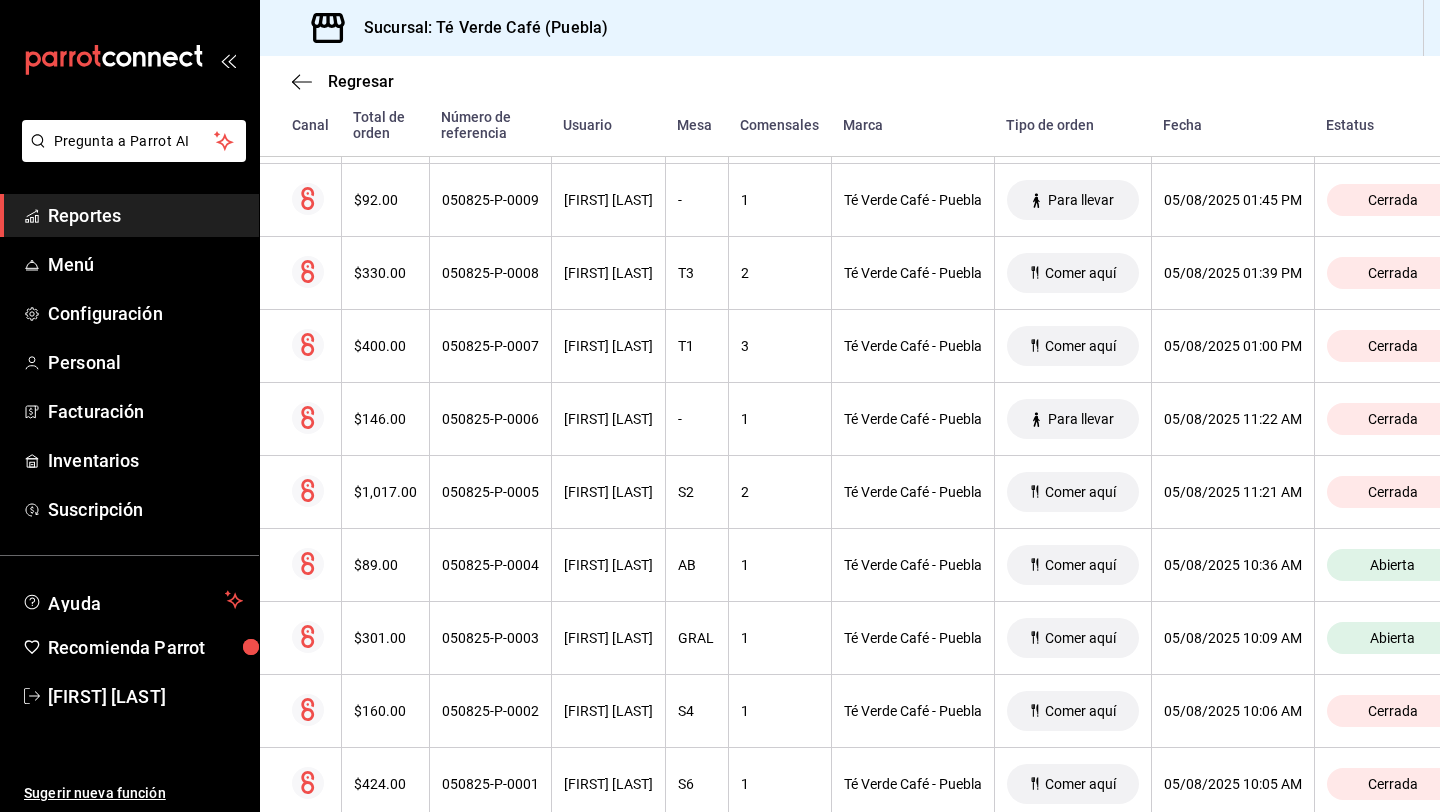 scroll, scrollTop: 560, scrollLeft: 0, axis: vertical 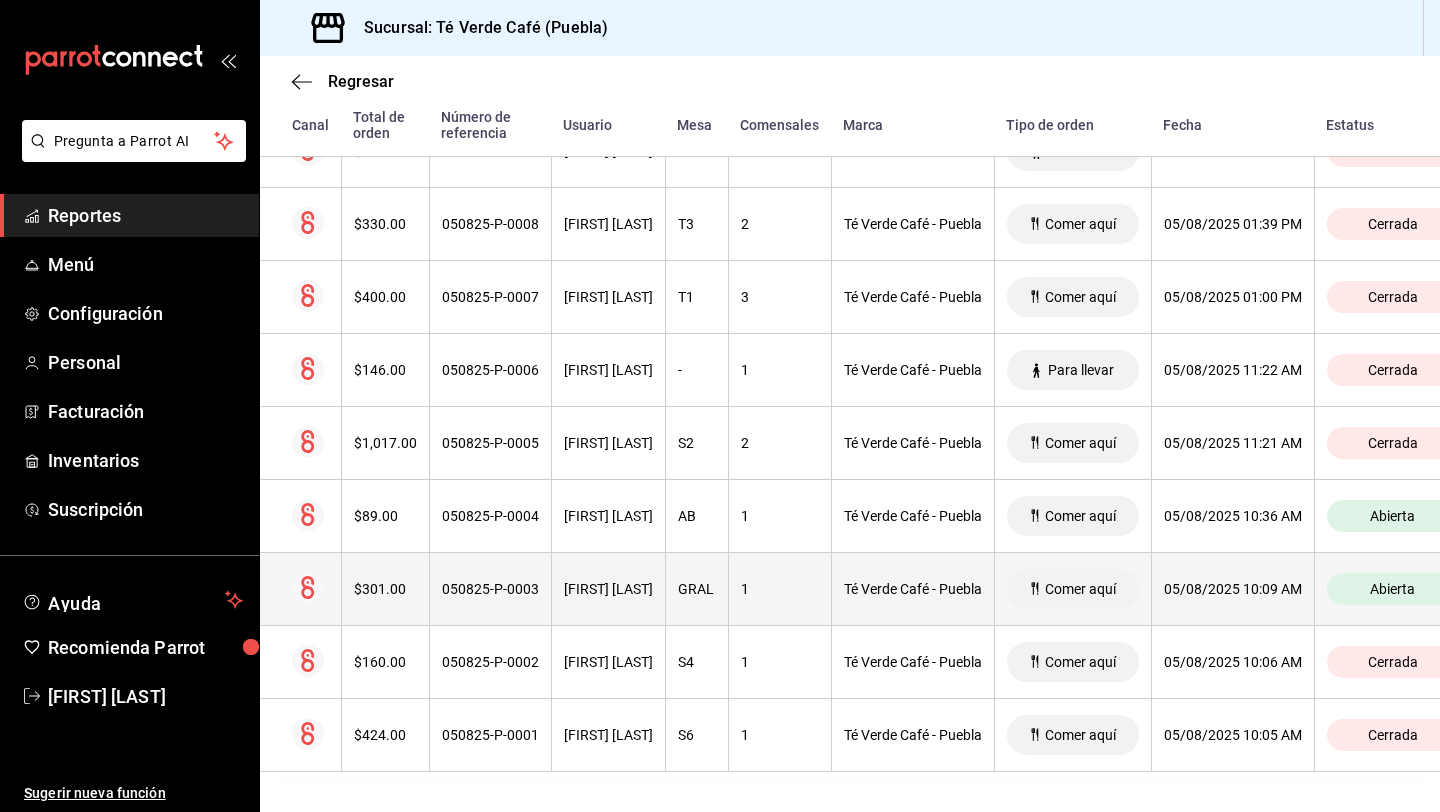 click on "050825-P-0003" at bounding box center [490, 589] 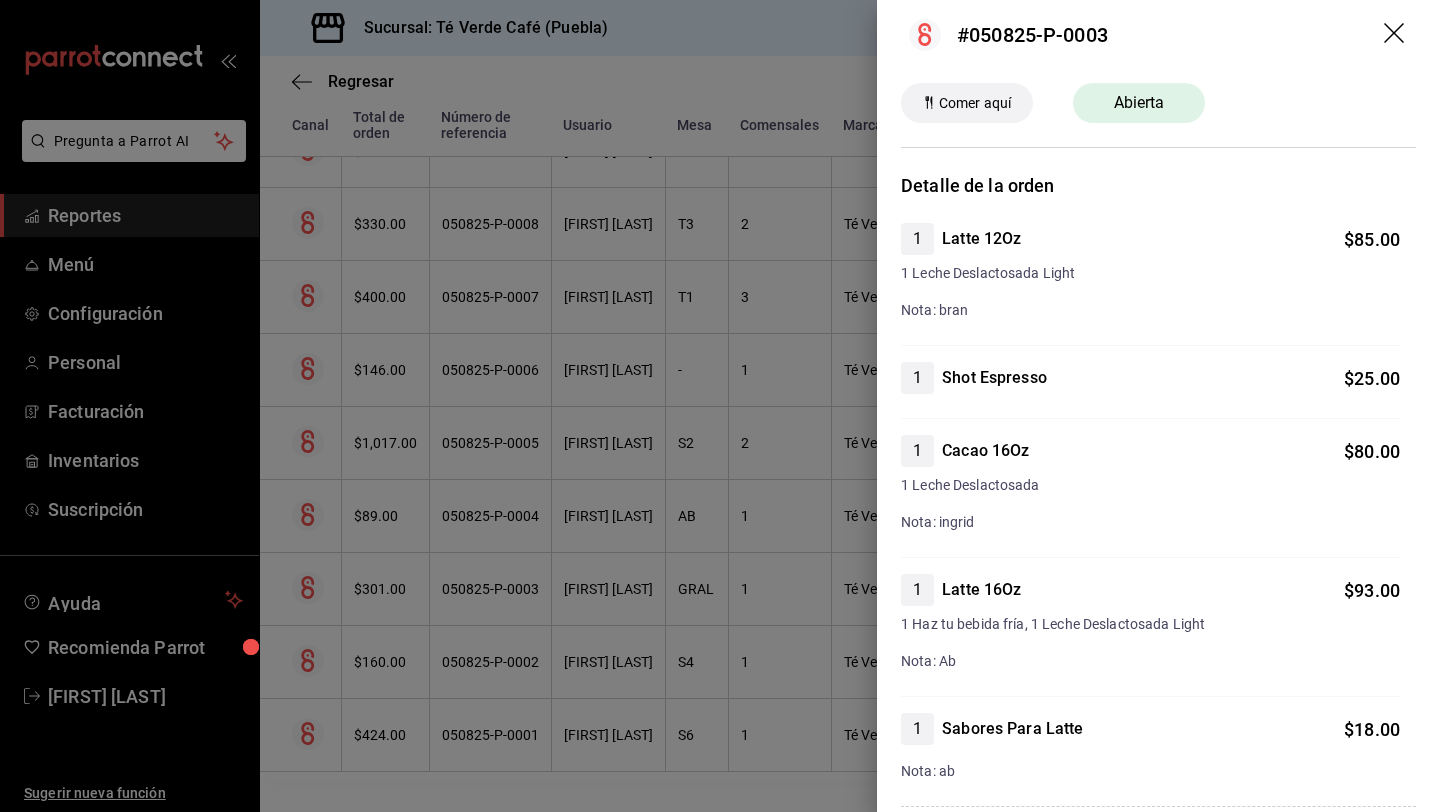 scroll, scrollTop: 0, scrollLeft: 0, axis: both 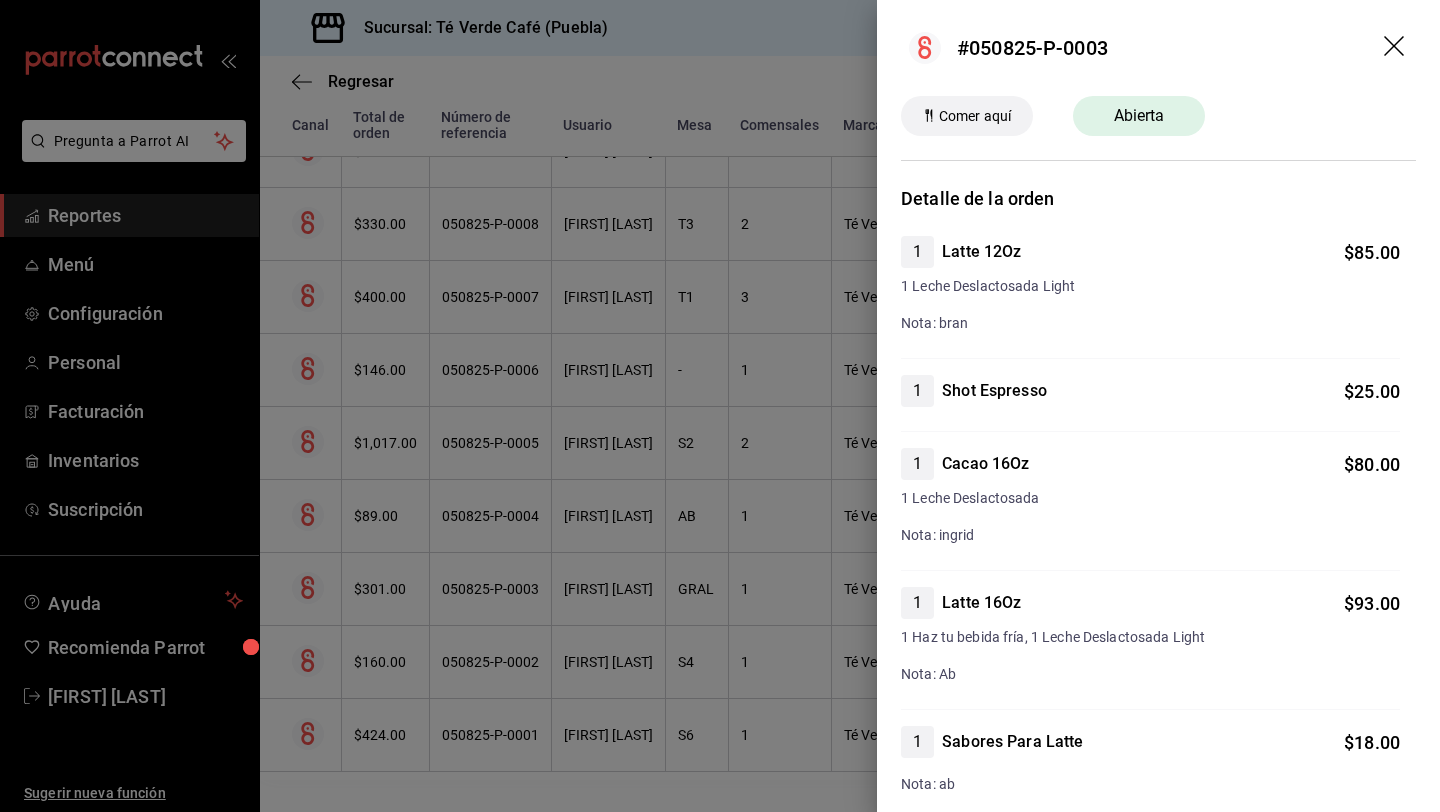 click 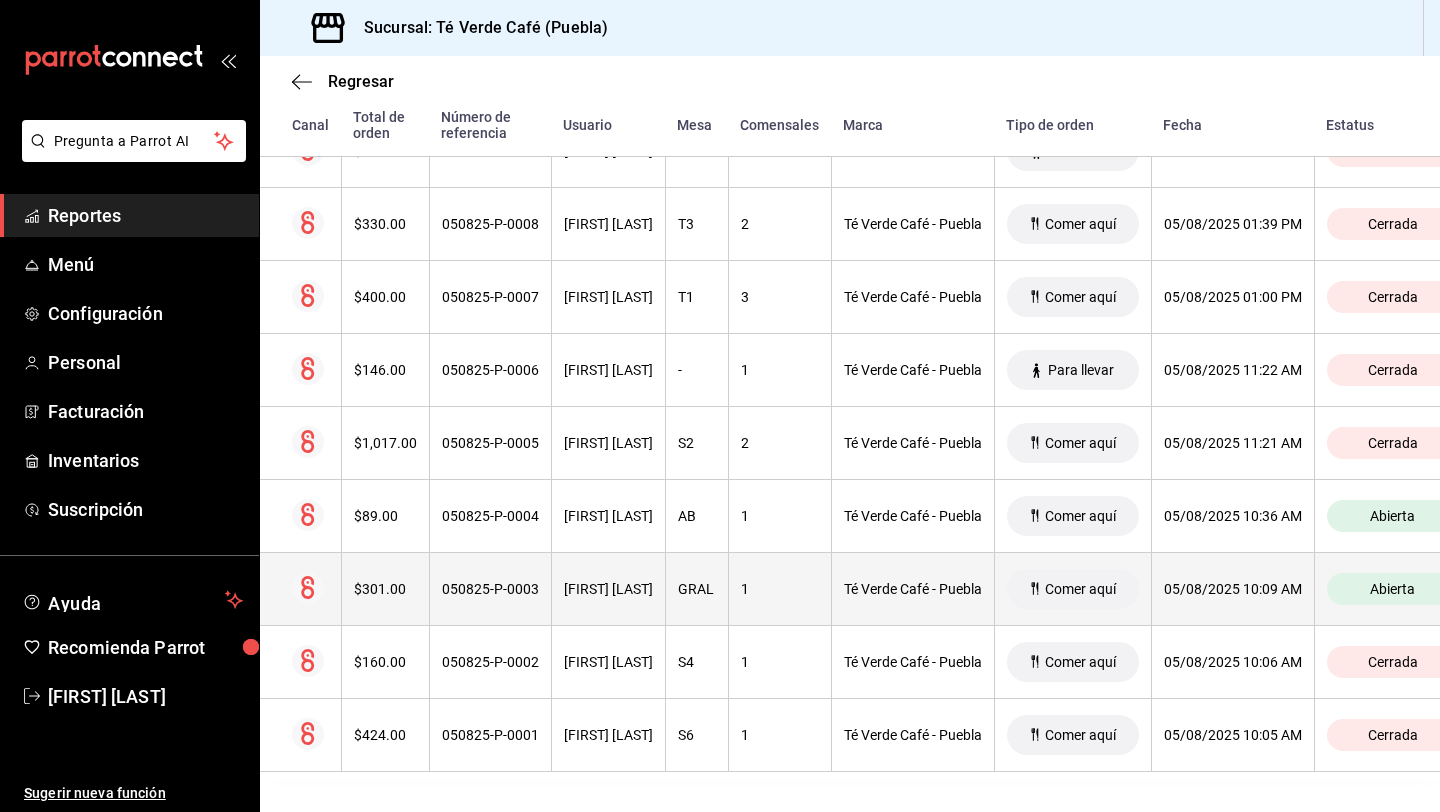 click on "050825-P-0003" at bounding box center (490, 589) 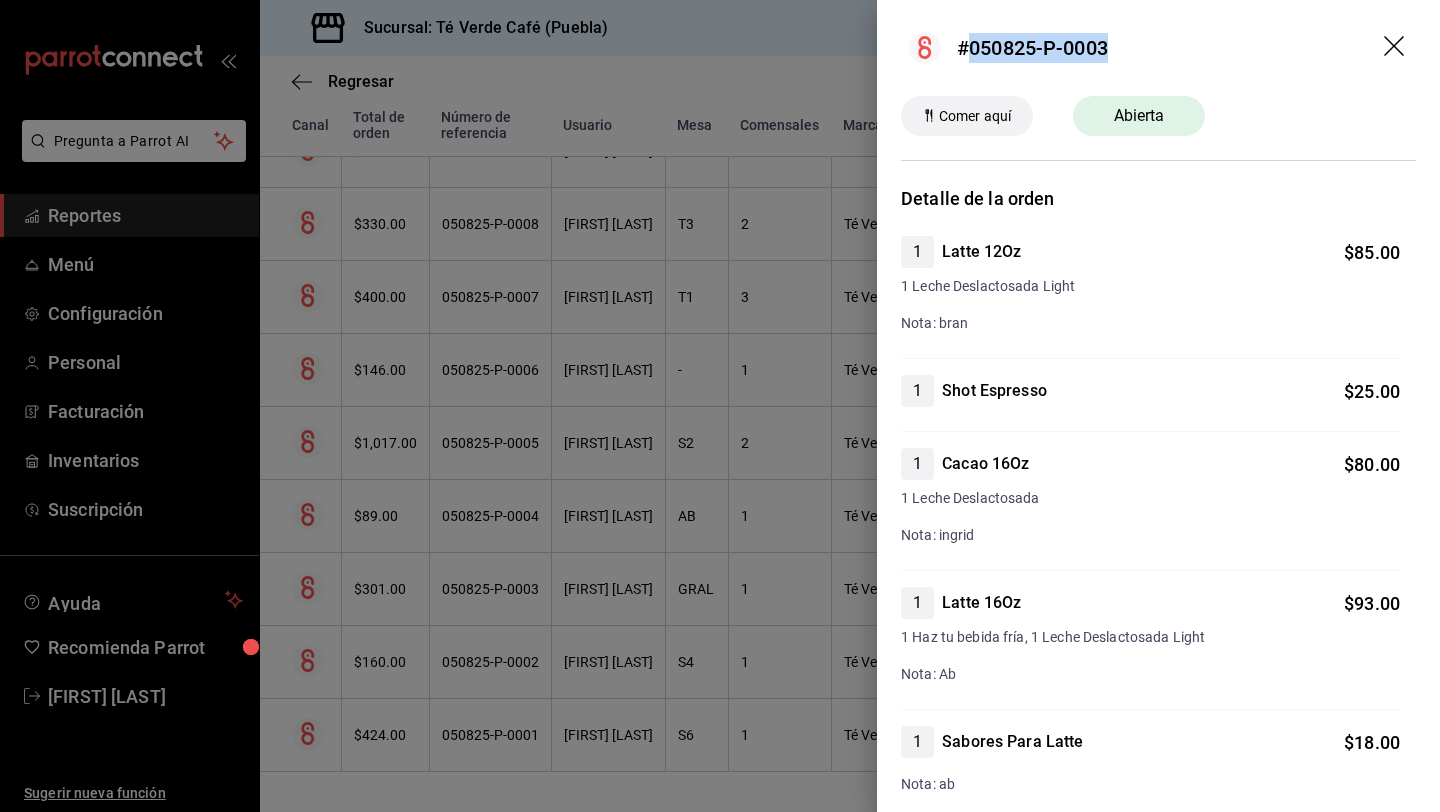 drag, startPoint x: 1122, startPoint y: 56, endPoint x: 973, endPoint y: 51, distance: 149.08386 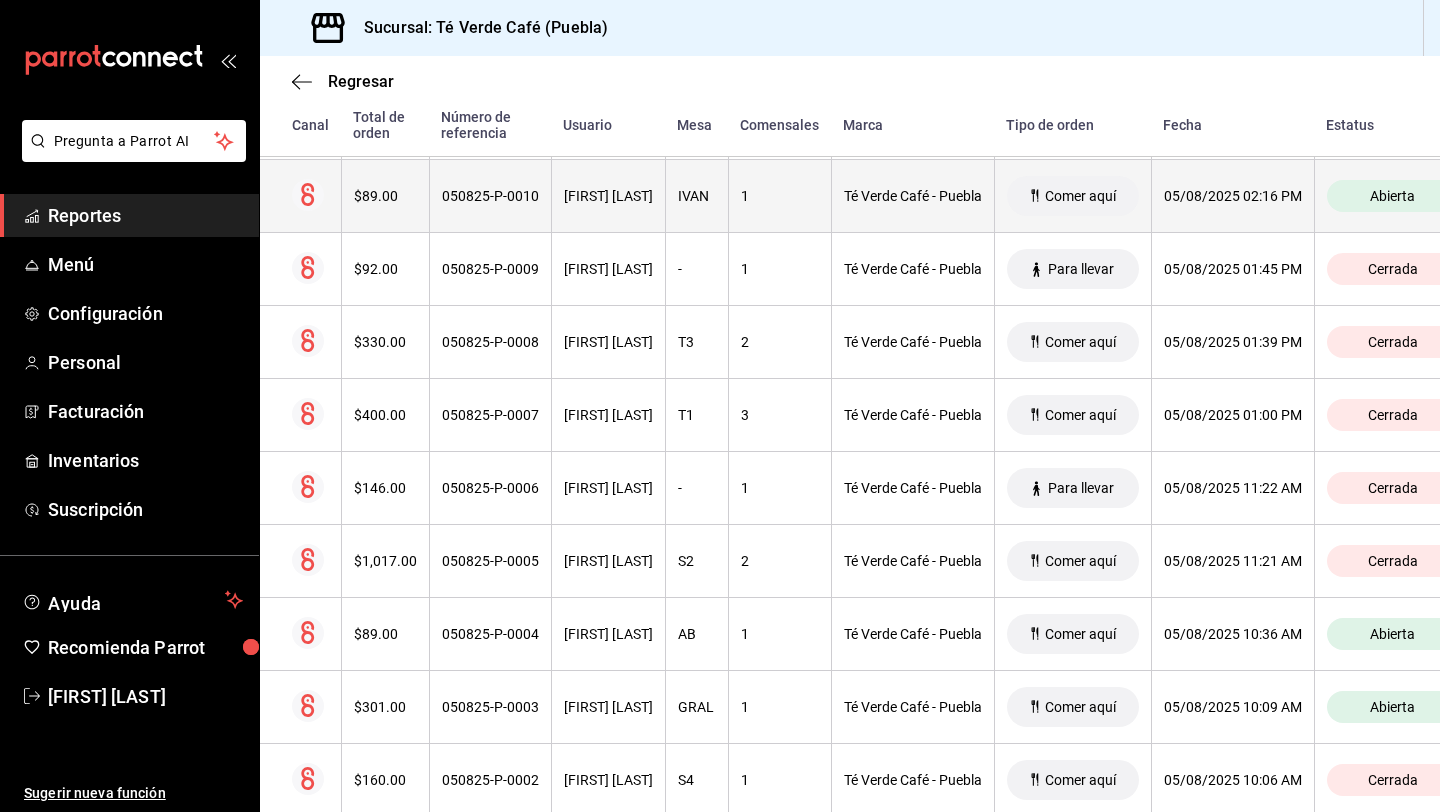 scroll, scrollTop: 560, scrollLeft: 0, axis: vertical 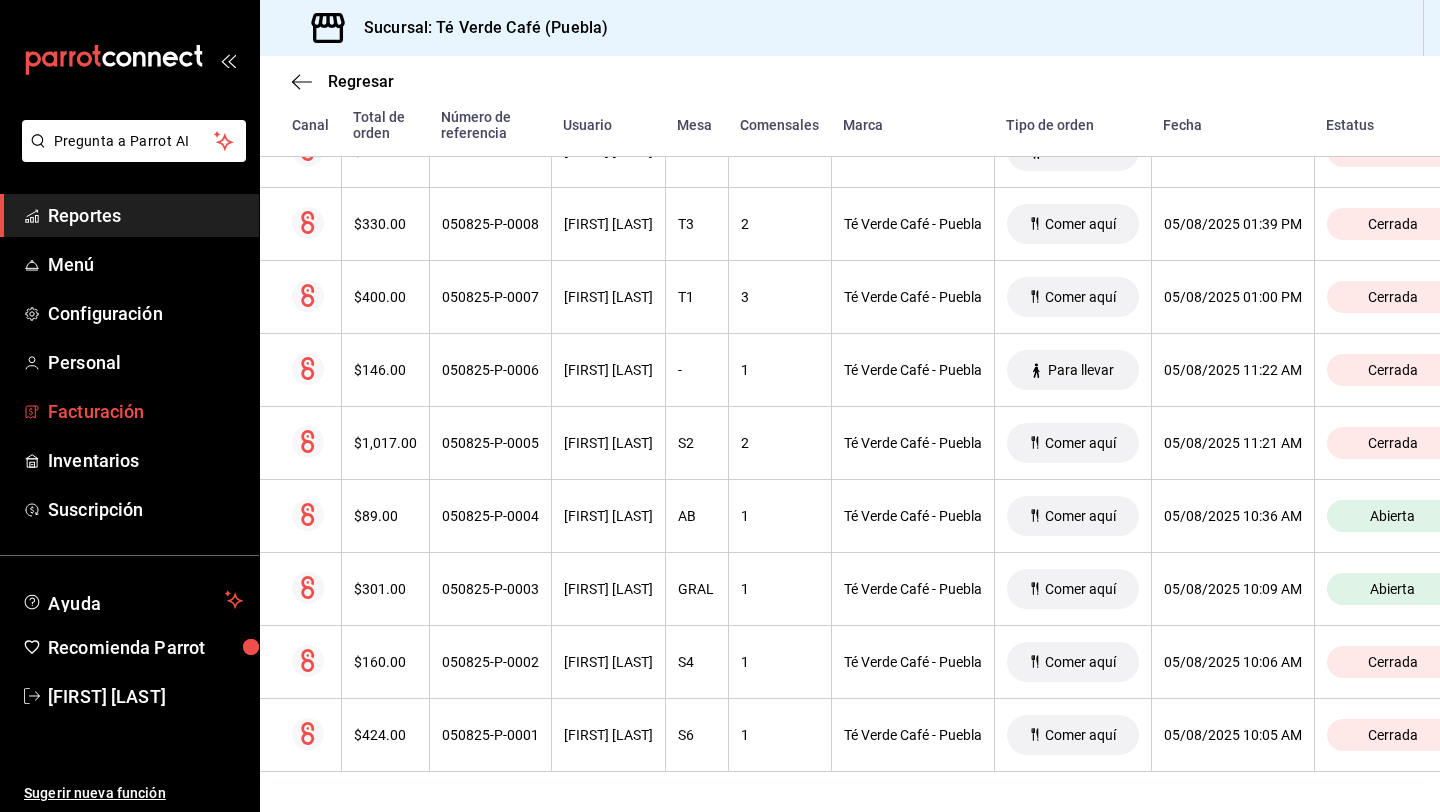 click on "Facturación" at bounding box center (145, 411) 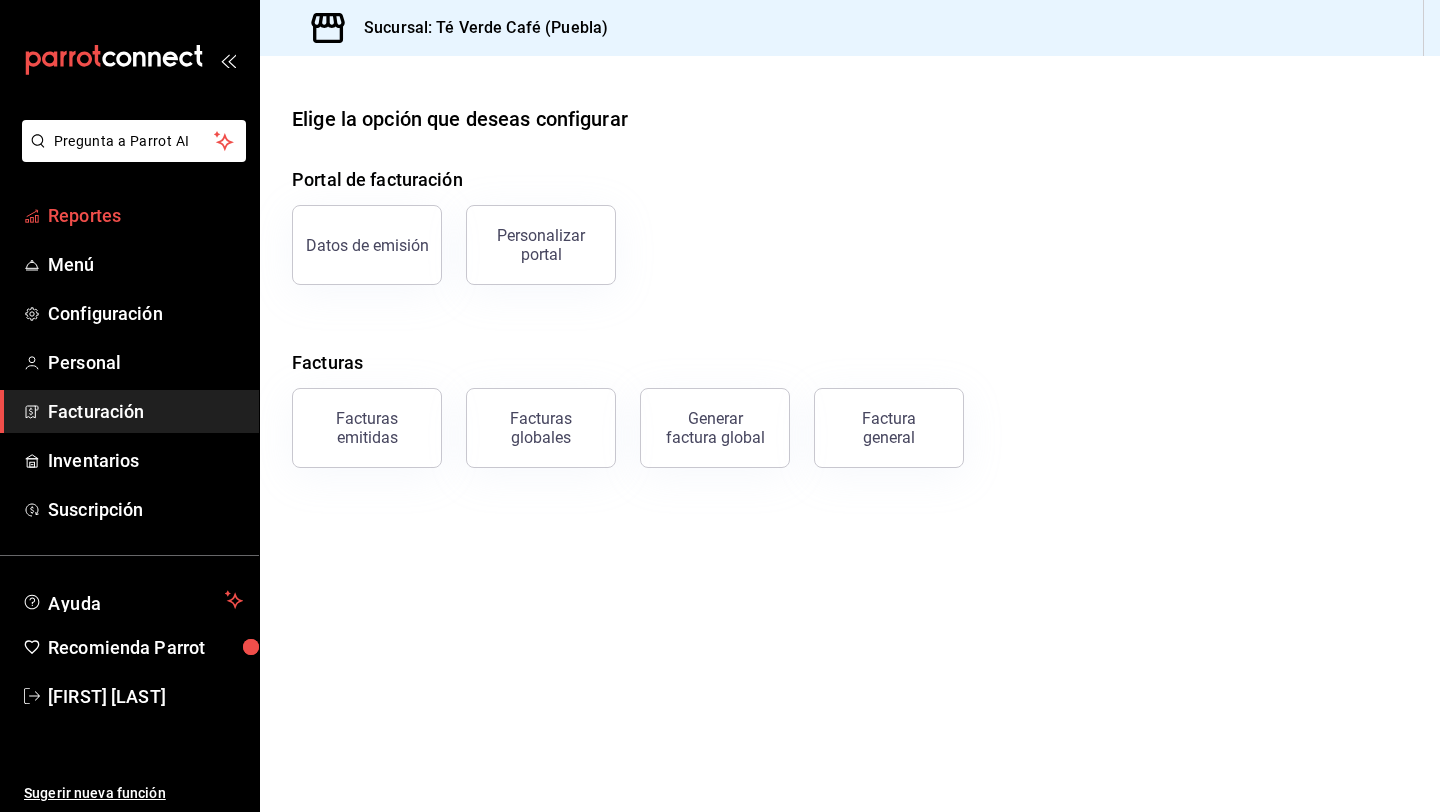 click on "Reportes" at bounding box center [145, 215] 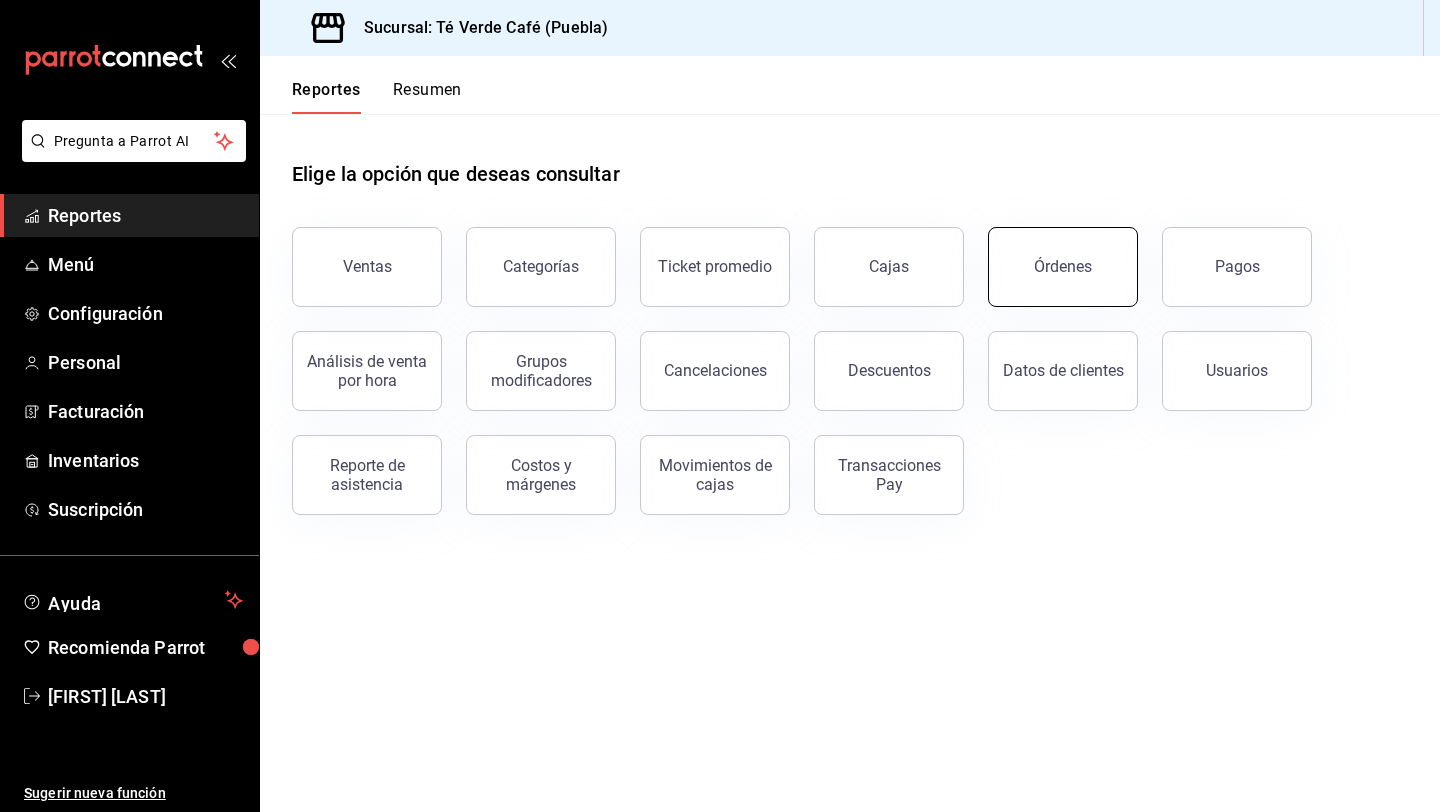 click on "Órdenes" at bounding box center (1063, 266) 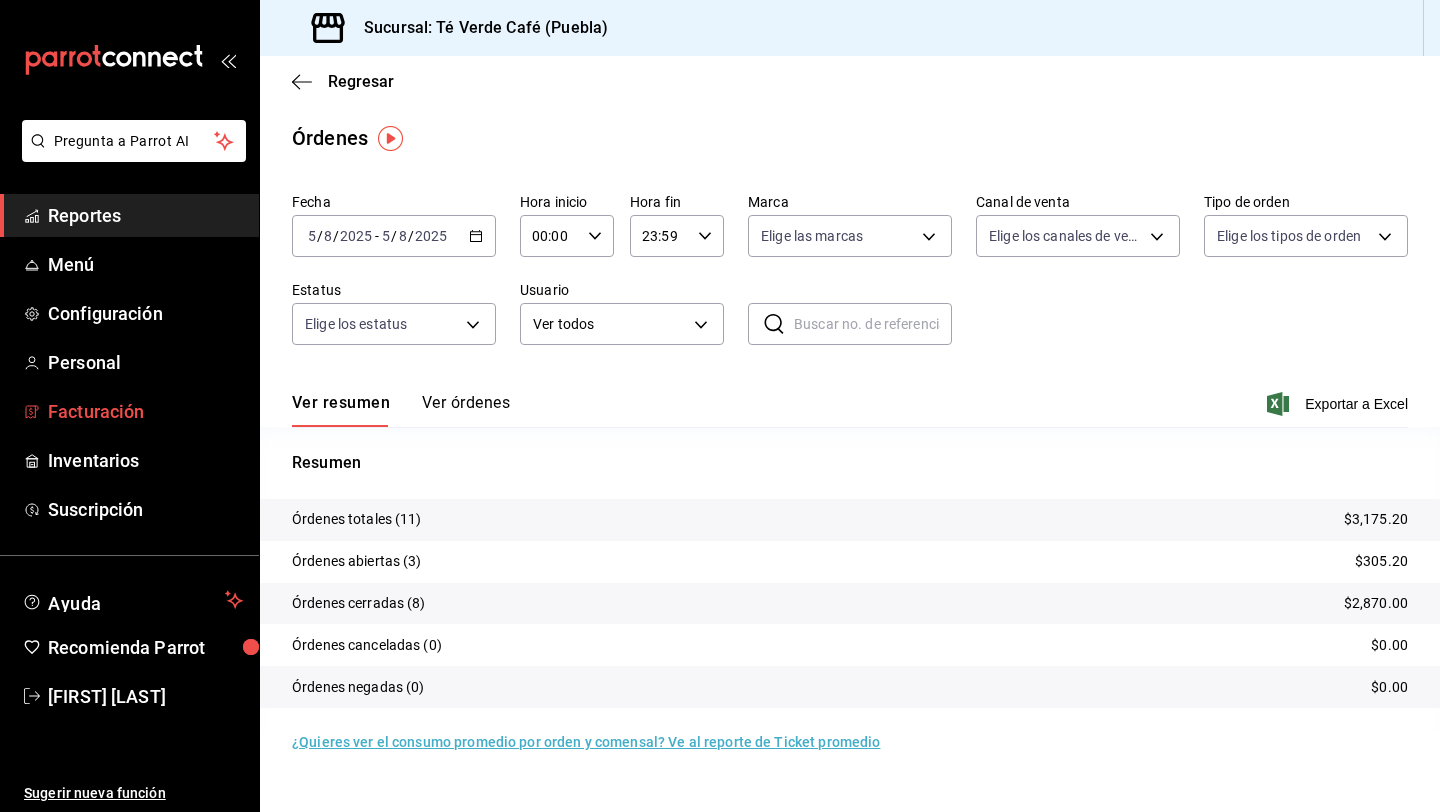 click on "Facturación" at bounding box center [145, 411] 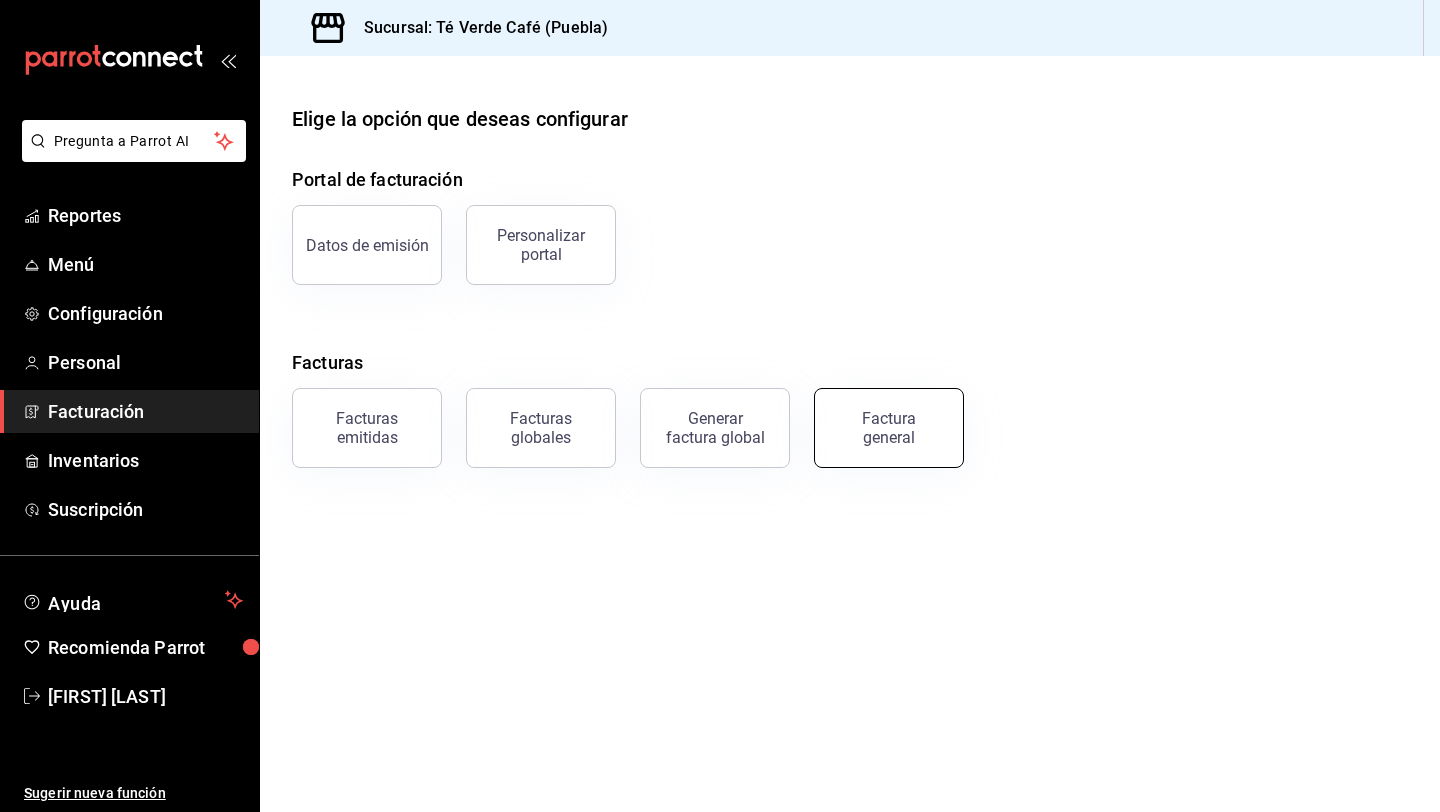 click on "Factura general" at bounding box center (889, 428) 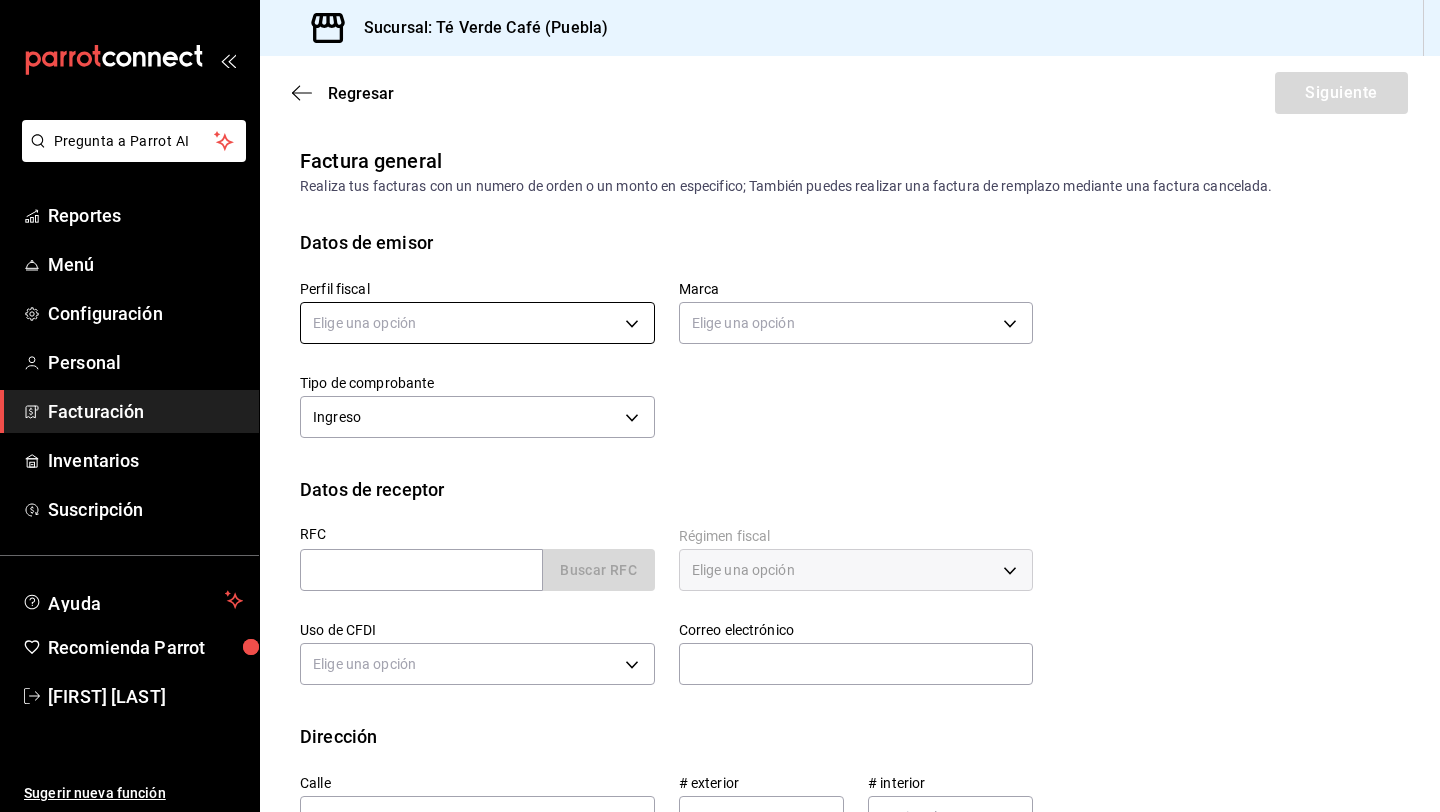 click on "Pregunta a Parrot AI Reportes   Menú   Configuración   Personal   Facturación   Inventarios   Suscripción   Ayuda Recomienda Parrot   [FIRST] [LAST]   Sugerir nueva función   Visitar centro de ayuda ([PHONE]) [EMAIL]" at bounding box center [720, 406] 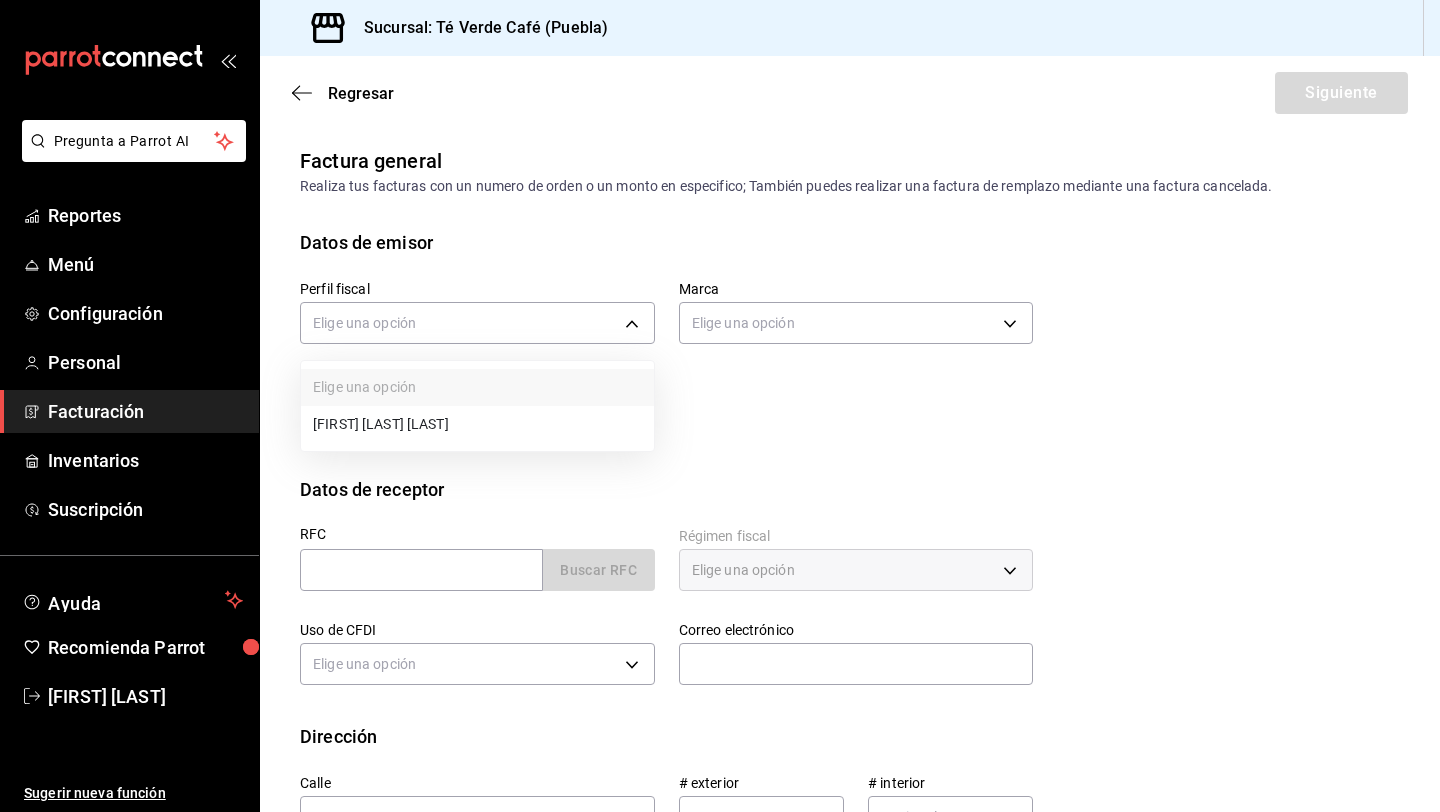 click on "[FIRST] [LAST] [LAST]" at bounding box center (477, 424) 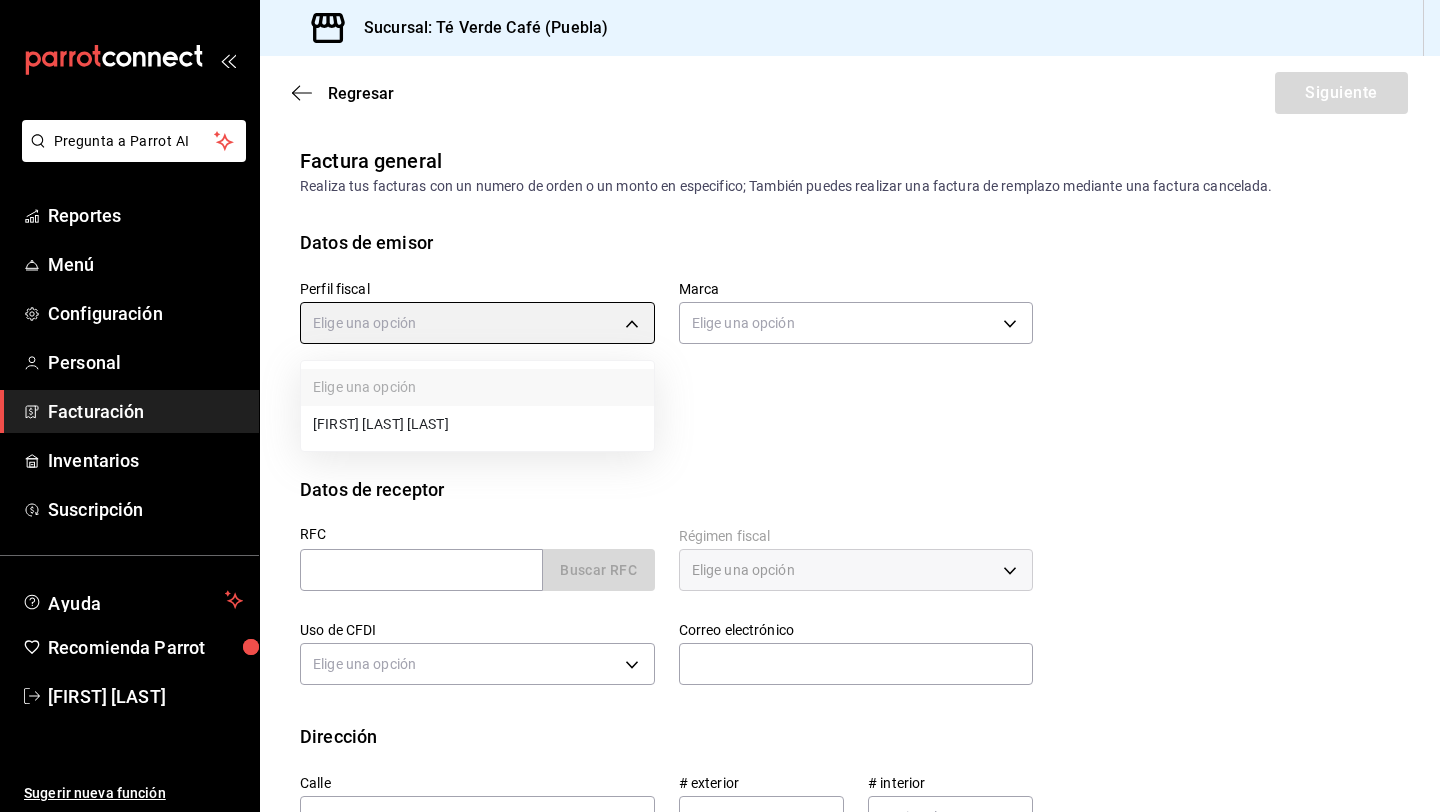 type on "1091146a-a15b-45e5-829e-a44487394be6" 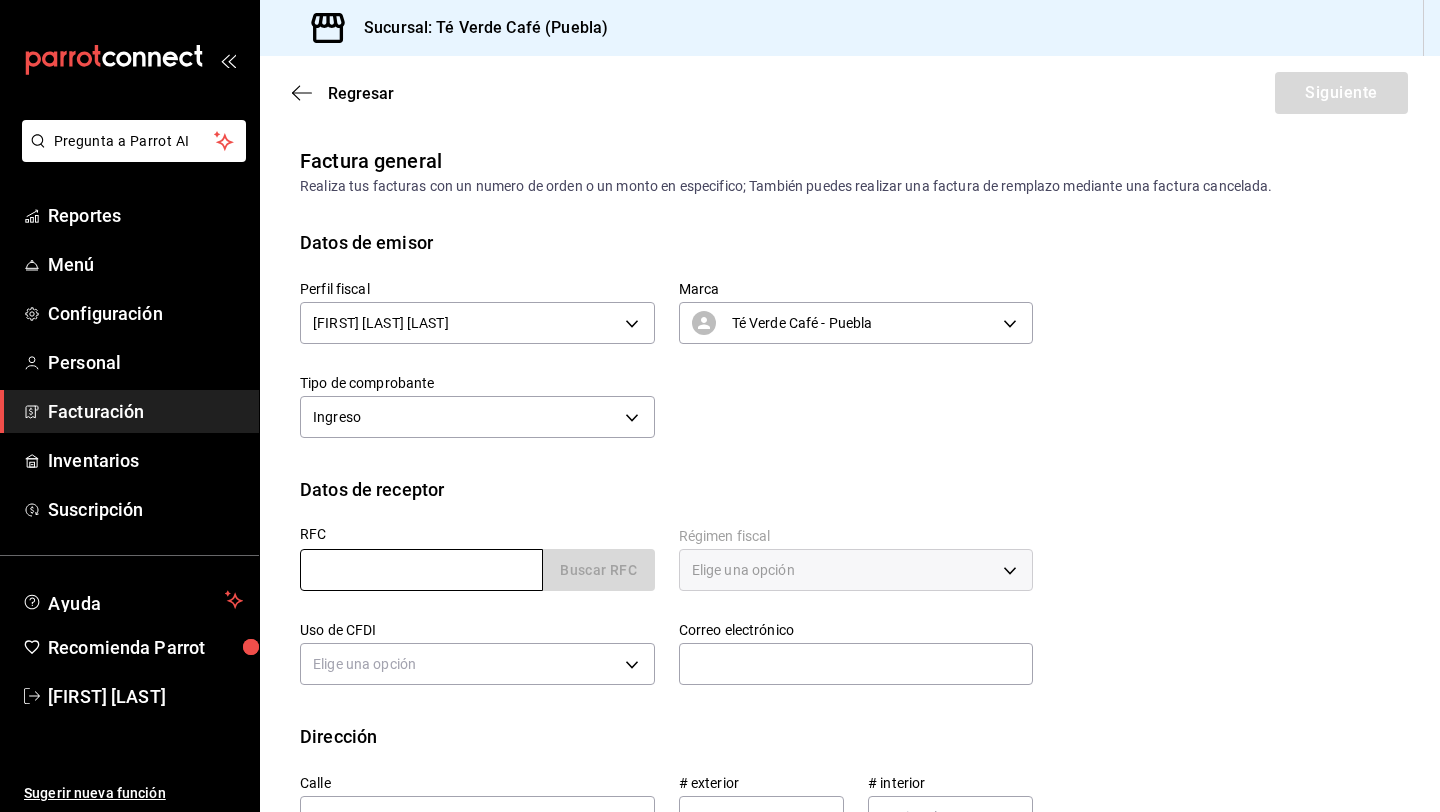 click at bounding box center (421, 570) 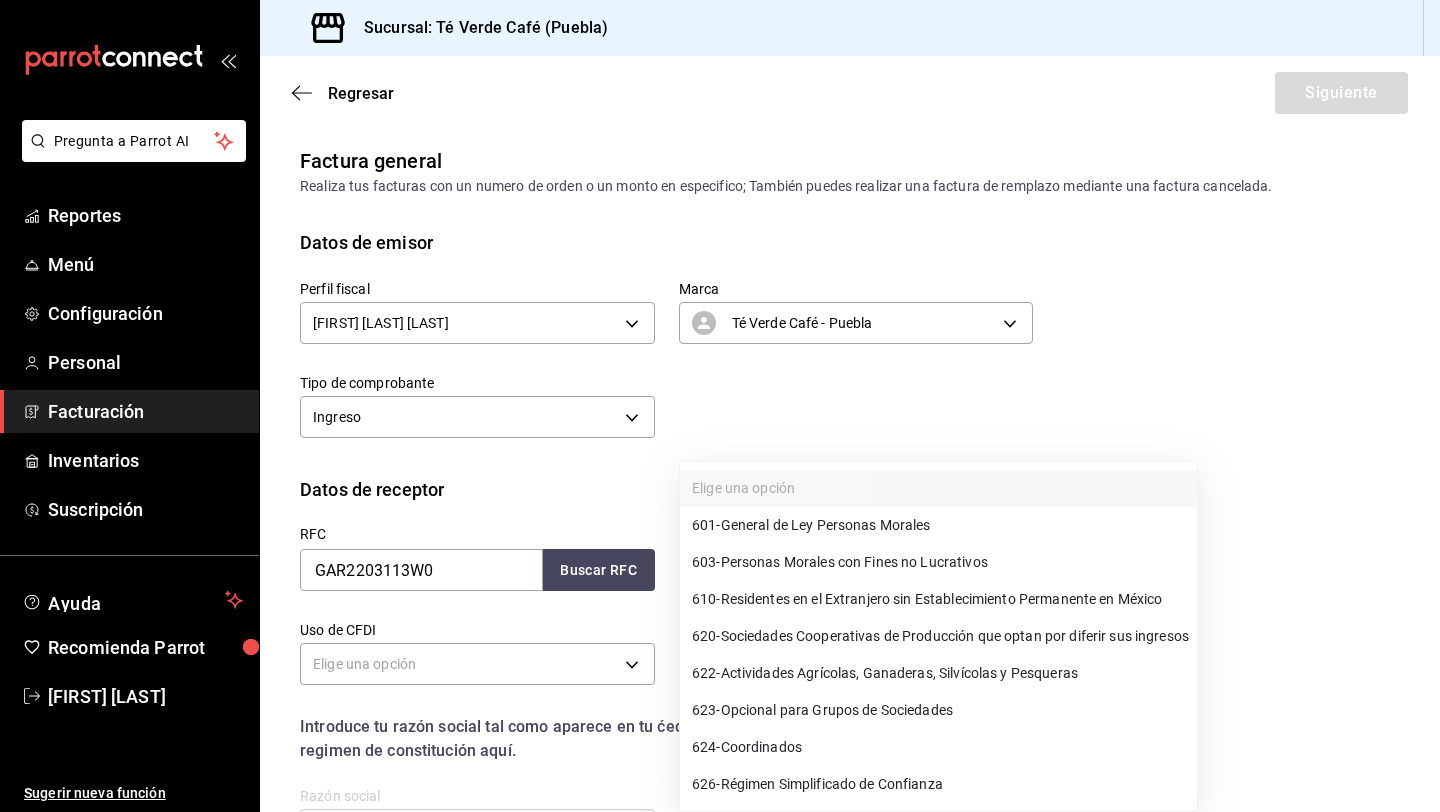 click on "Pregunta a Parrot AI Reportes   Menú   Configuración   Personal   Facturación   Inventarios   Suscripción   Ayuda Recomienda Parrot   [FIRST] [LAST]   Sugerir nueva función   Sucursal: Té Verde Café (Puebla) Regresar Siguiente Factura general Realiza tus facturas con un numero de orden o un monto en especifico; También puedes realizar una factura de remplazo mediante una factura cancelada. Datos de emisor Perfil fiscal [FIRST] [LAST] [LAST] [ID] Marca Té Verde Café - Puebla [ID] Tipo de comprobante Ingreso I Datos de receptor RFC [ID] Buscar RFC Régimen fiscal Elige una opción Uso de CFDI Elige una opción Correo electrónico Introduce tu razón social tal como aparece en tu ćedula fiscal, es importante que no escribas el regimen de constitución aquí. company Razón social Dirección Calle # exterior # interior Código postal Estado ​Municipio ​ Colonia ​ País México Pregunta a Parrot AI Reportes" at bounding box center [720, 406] 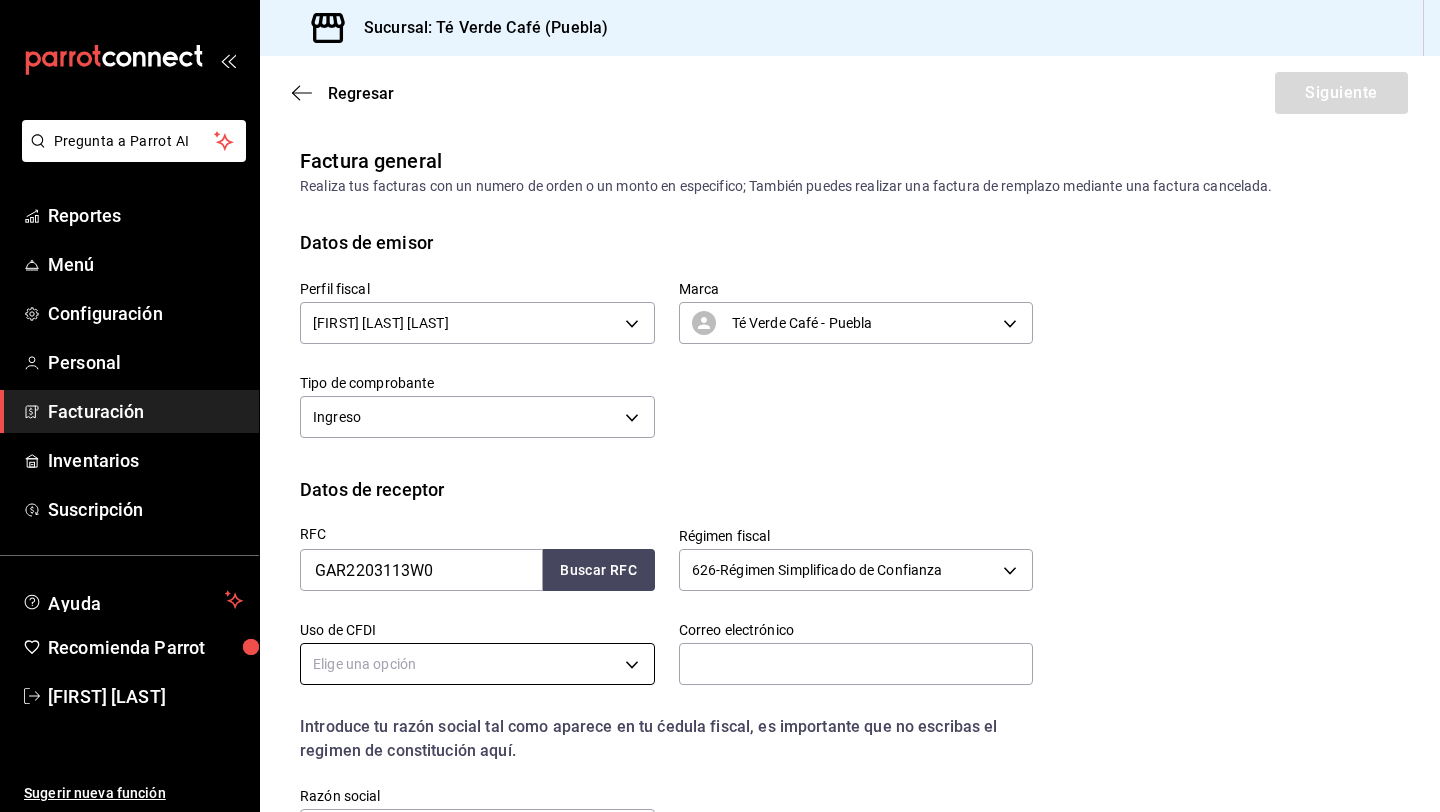 click on "Pregunta a Parrot AI Reportes   Menú   Configuración   Personal   Facturación   Inventarios   Suscripción   Ayuda Recomienda Parrot   [FIRST] [LAST]   Sugerir nueva función   Sucursal: Té Verde Café (Puebla) Regresar Siguiente Factura general Realiza tus facturas con un numero de orden o un monto en especifico; También puedes realizar una factura de remplazo mediante una factura cancelada. Datos de emisor Perfil fiscal [FIRST] [LAST] [LAST] [ID] Marca Té Verde Café - Puebla [ID] Tipo de comprobante Ingreso I Datos de receptor RFC [ID] Buscar RFC Régimen fiscal 626  -  Régimen Simplificado de Confianza 626 Uso de CFDI Elige una opción Correo electrónico Introduce tu razón social tal como aparece en tu ćedula fiscal, es importante que no escribas el regimen de constitución aquí. company Razón social Dirección Calle # exterior # interior Código postal Estado ​Municipio ​ Colonia ​ País México" at bounding box center [720, 406] 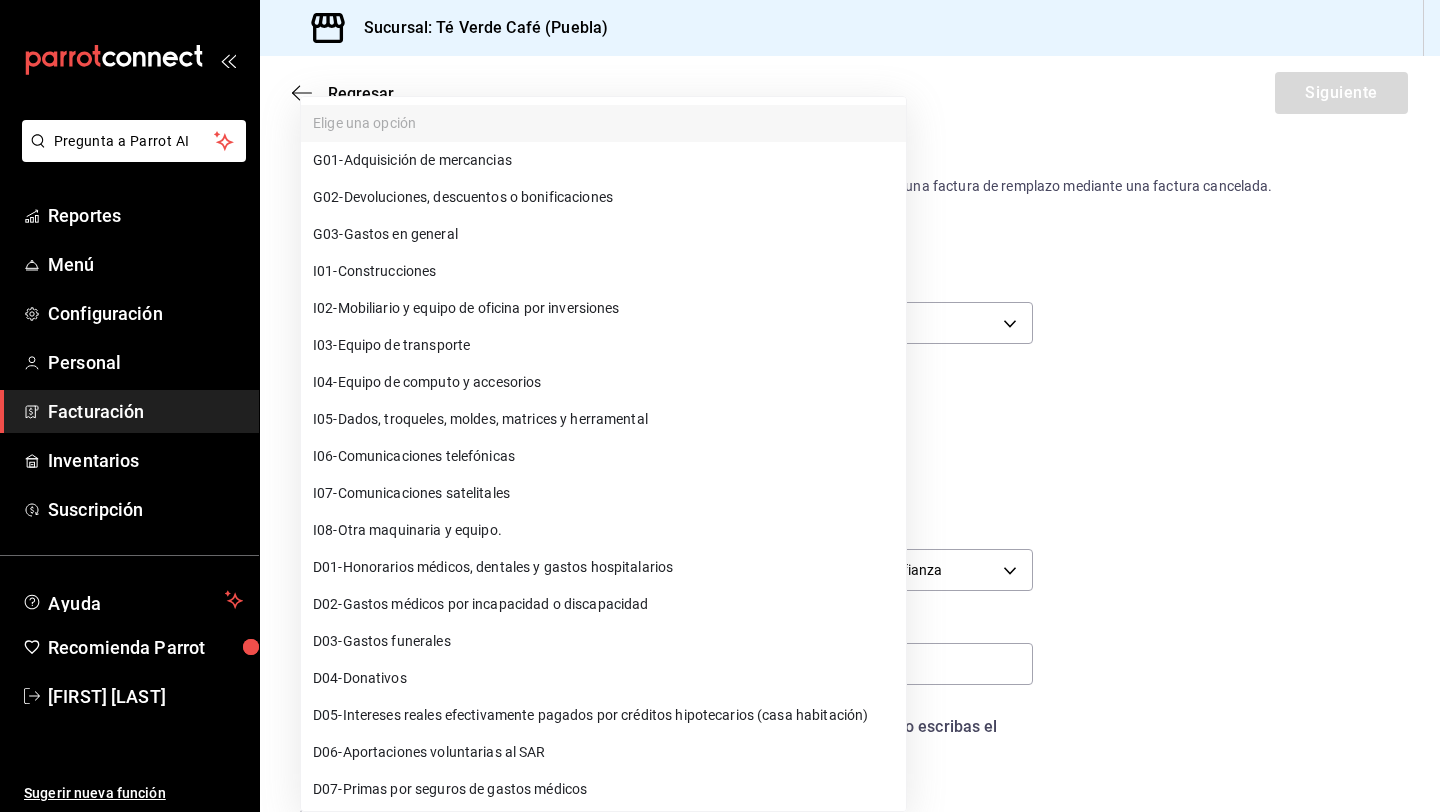 click on "G03  -  Gastos en general" at bounding box center [385, 234] 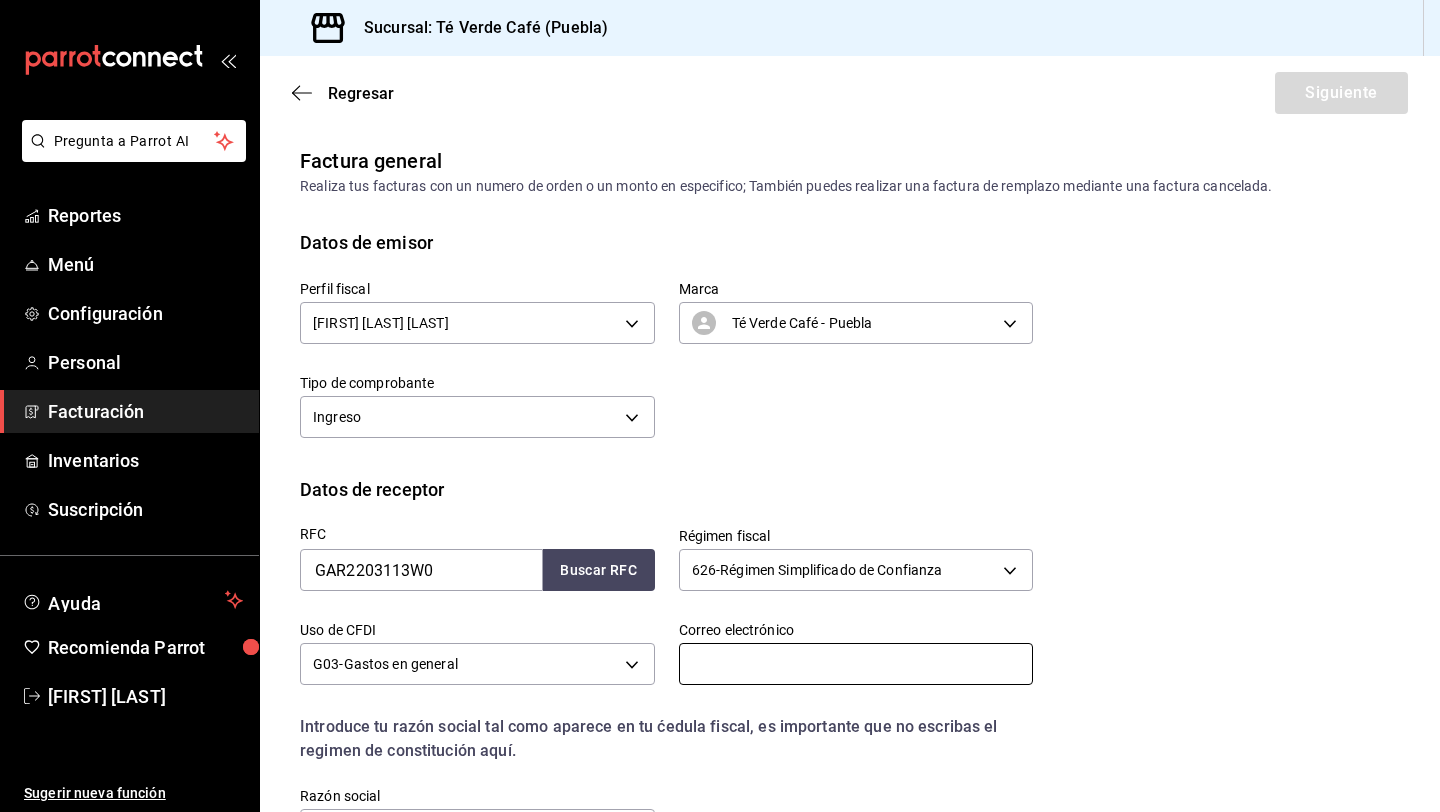 click at bounding box center [856, 664] 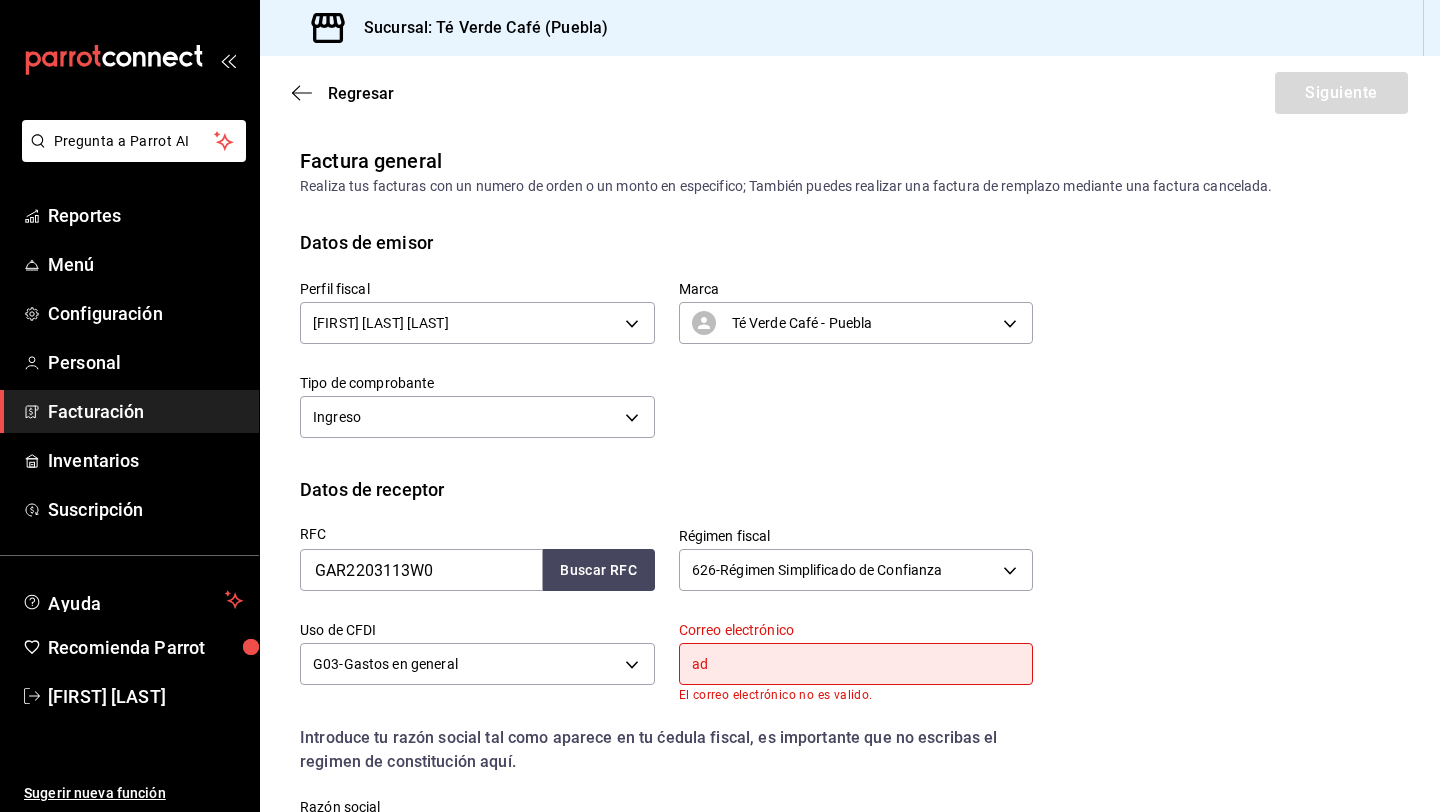 type on "[EMAIL]" 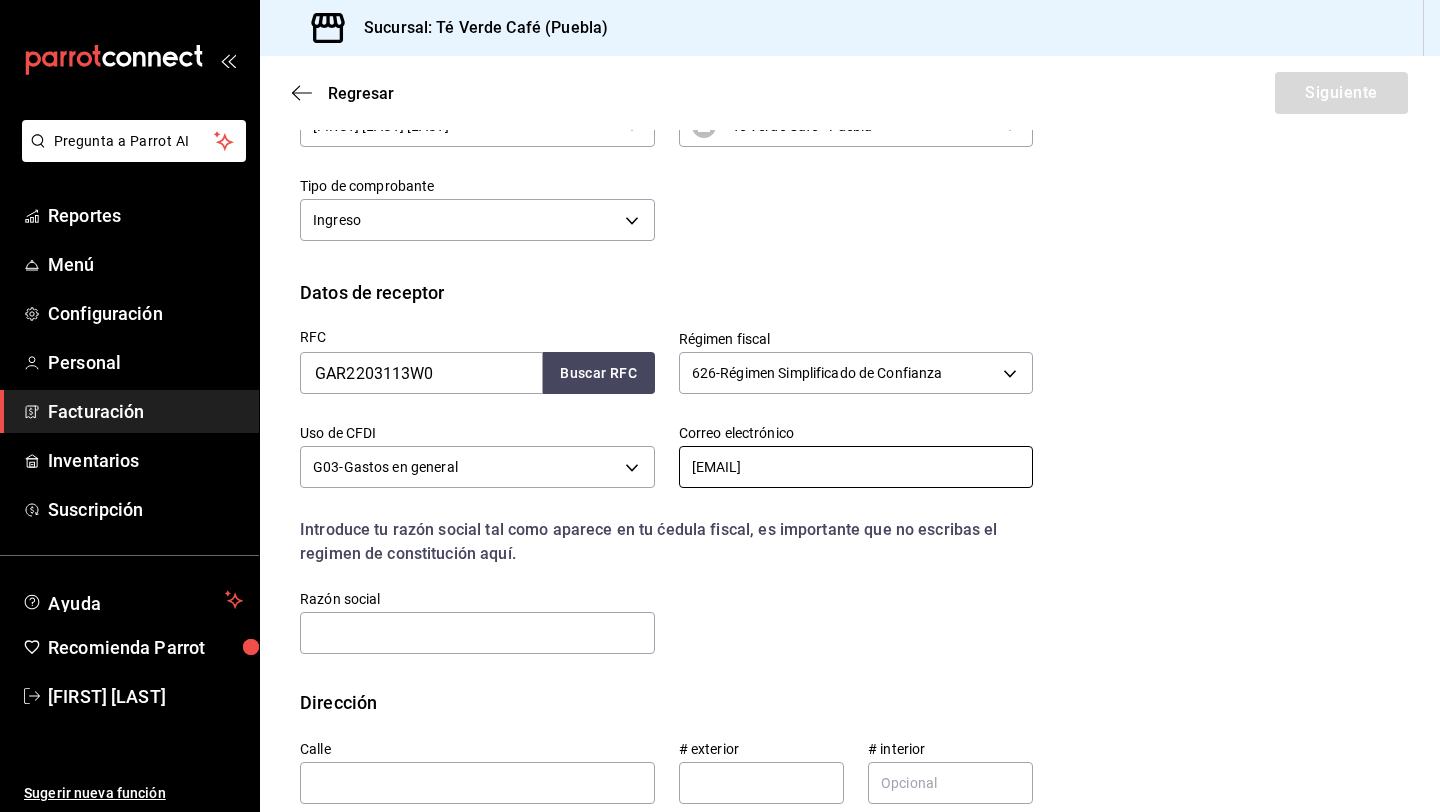 scroll, scrollTop: 216, scrollLeft: 0, axis: vertical 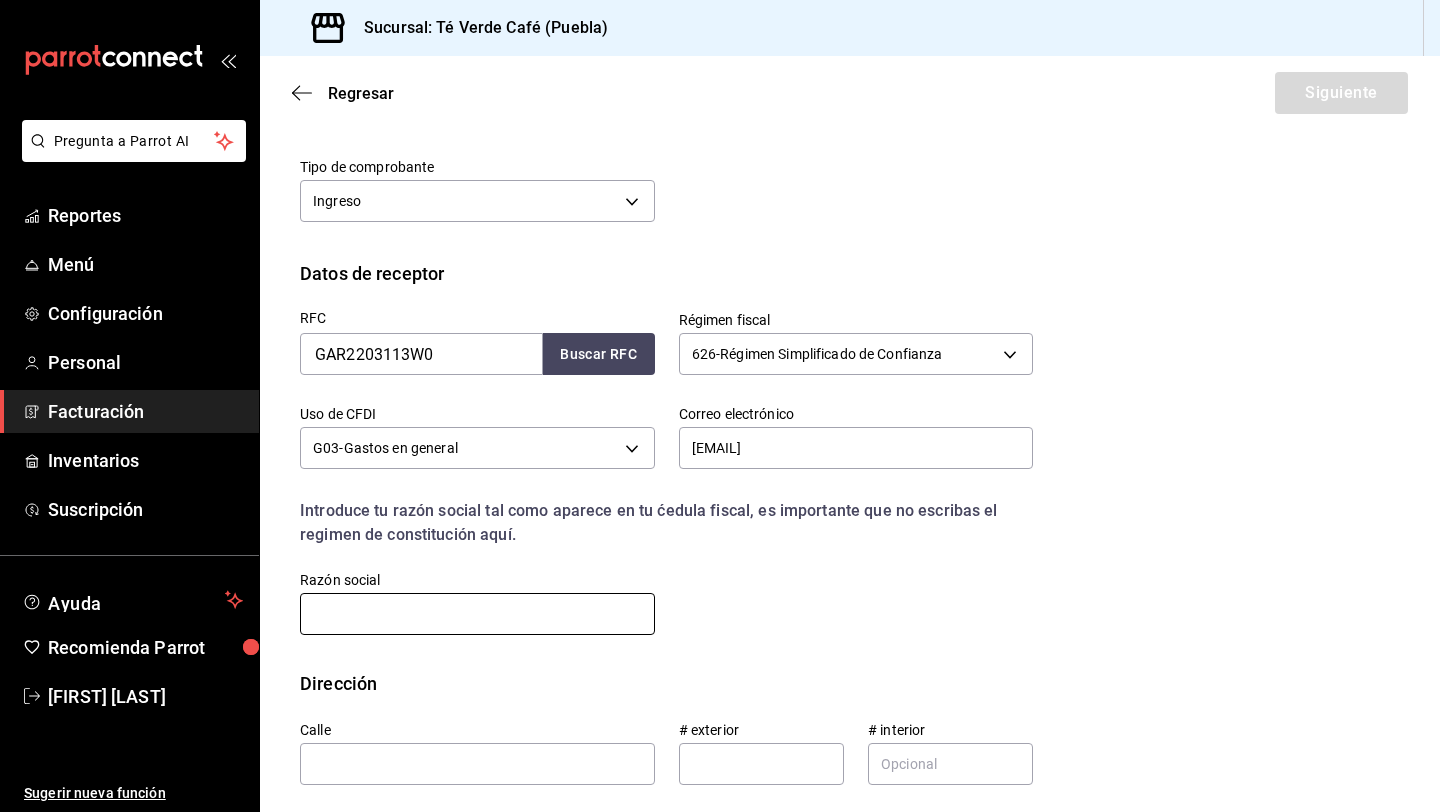 click at bounding box center [477, 614] 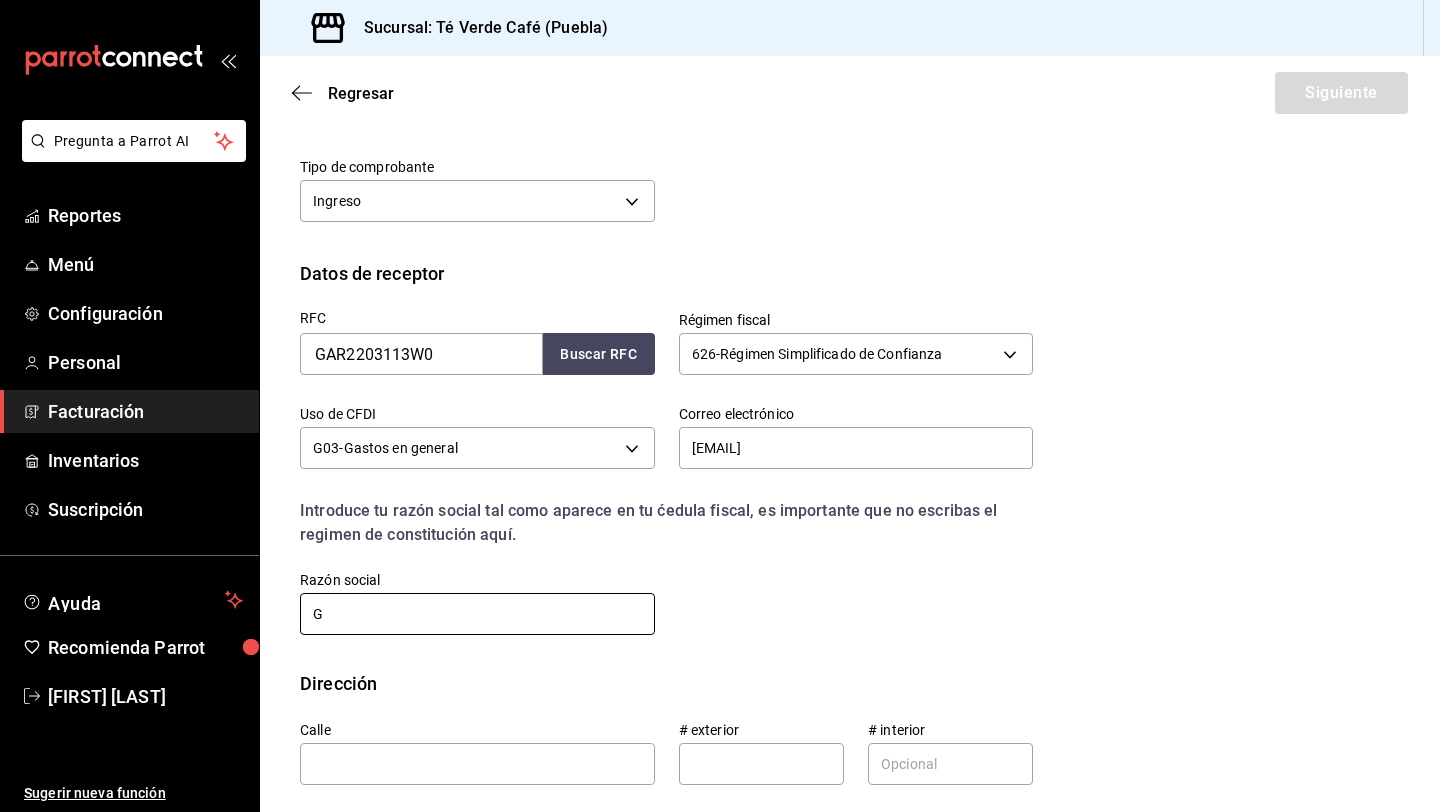 type on "[COMPANY]" 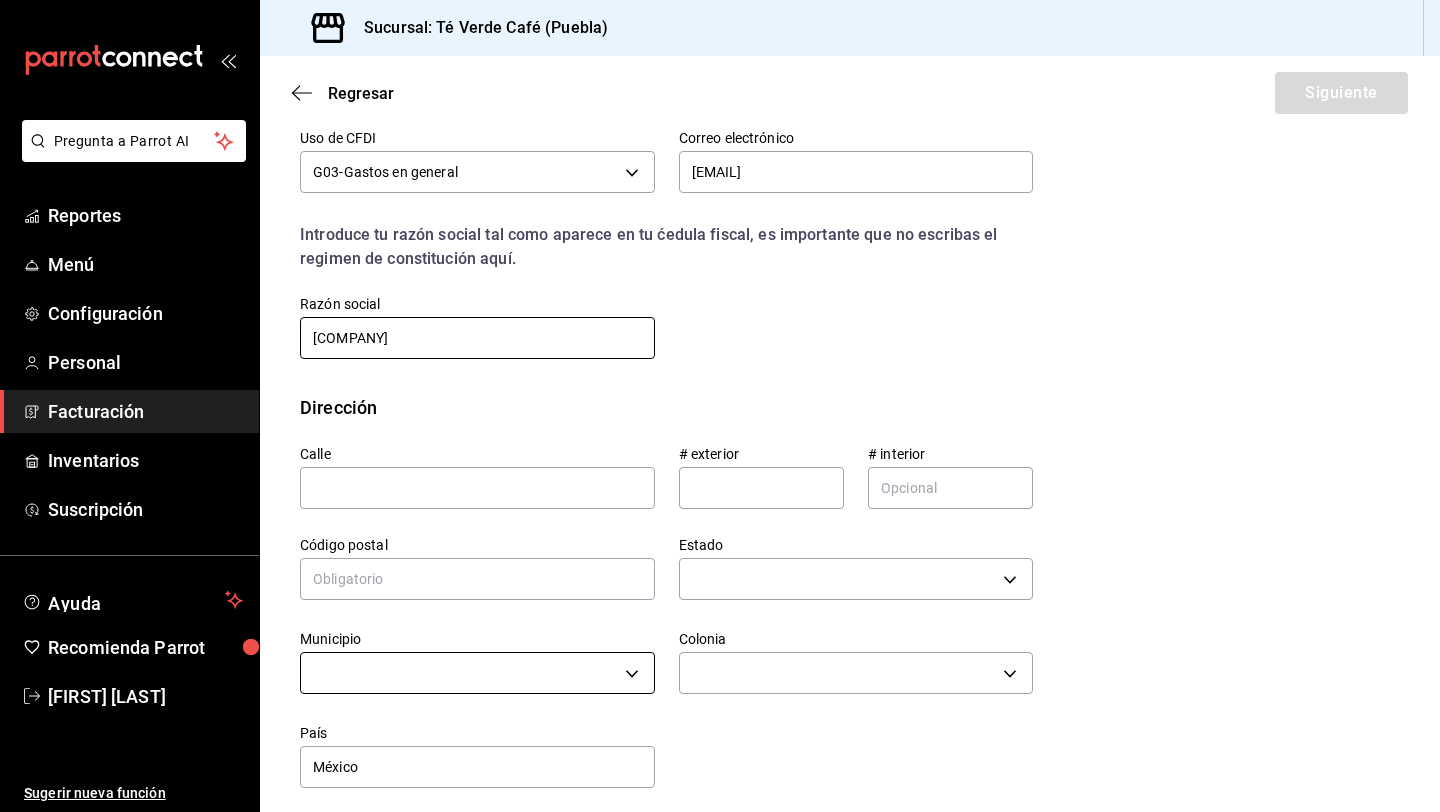 scroll, scrollTop: 503, scrollLeft: 0, axis: vertical 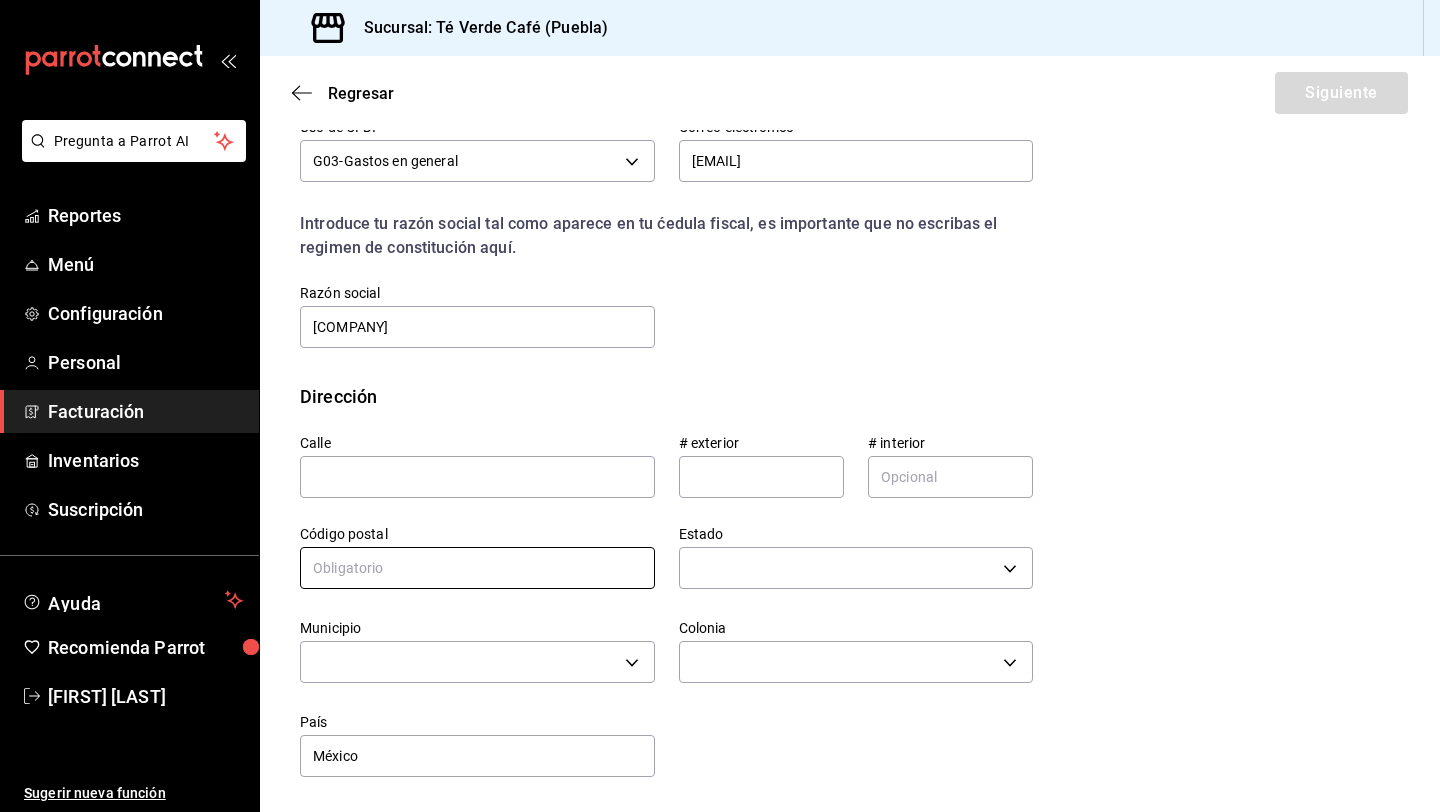 click at bounding box center [477, 568] 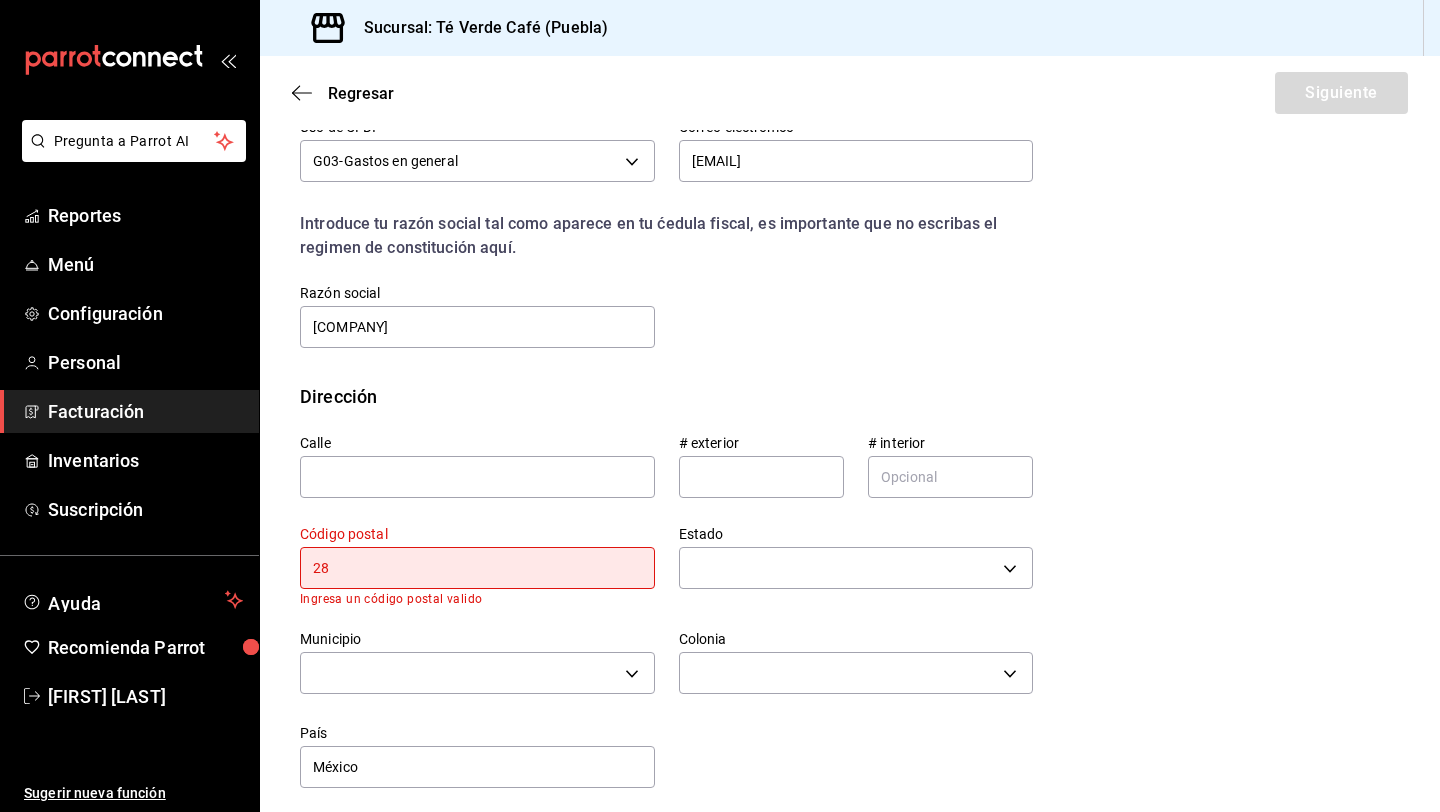 type on "28017" 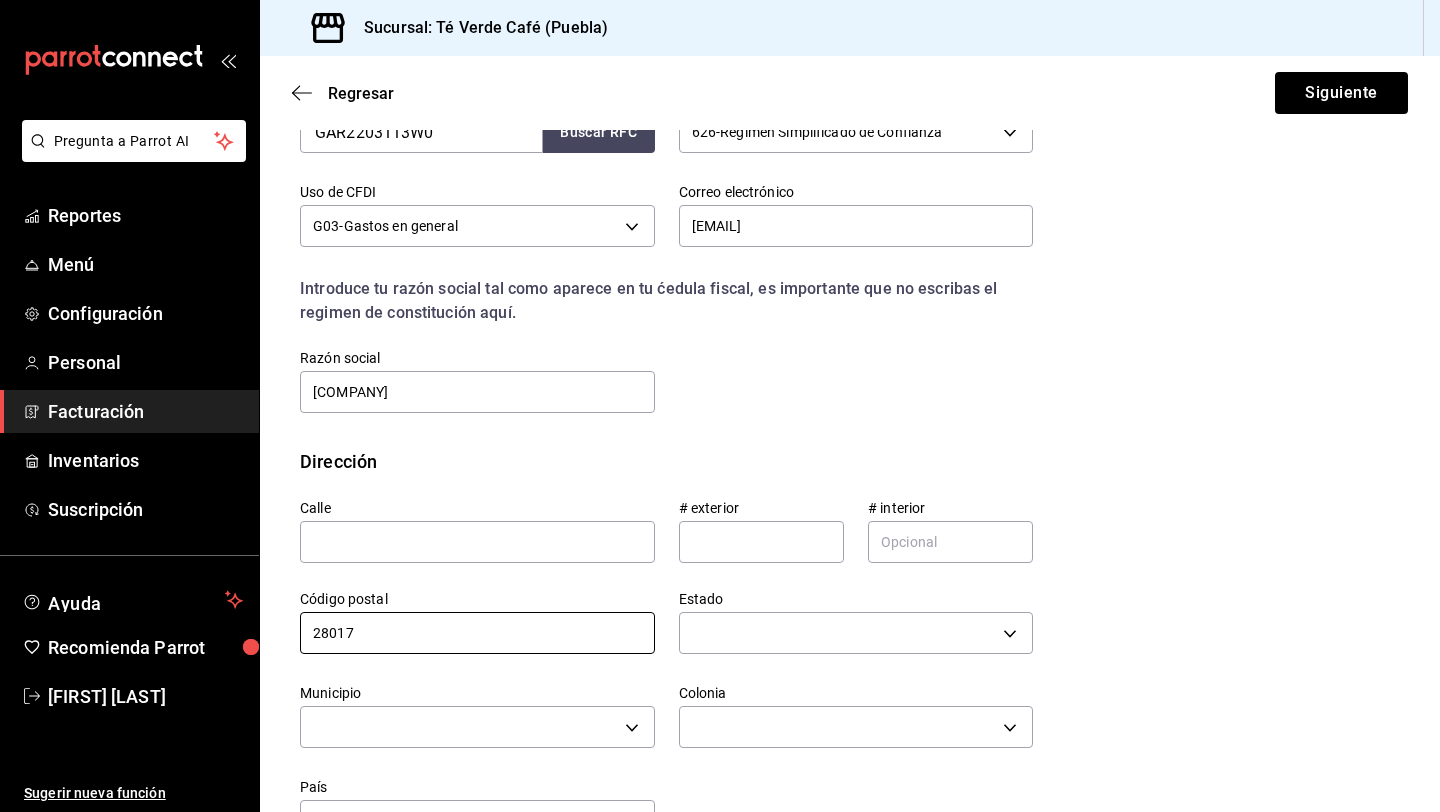 scroll, scrollTop: 503, scrollLeft: 0, axis: vertical 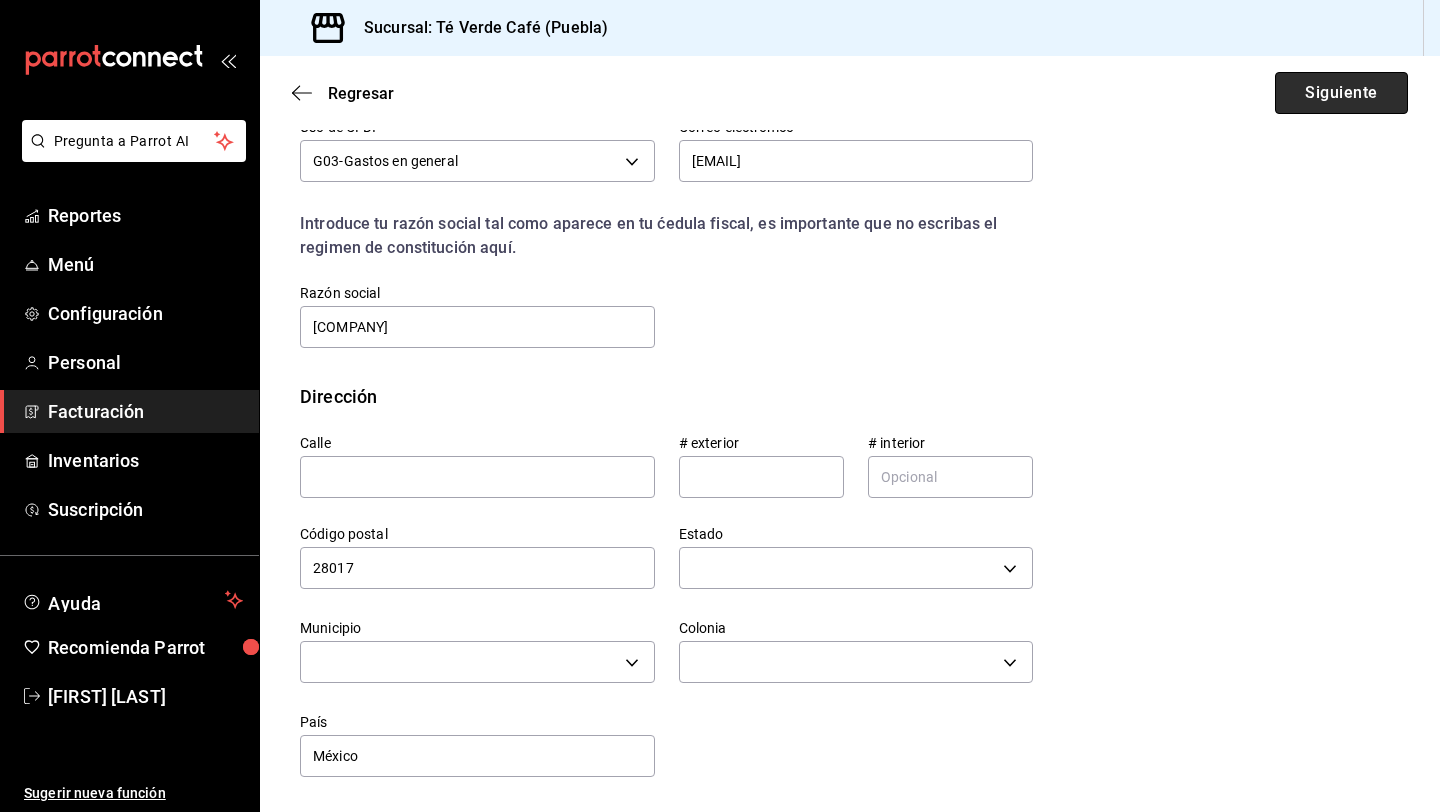 click on "Siguiente" at bounding box center (1341, 93) 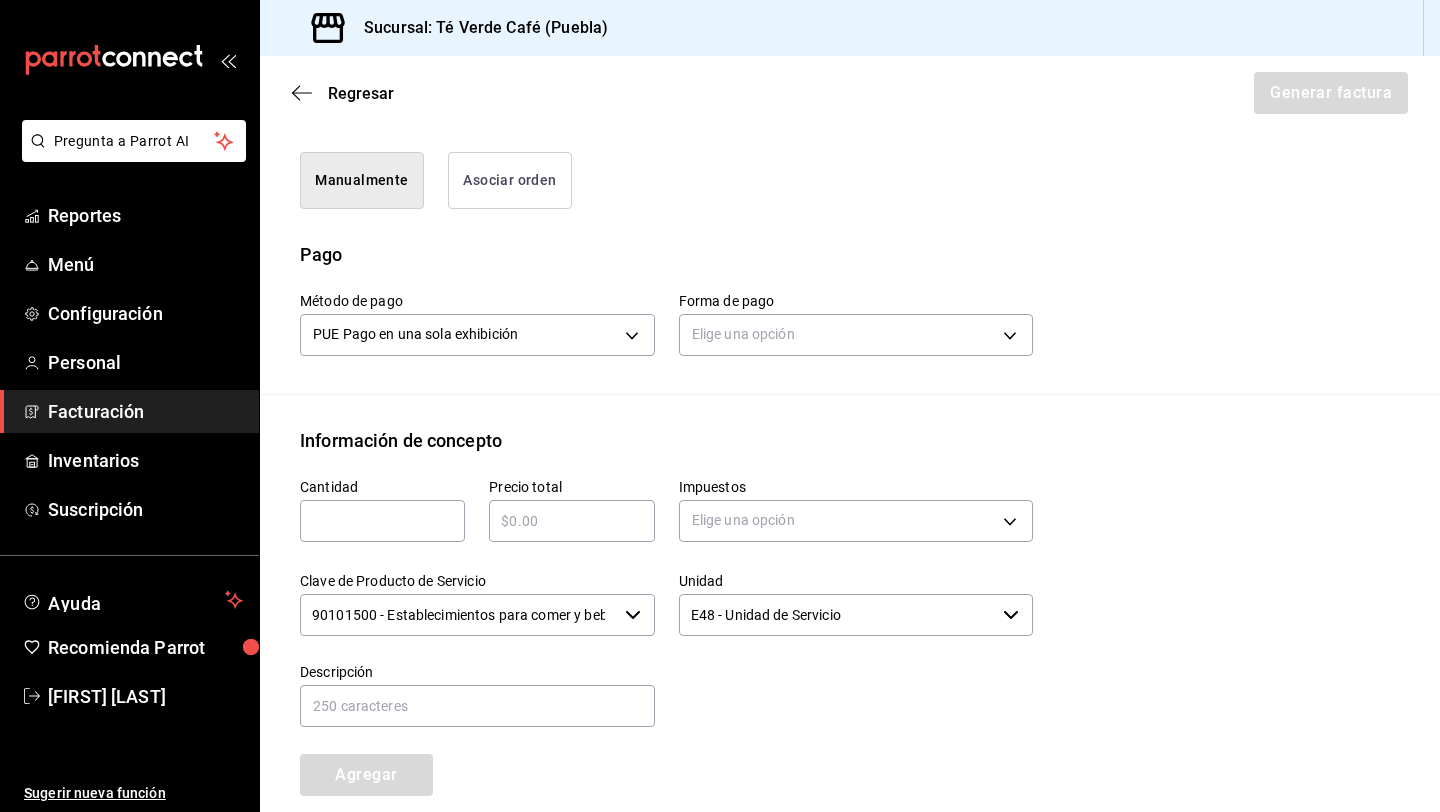 click on "Asociar orden" at bounding box center [510, 180] 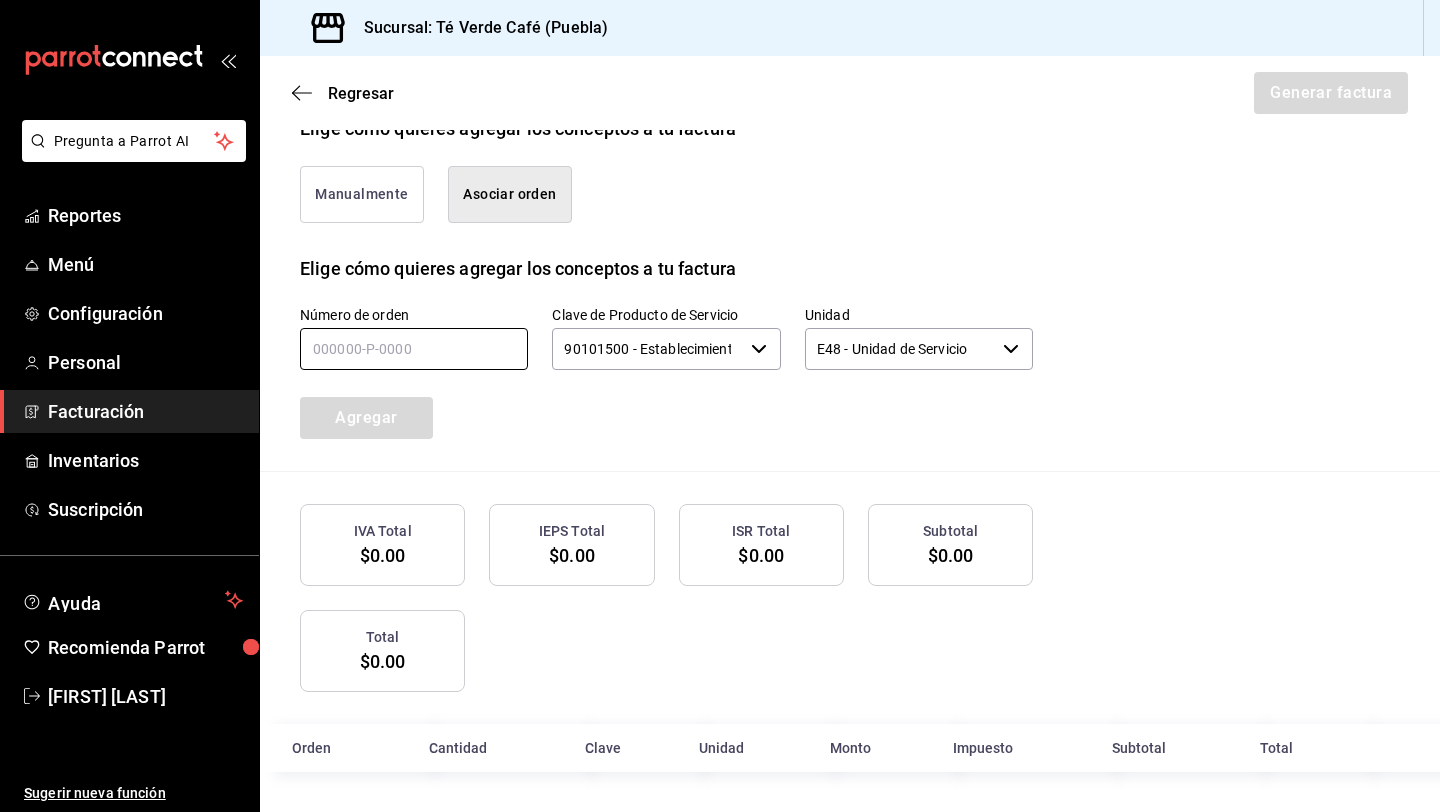 click at bounding box center (414, 349) 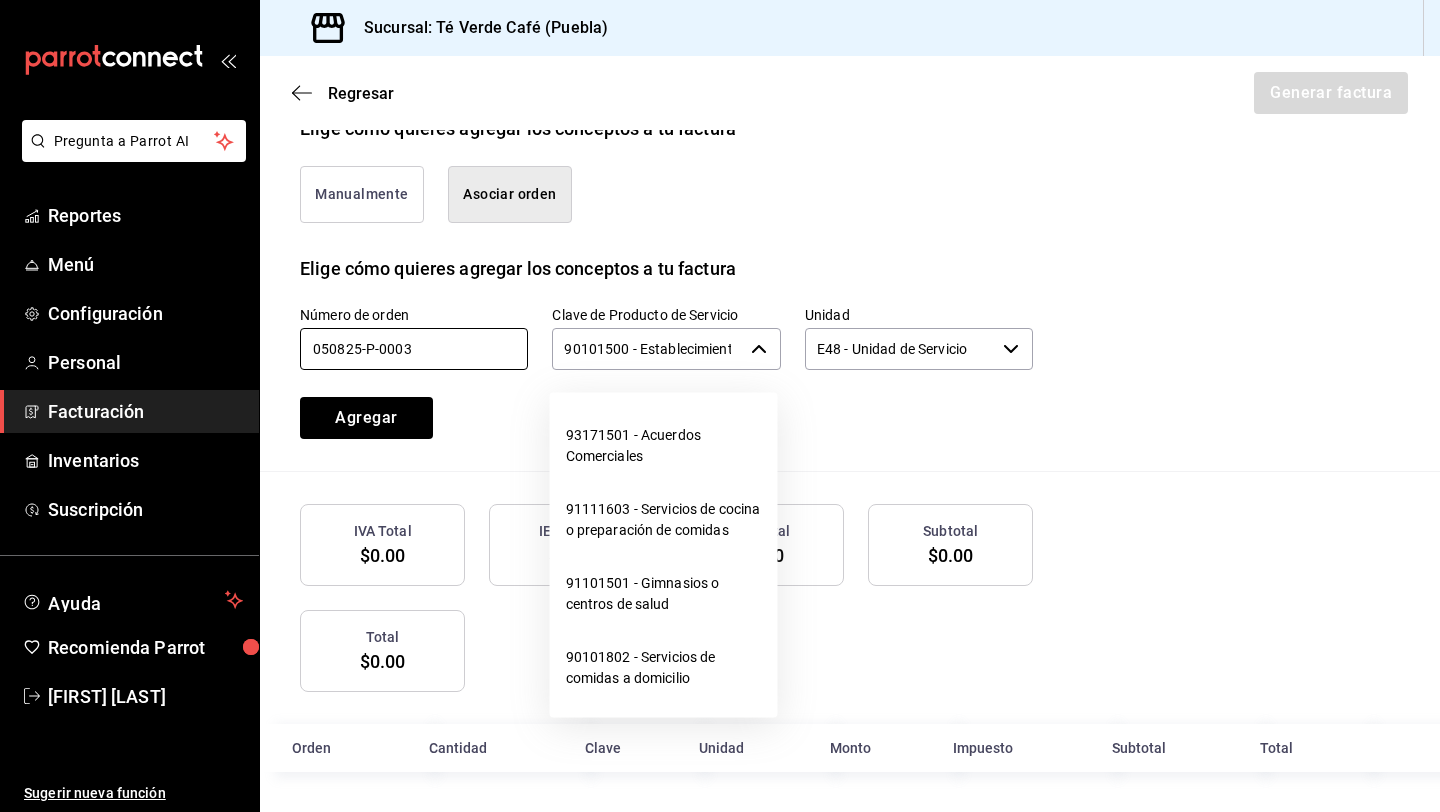 click on "90101500 - Establecimientos para comer y beber ​" at bounding box center [666, 349] 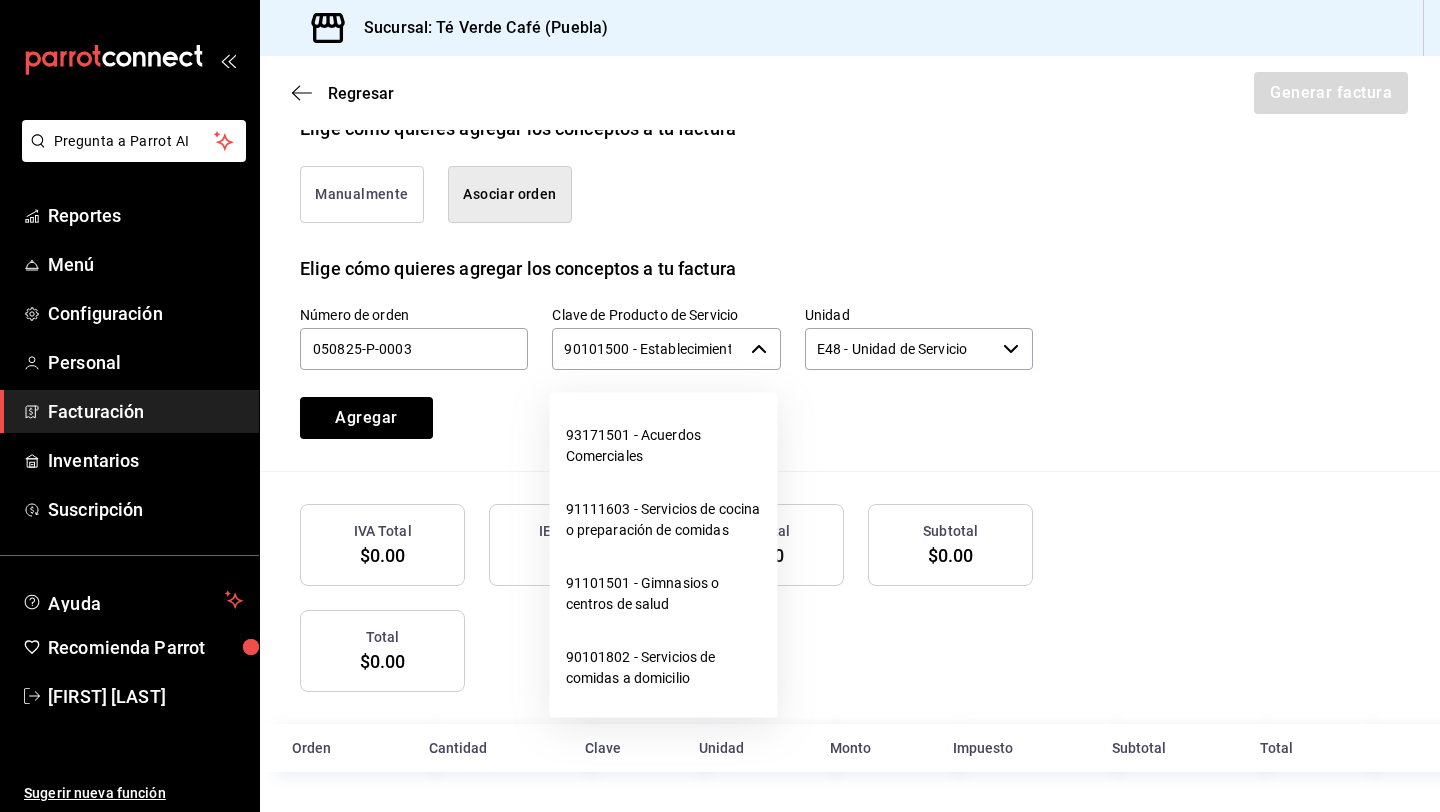 scroll, scrollTop: 0, scrollLeft: 143, axis: horizontal 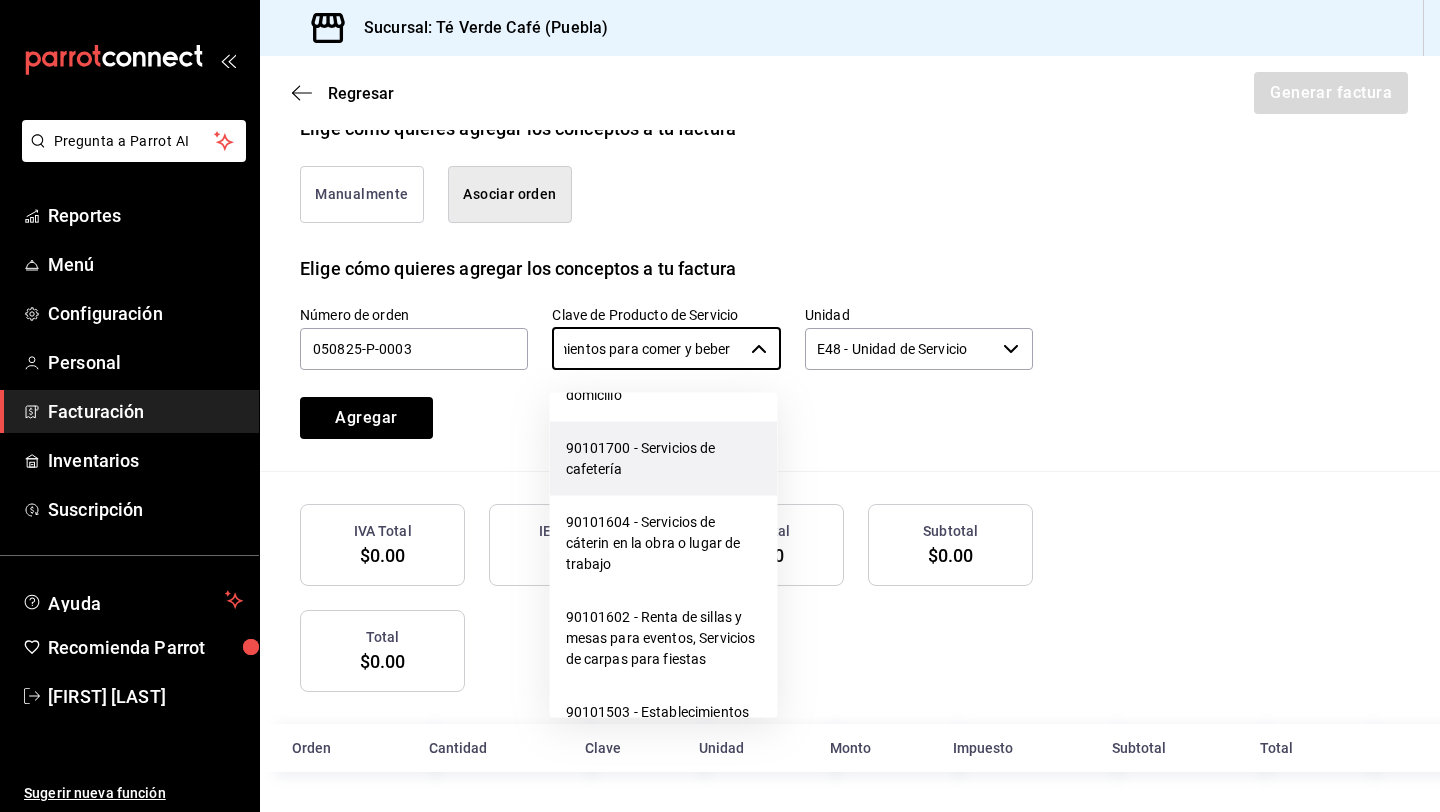 click on "90101700 - Servicios de cafetería" at bounding box center [664, 459] 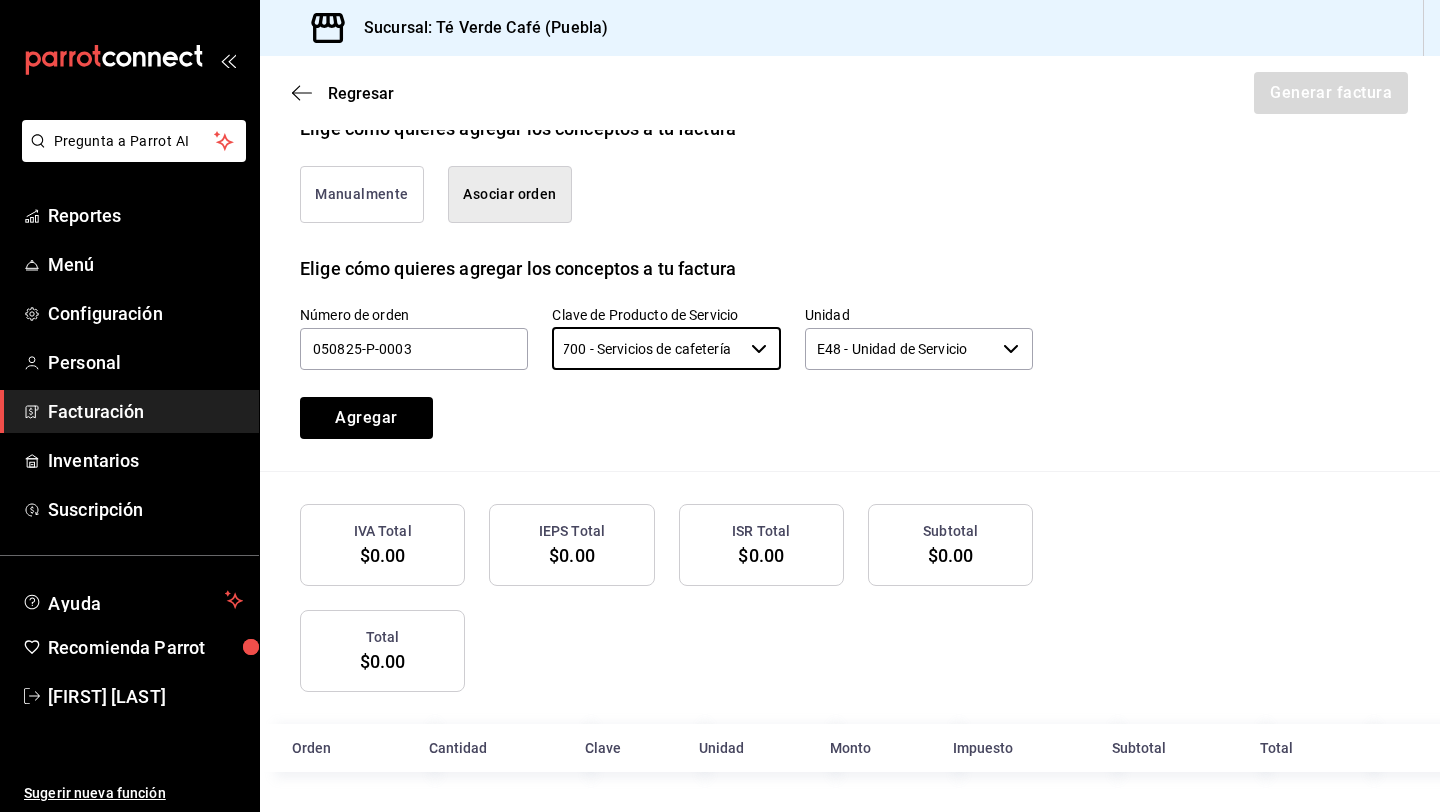 scroll, scrollTop: 0, scrollLeft: 45, axis: horizontal 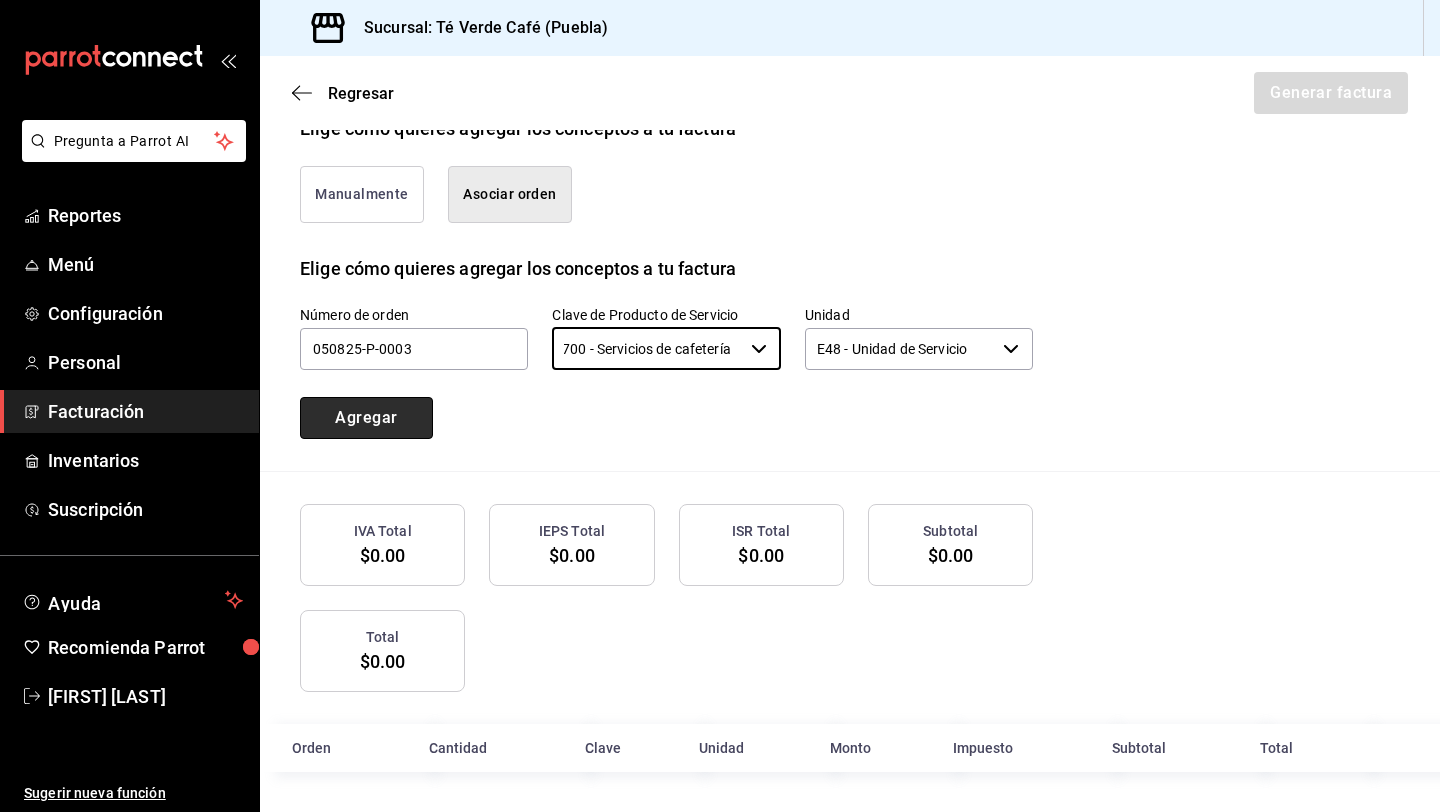 click on "Agregar" at bounding box center [366, 418] 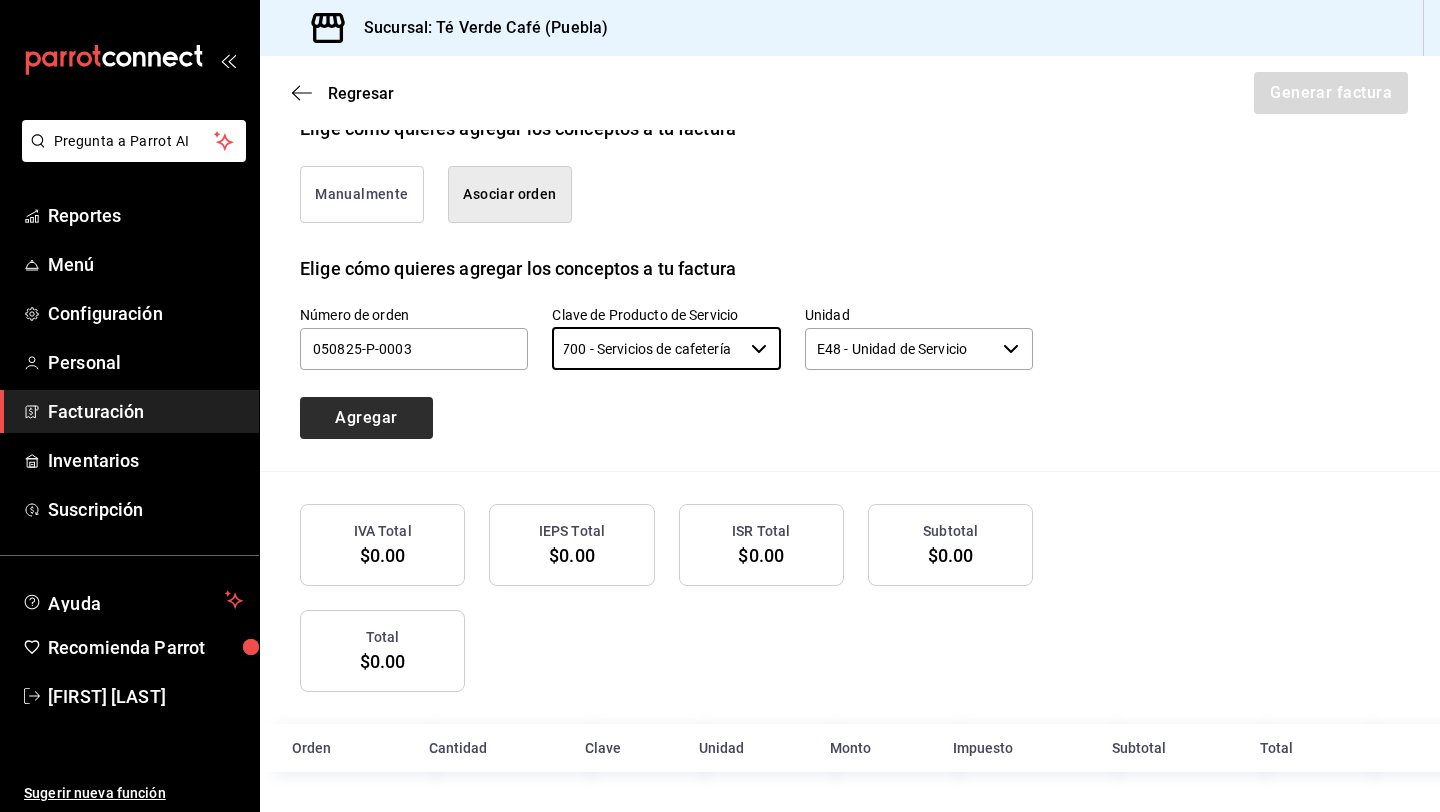scroll, scrollTop: 0, scrollLeft: 0, axis: both 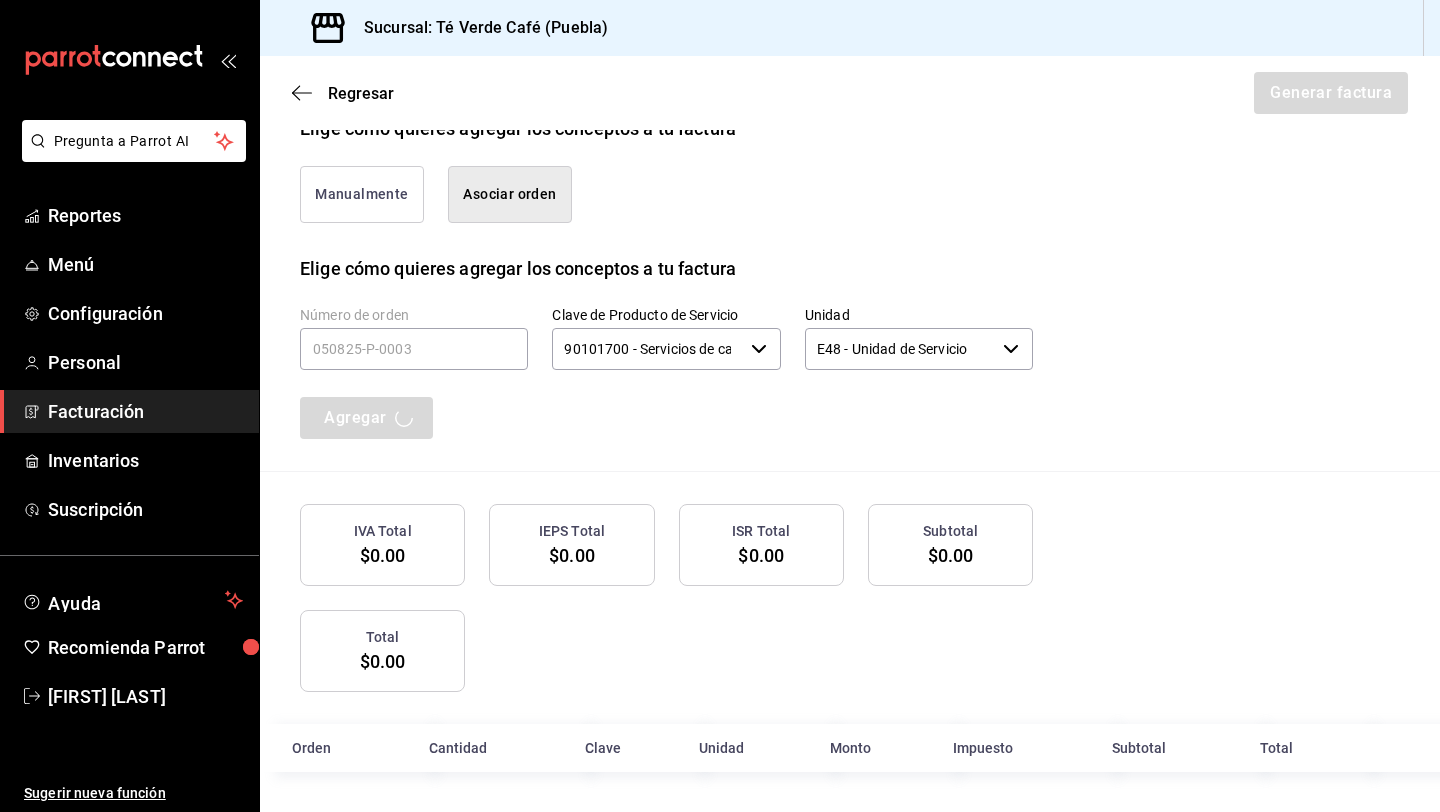 type 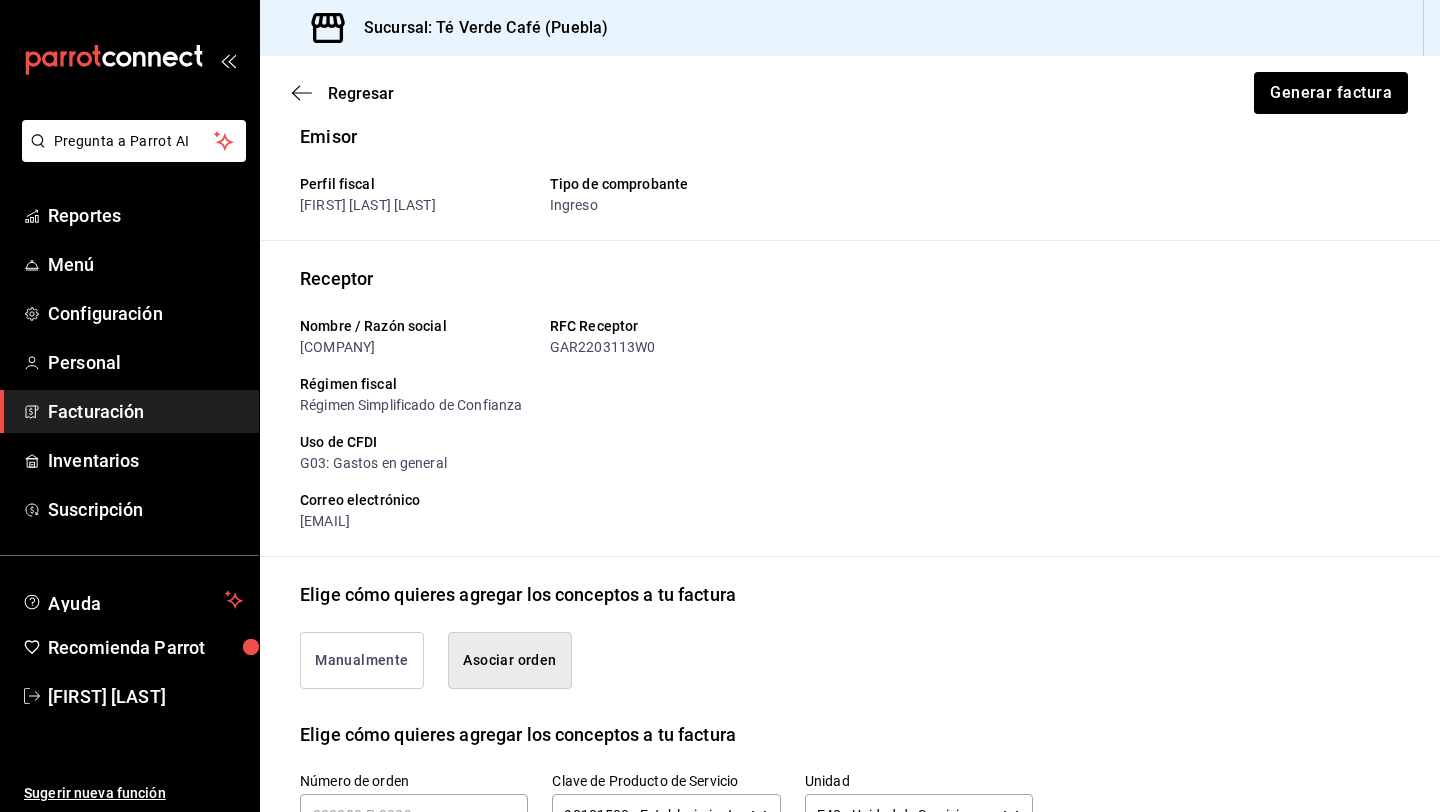 scroll, scrollTop: 24, scrollLeft: 0, axis: vertical 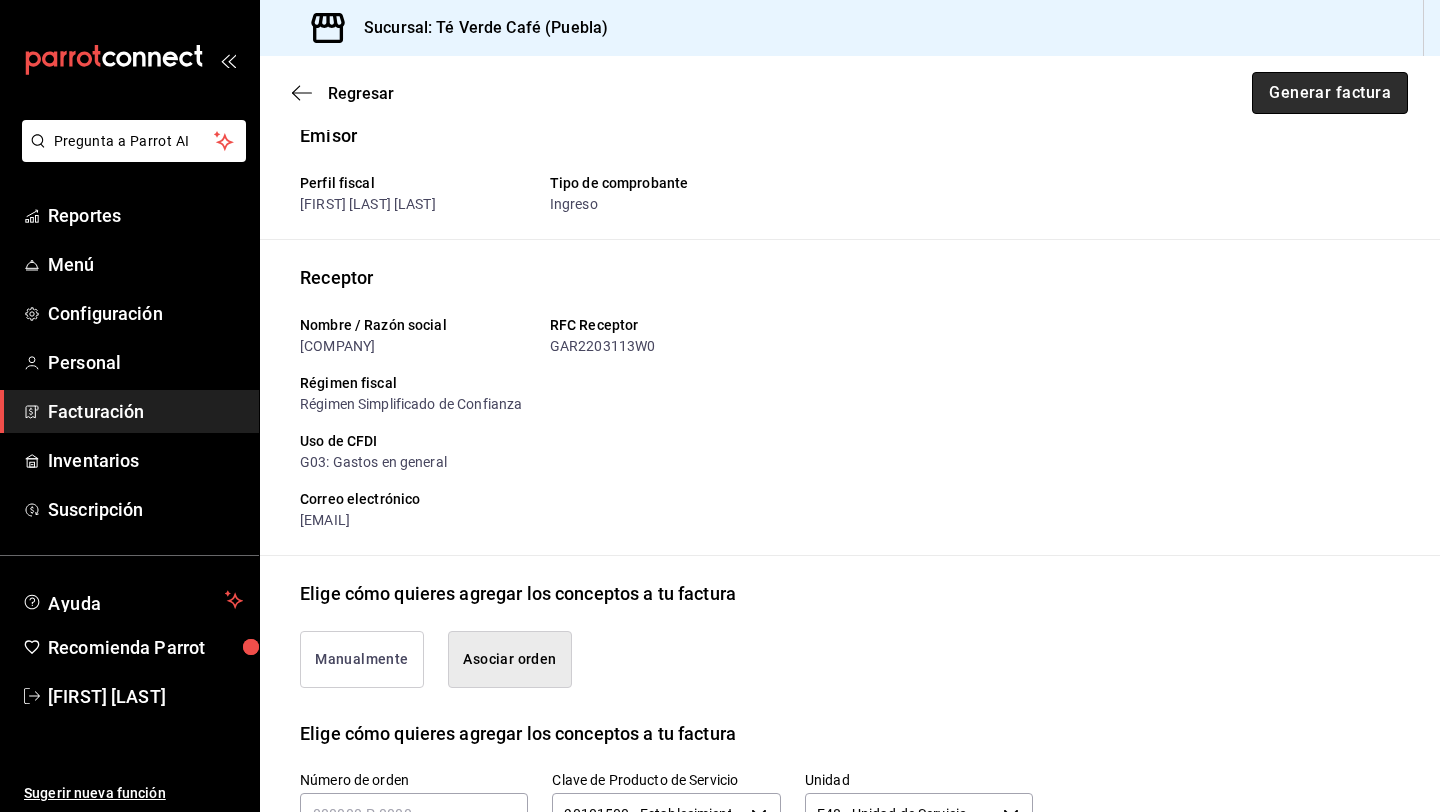 click on "Generar factura" at bounding box center [1330, 93] 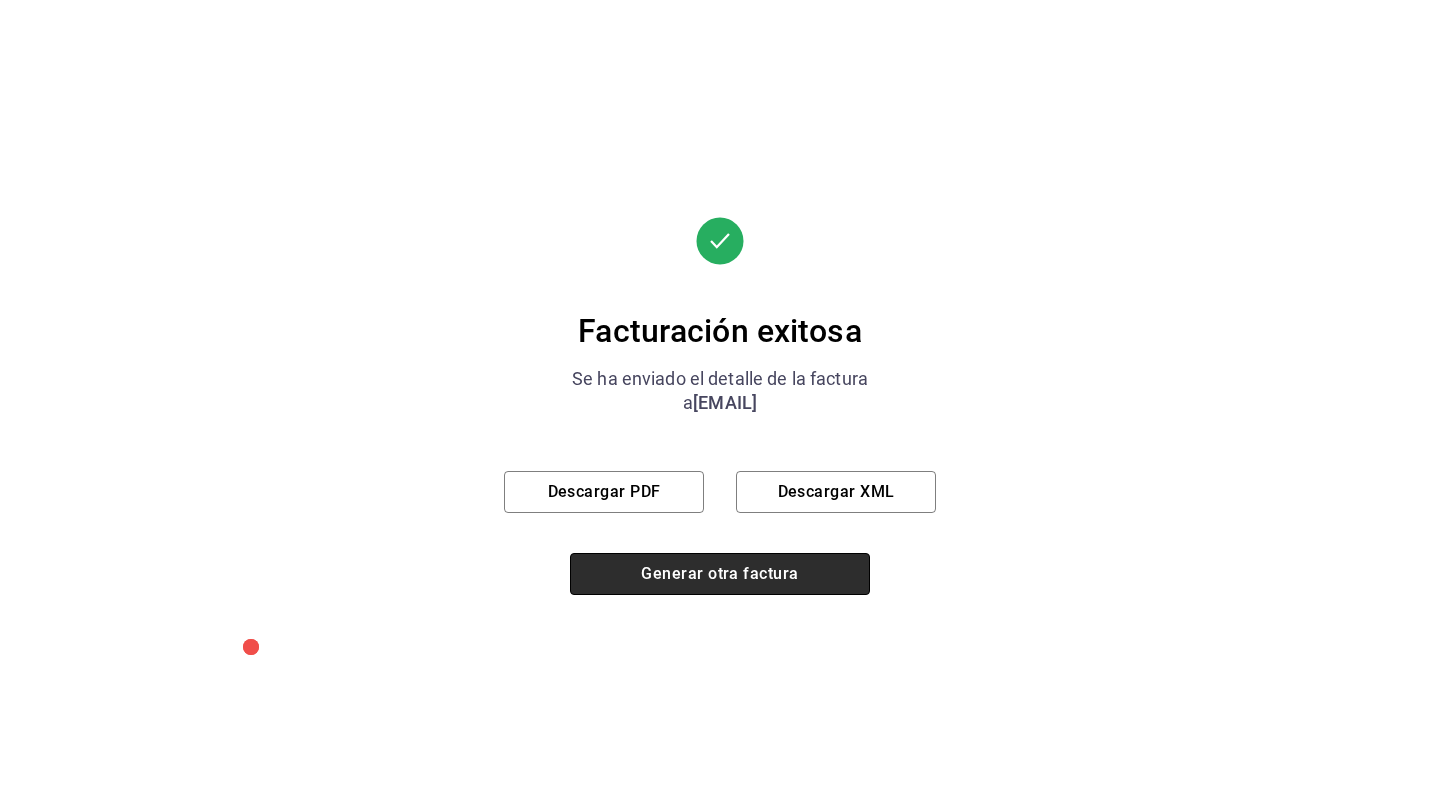 click on "Generar otra factura" at bounding box center [720, 574] 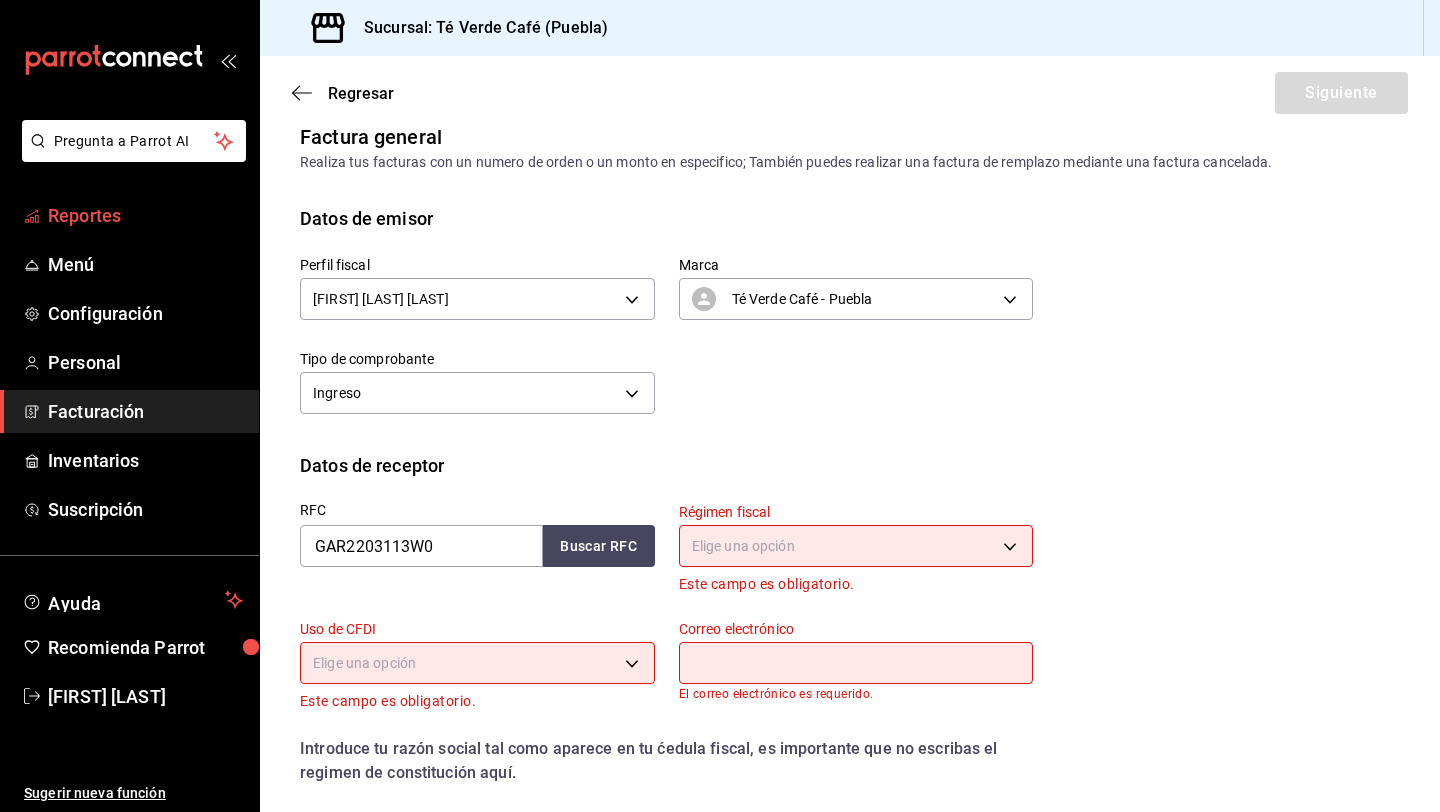 click on "Reportes" at bounding box center [145, 215] 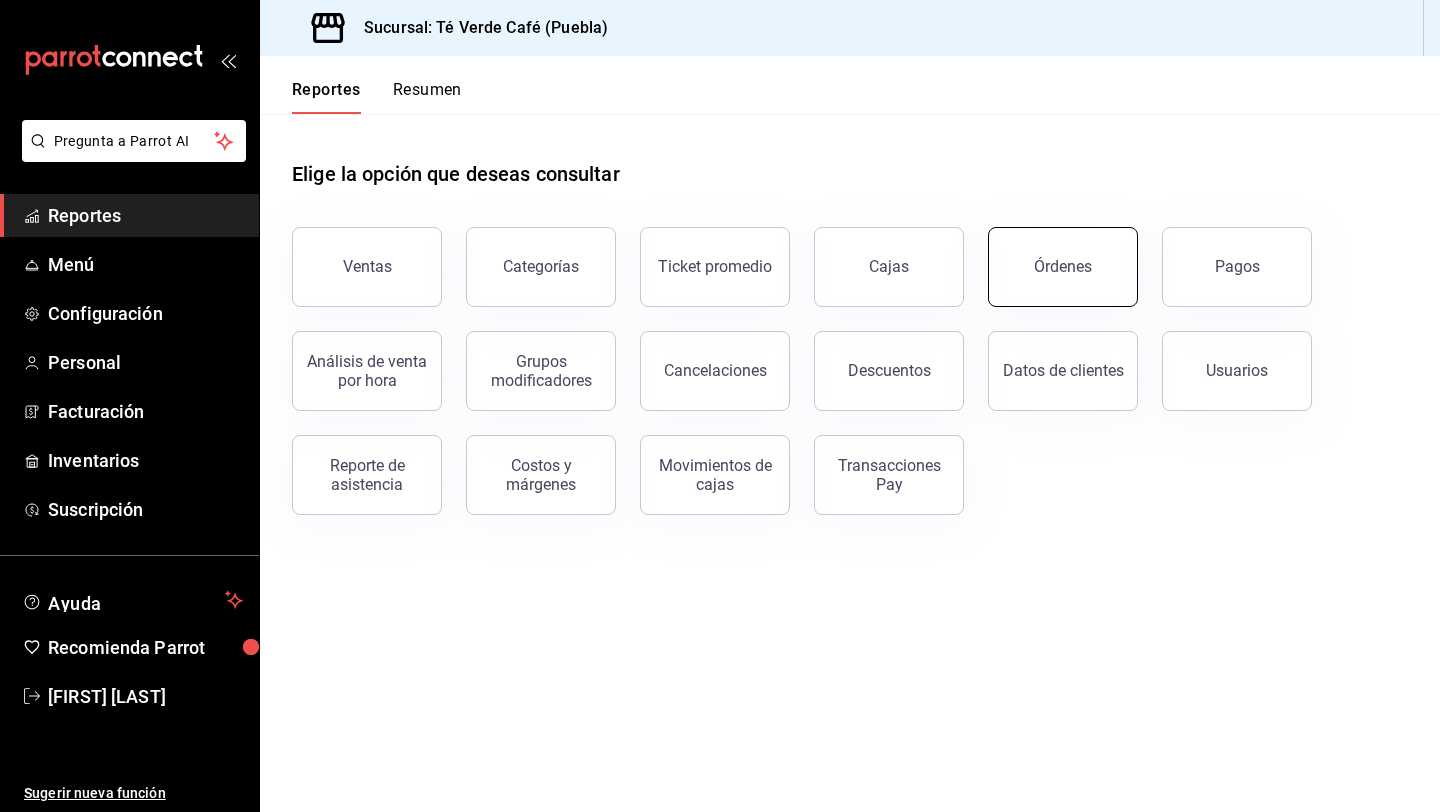 click on "Órdenes" at bounding box center (1063, 267) 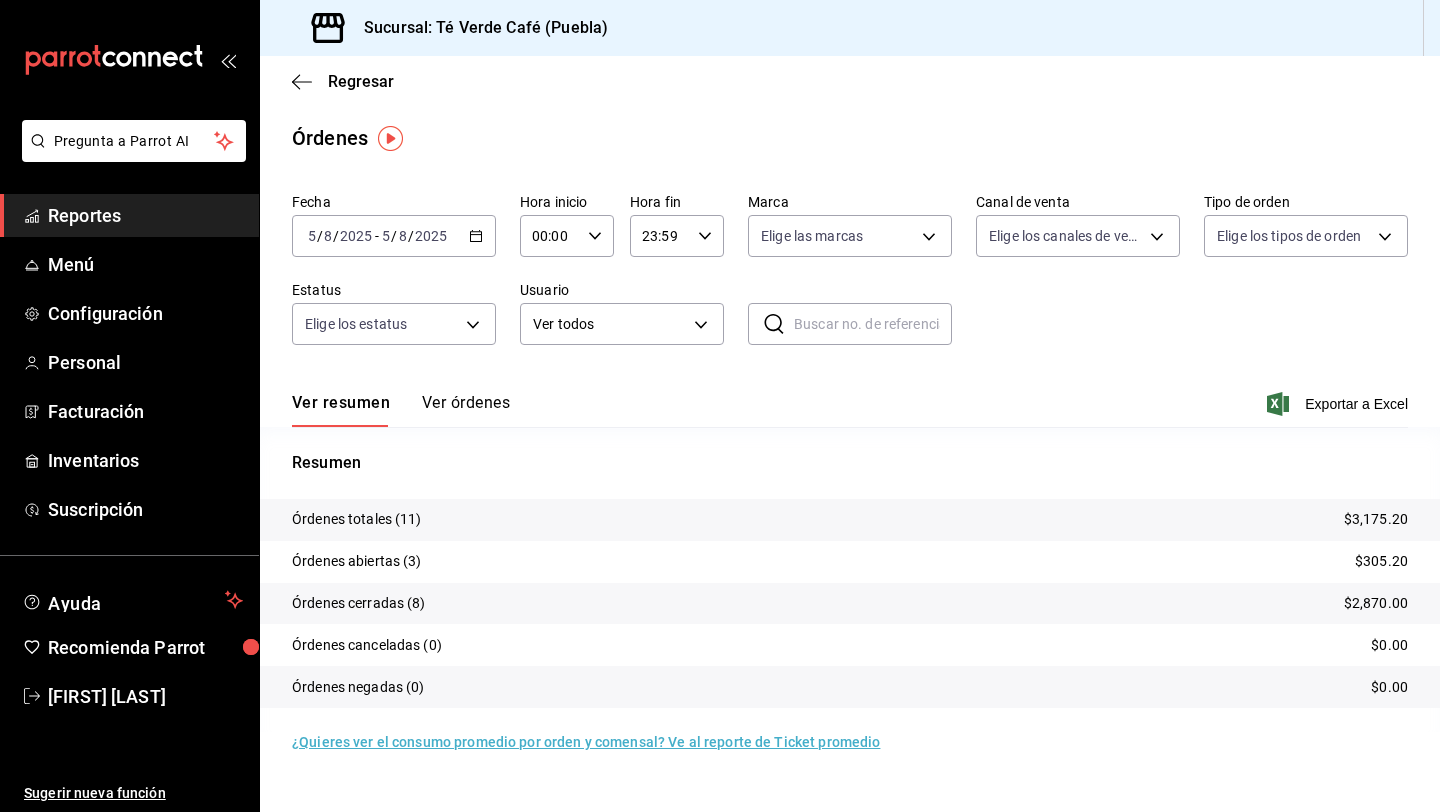 click 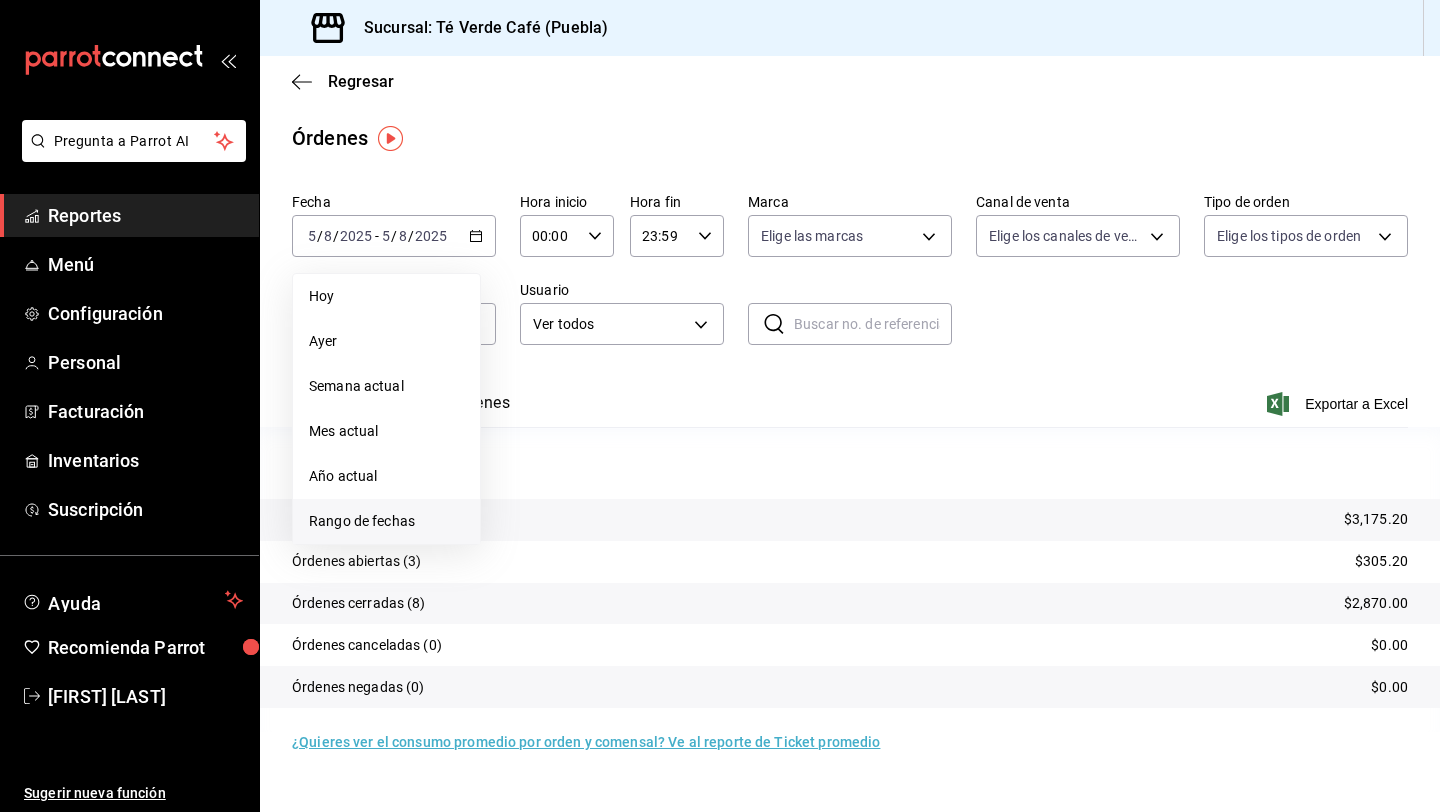 click on "Rango de fechas" at bounding box center [386, 521] 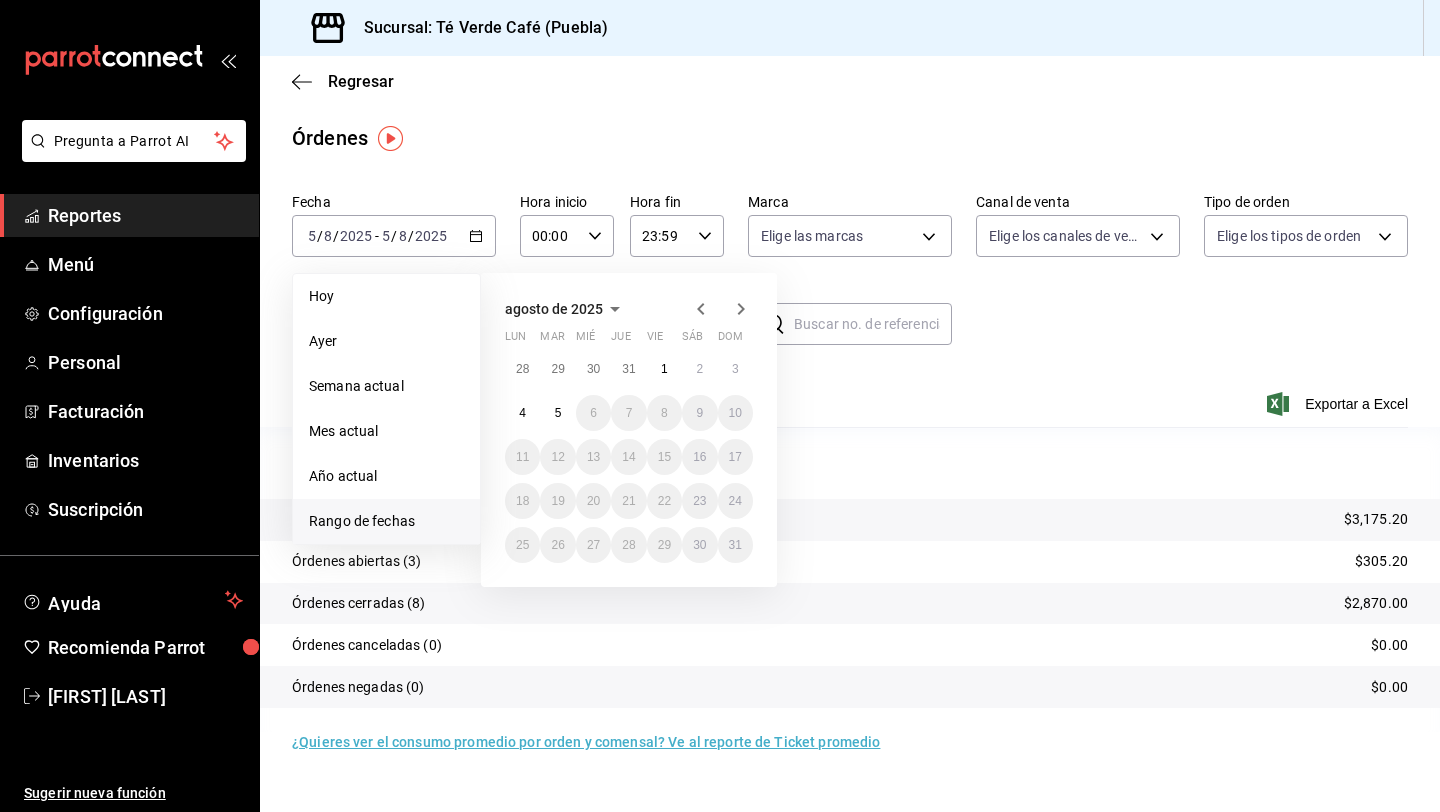 click on "agosto de 2025 lun mar mié jue vie sáb dom 28 29 30 31 1 2 3 4 5 6 7 8 9 10 11 12 13 14 15 16 17 18 19 20 21 22 23 24 25 26 27 28 29 30 31" at bounding box center [629, 430] 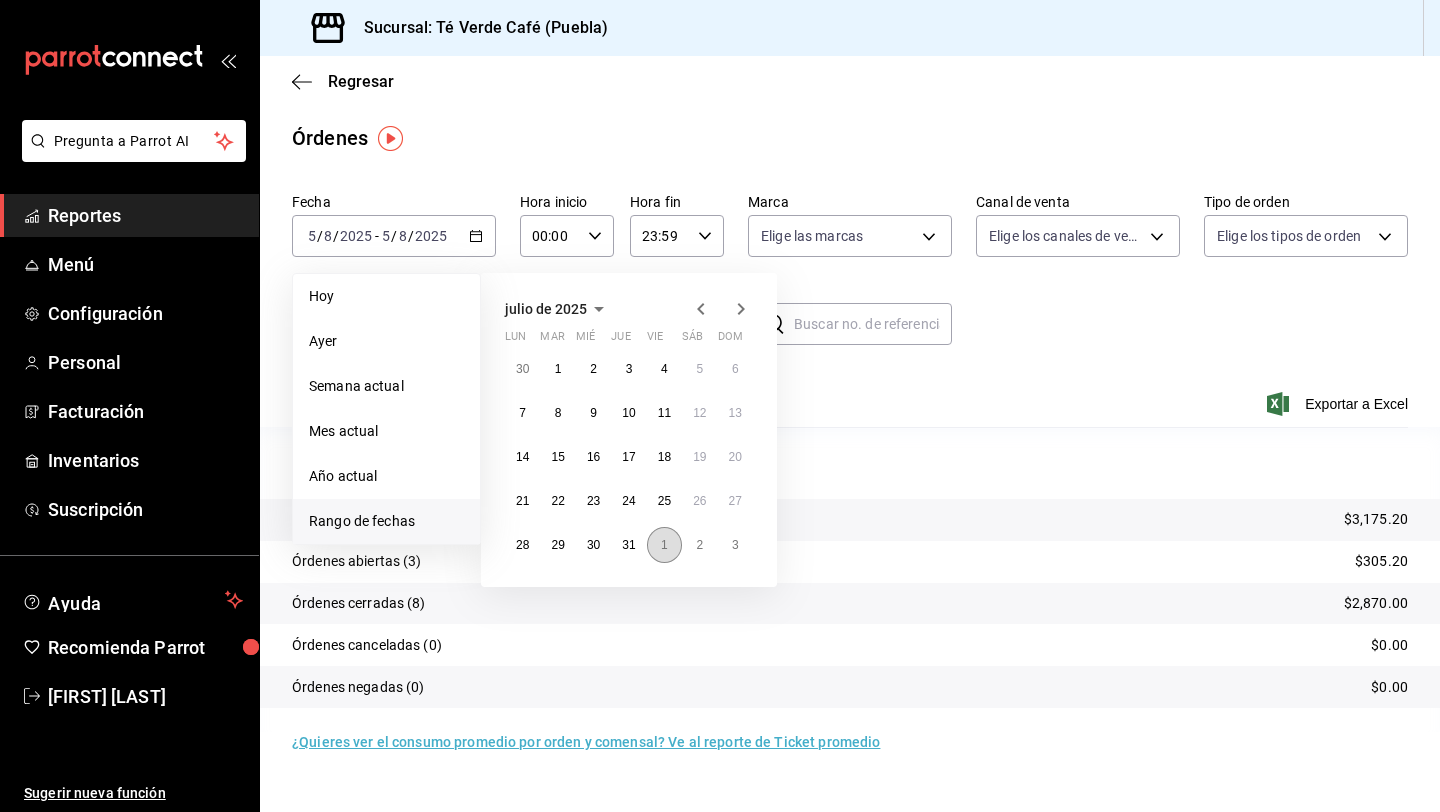 click on "1" at bounding box center (664, 545) 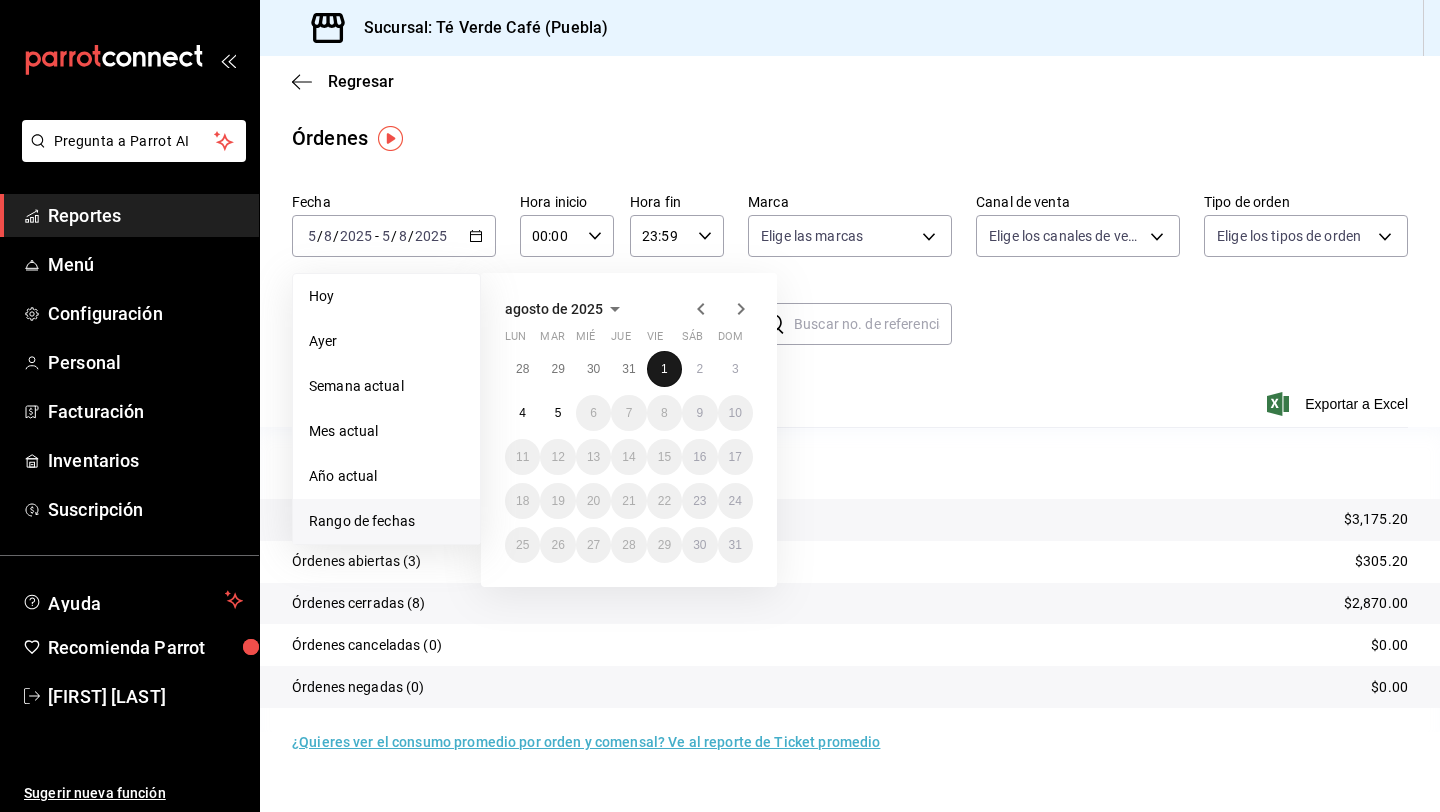 click on "1" at bounding box center (664, 369) 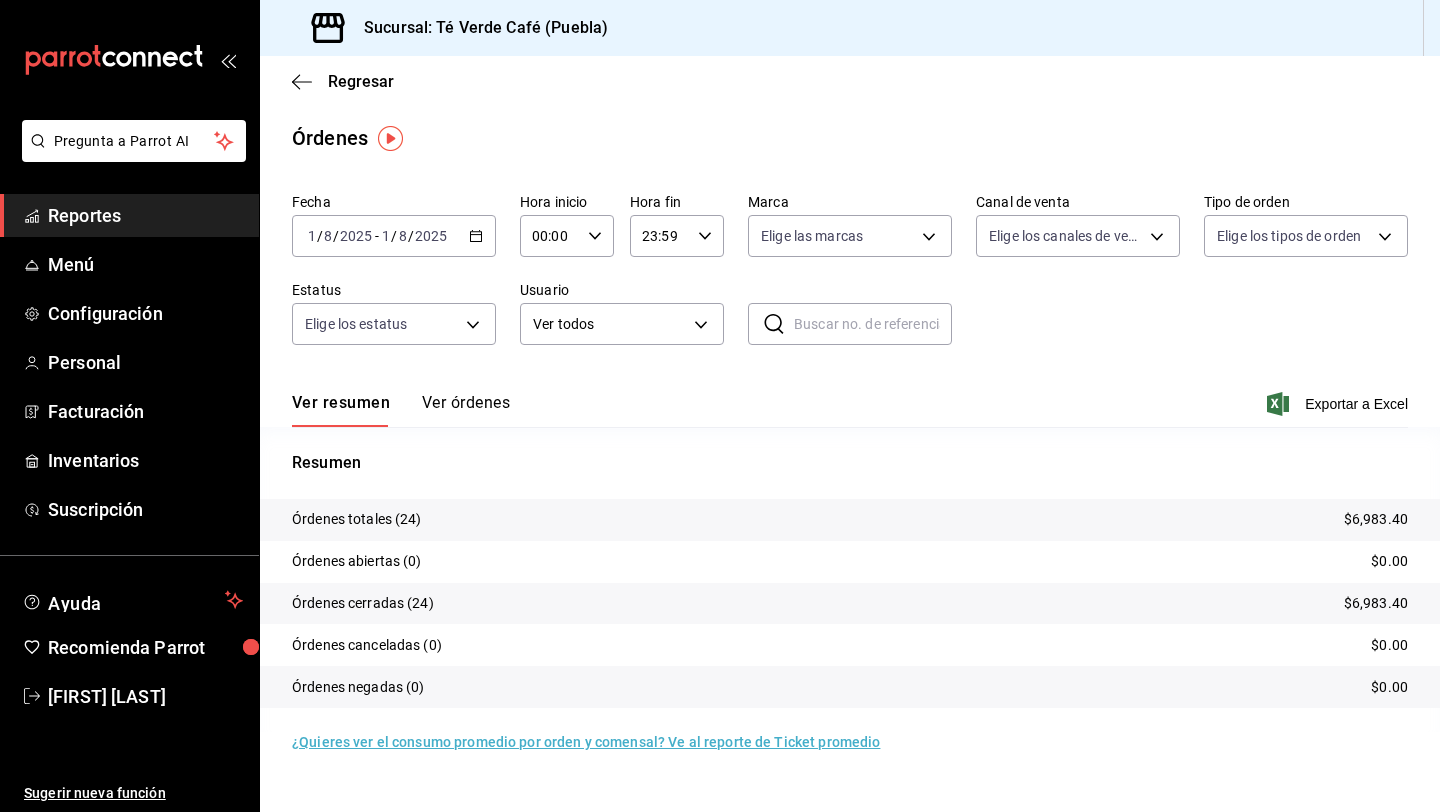 click on "Ver órdenes" at bounding box center [466, 410] 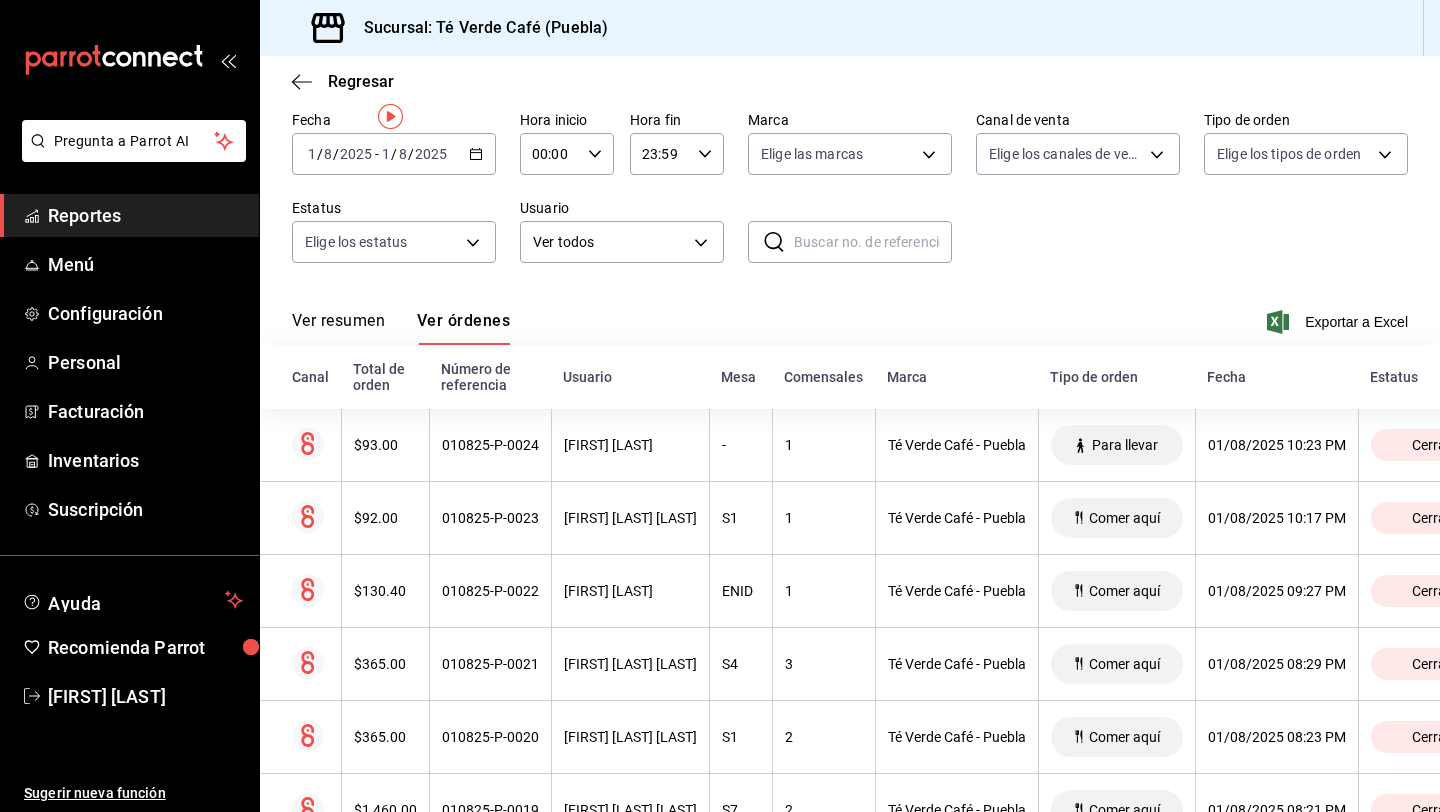 scroll, scrollTop: 0, scrollLeft: 0, axis: both 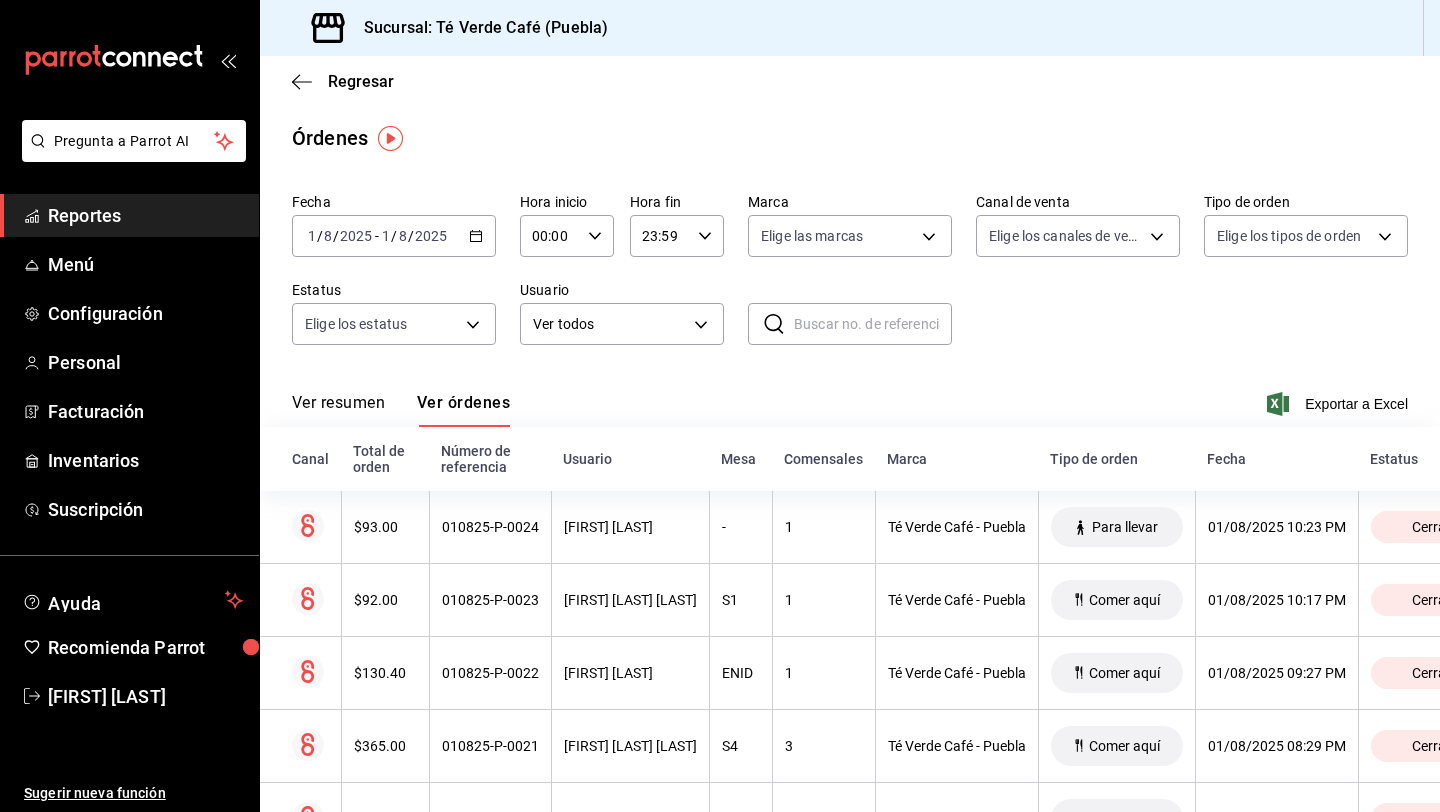 click 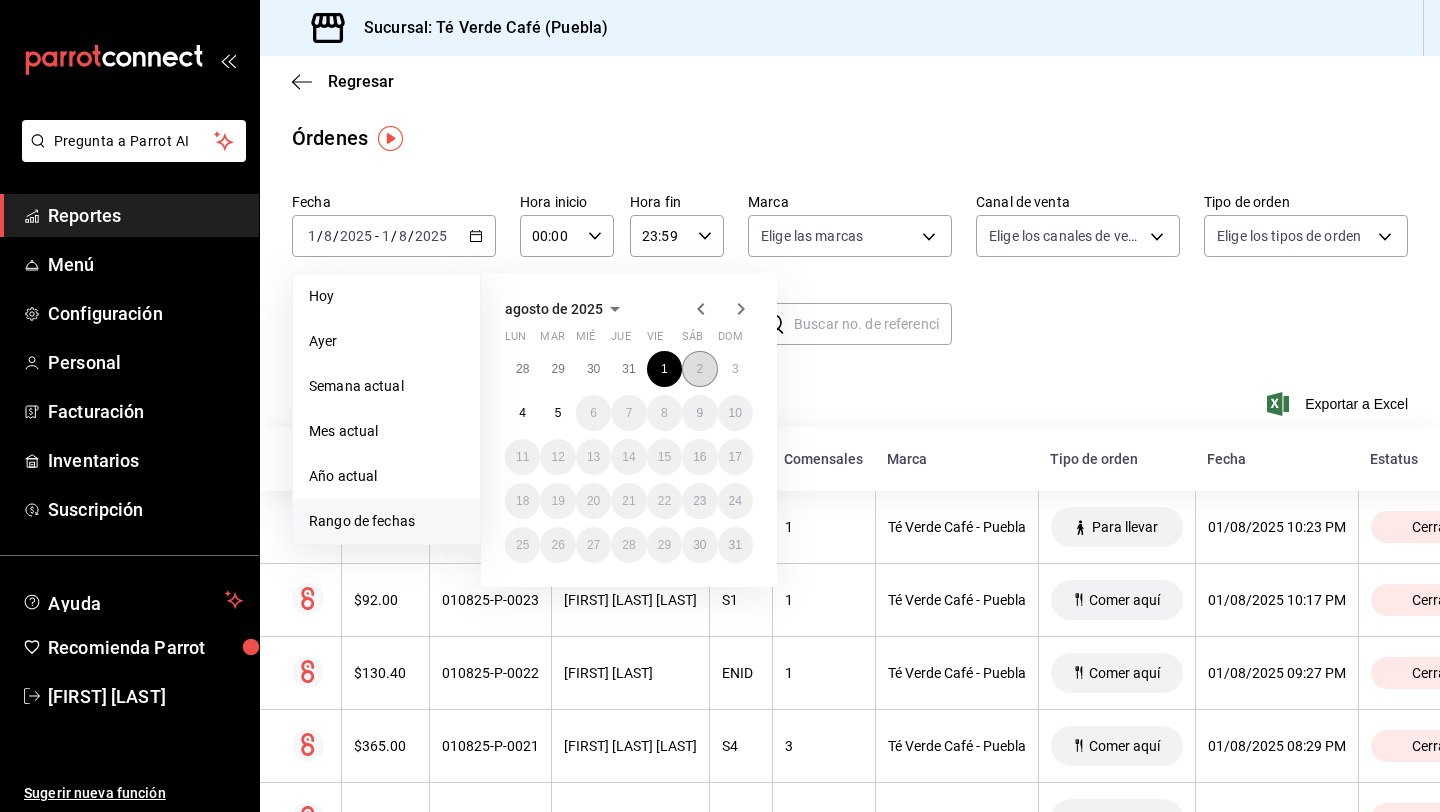 click on "2" at bounding box center (699, 369) 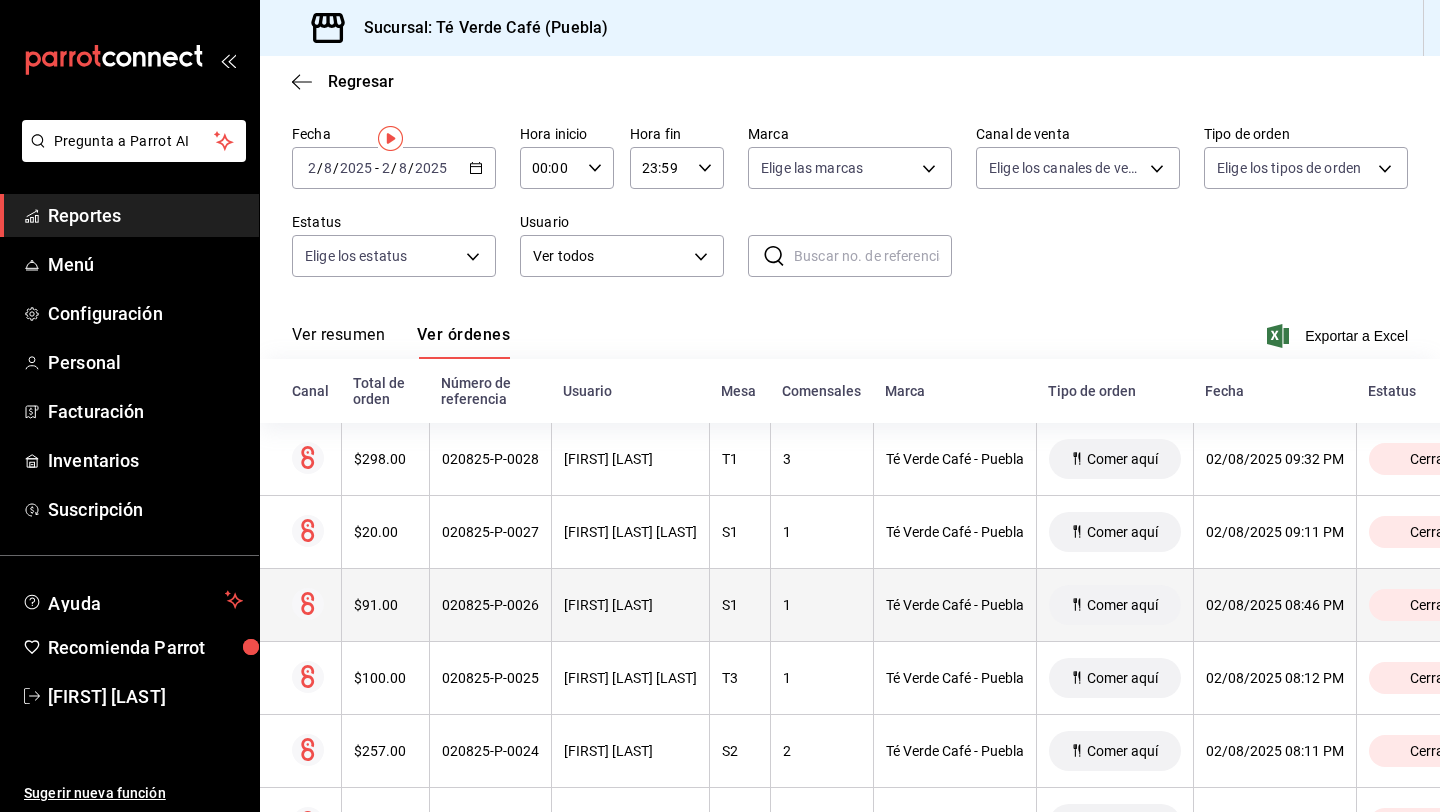 scroll, scrollTop: 0, scrollLeft: 0, axis: both 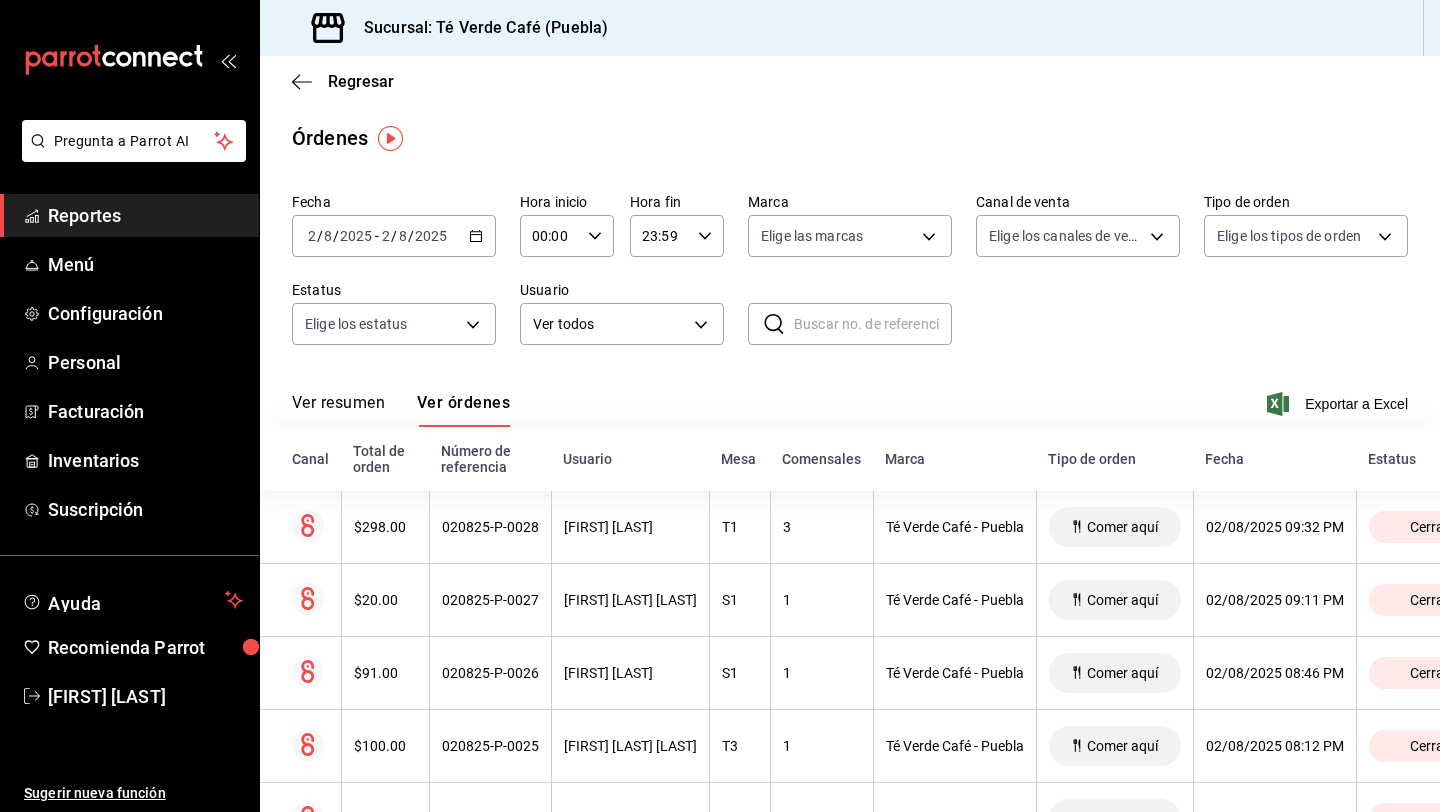 click 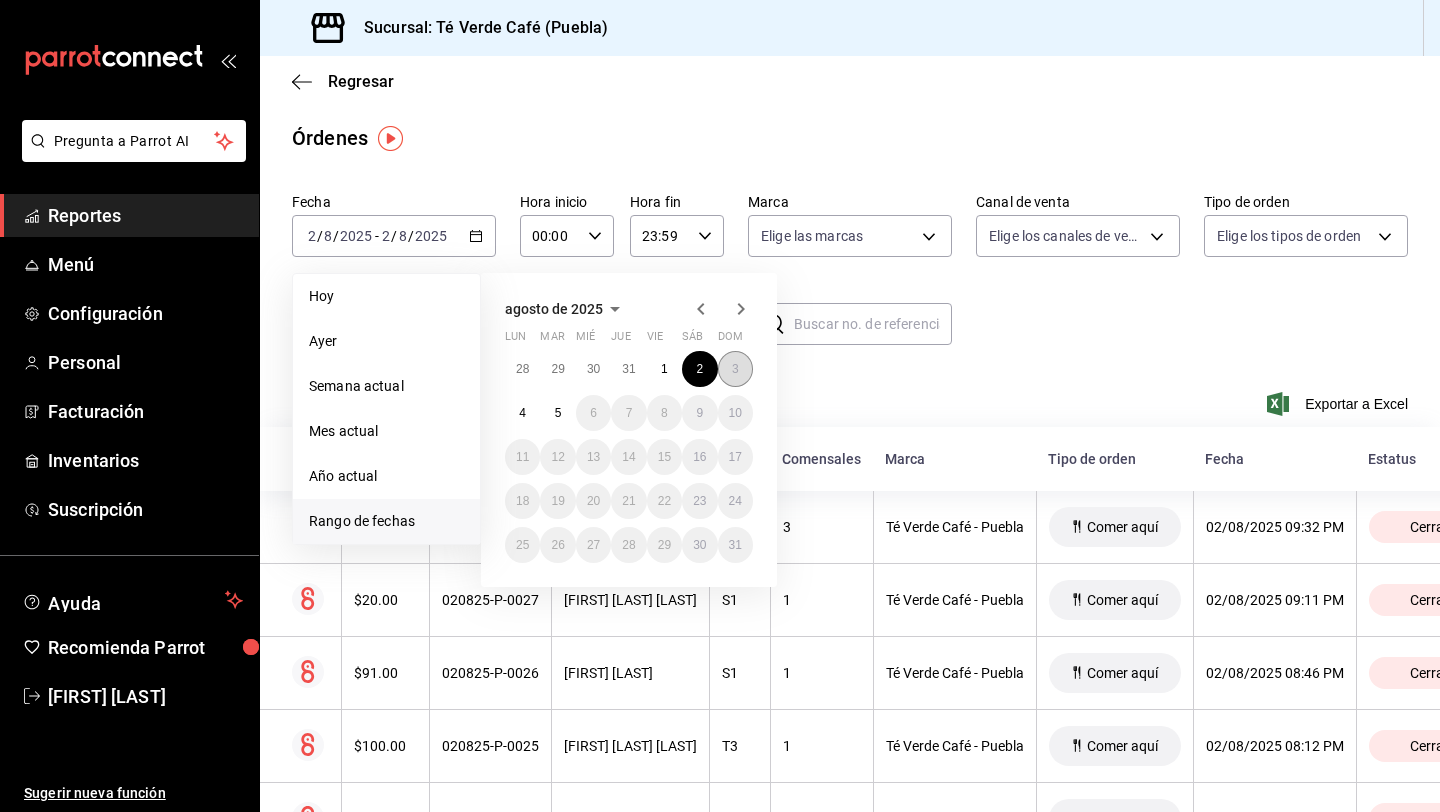 click on "3" at bounding box center (735, 369) 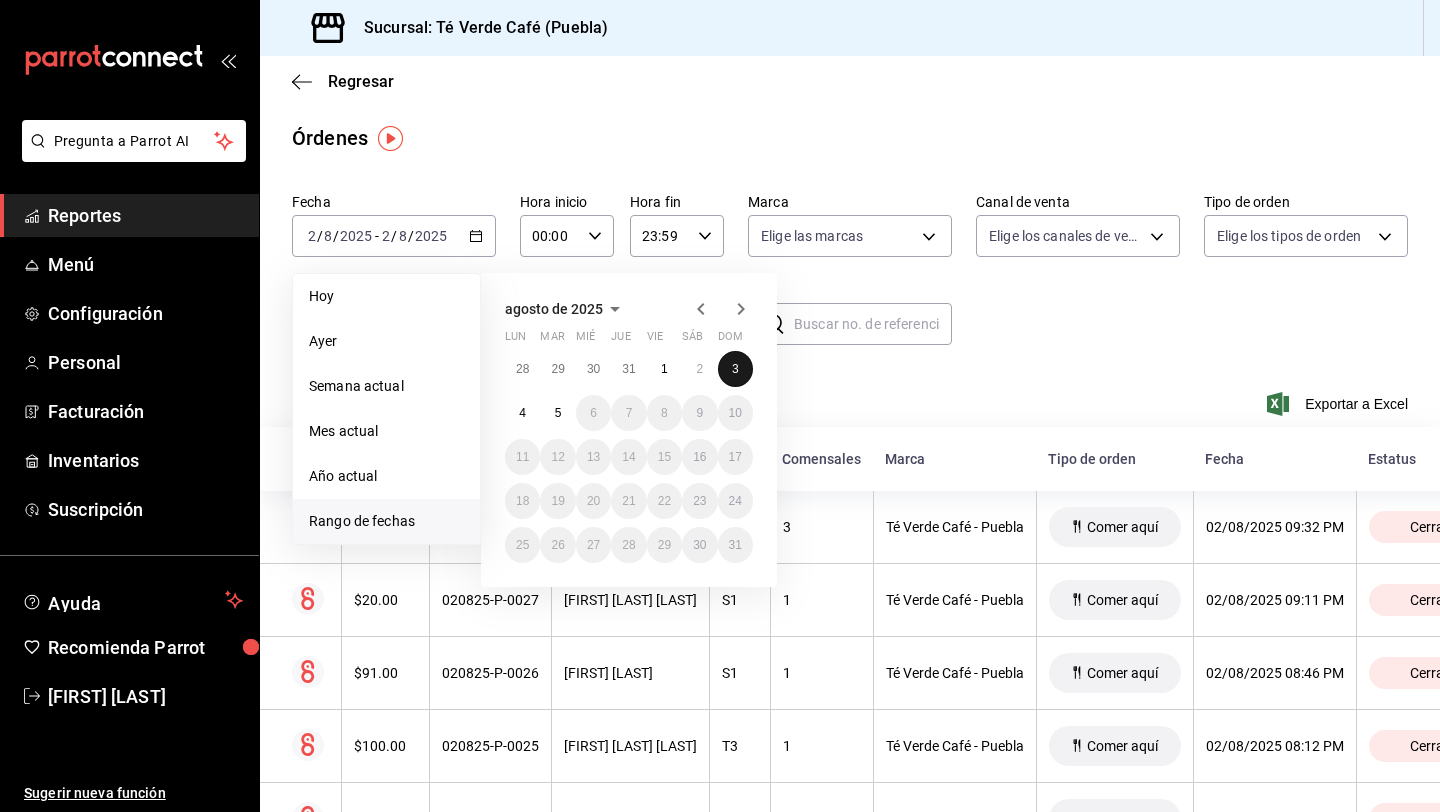 click on "3" at bounding box center [735, 369] 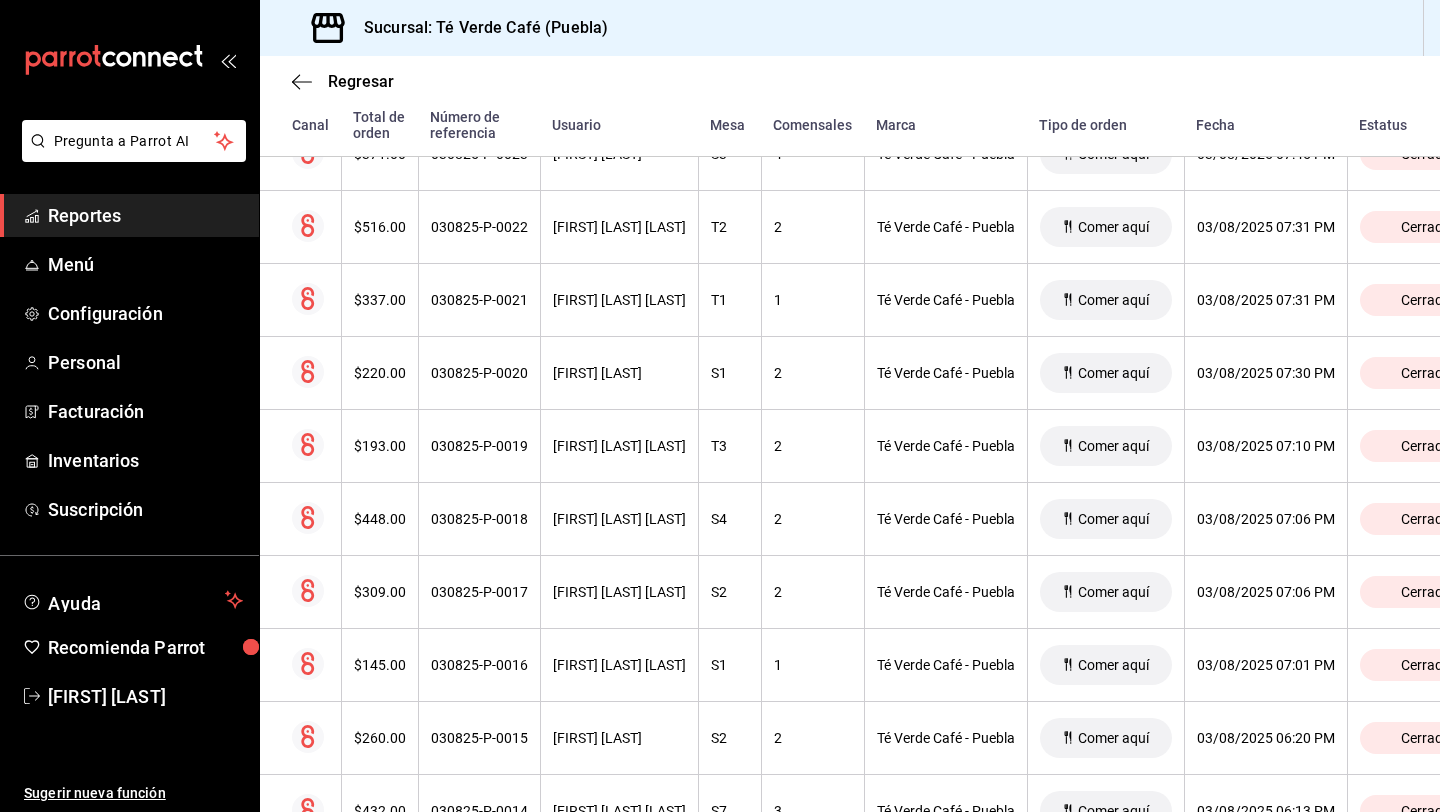 scroll, scrollTop: 0, scrollLeft: 0, axis: both 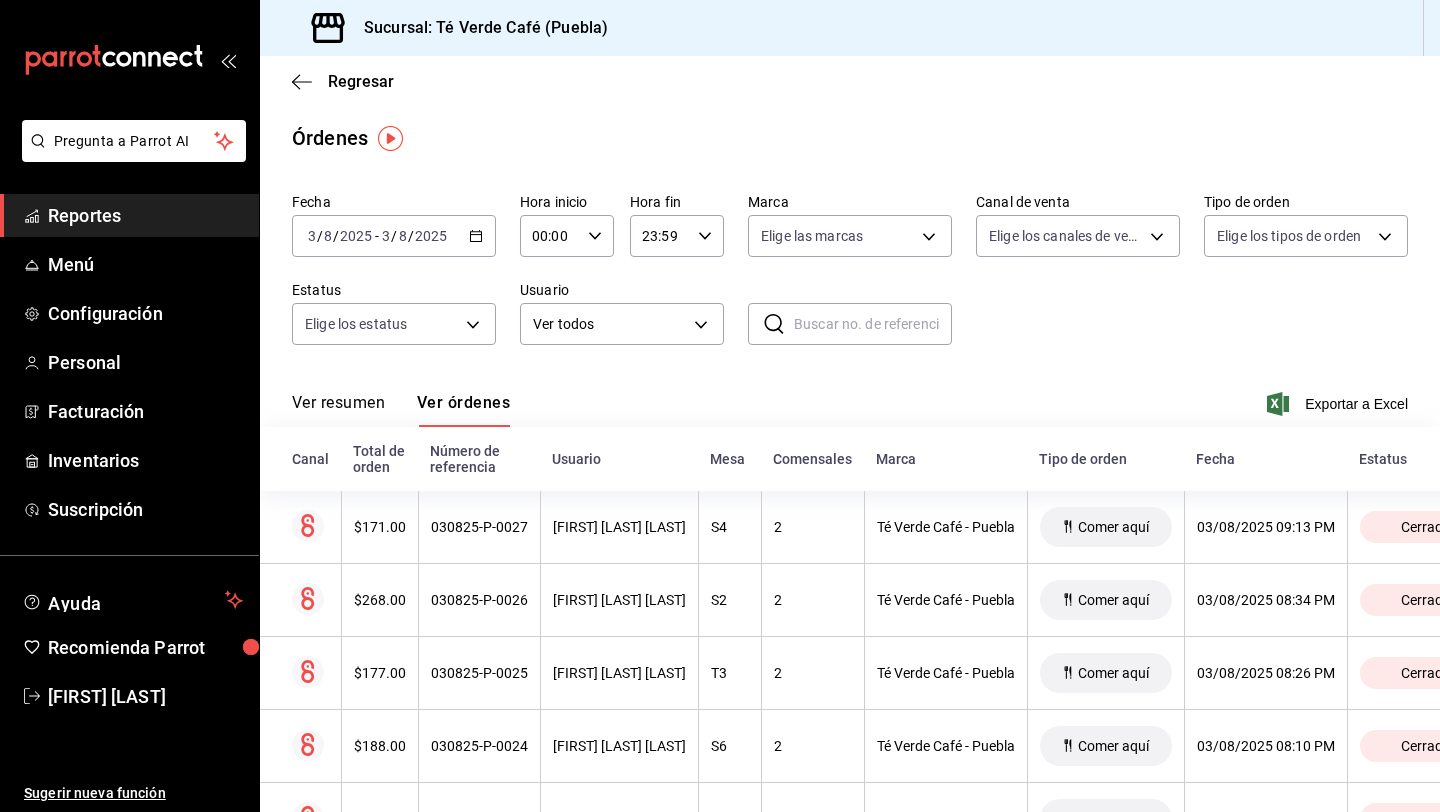 click on "Reportes" at bounding box center (145, 215) 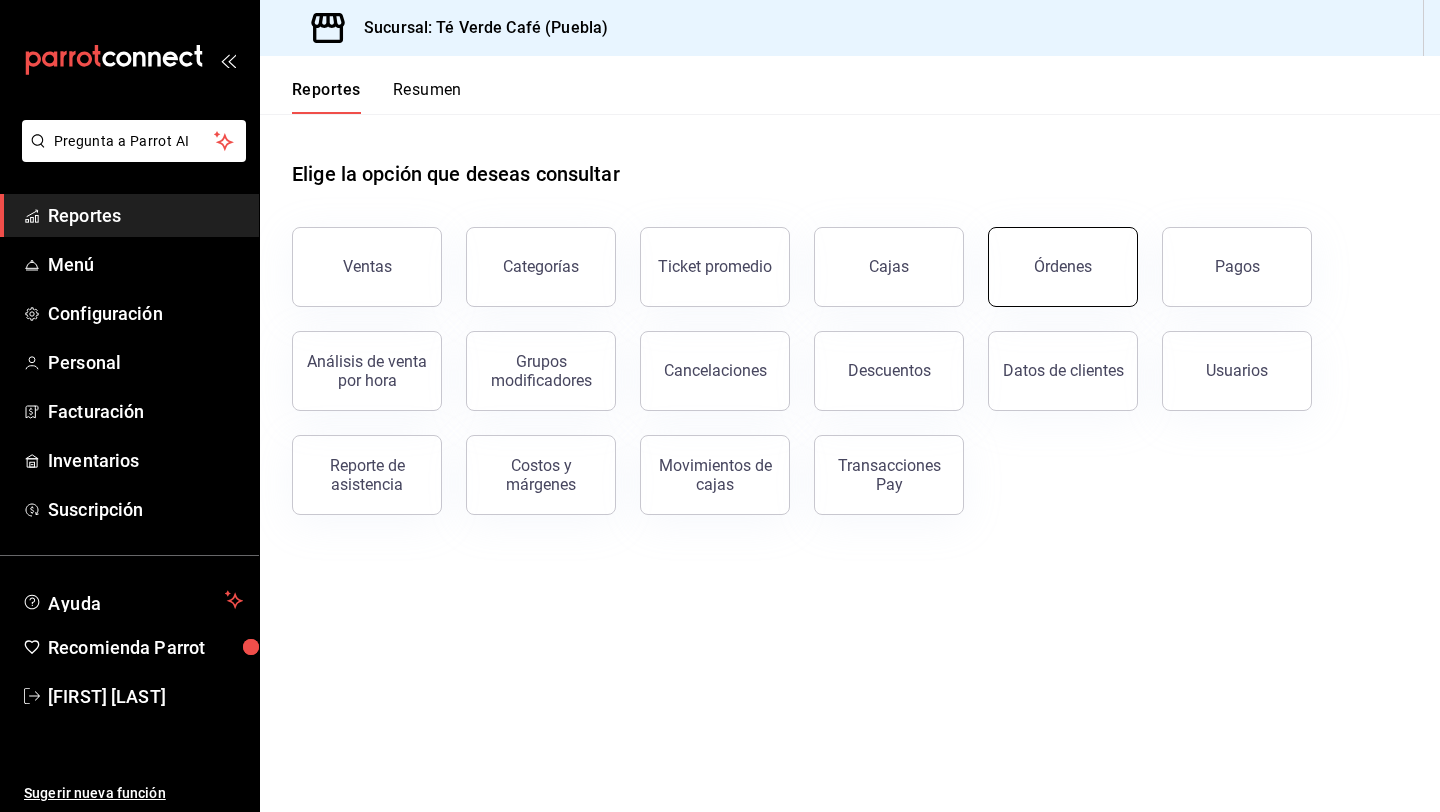 click on "Órdenes" at bounding box center (1063, 267) 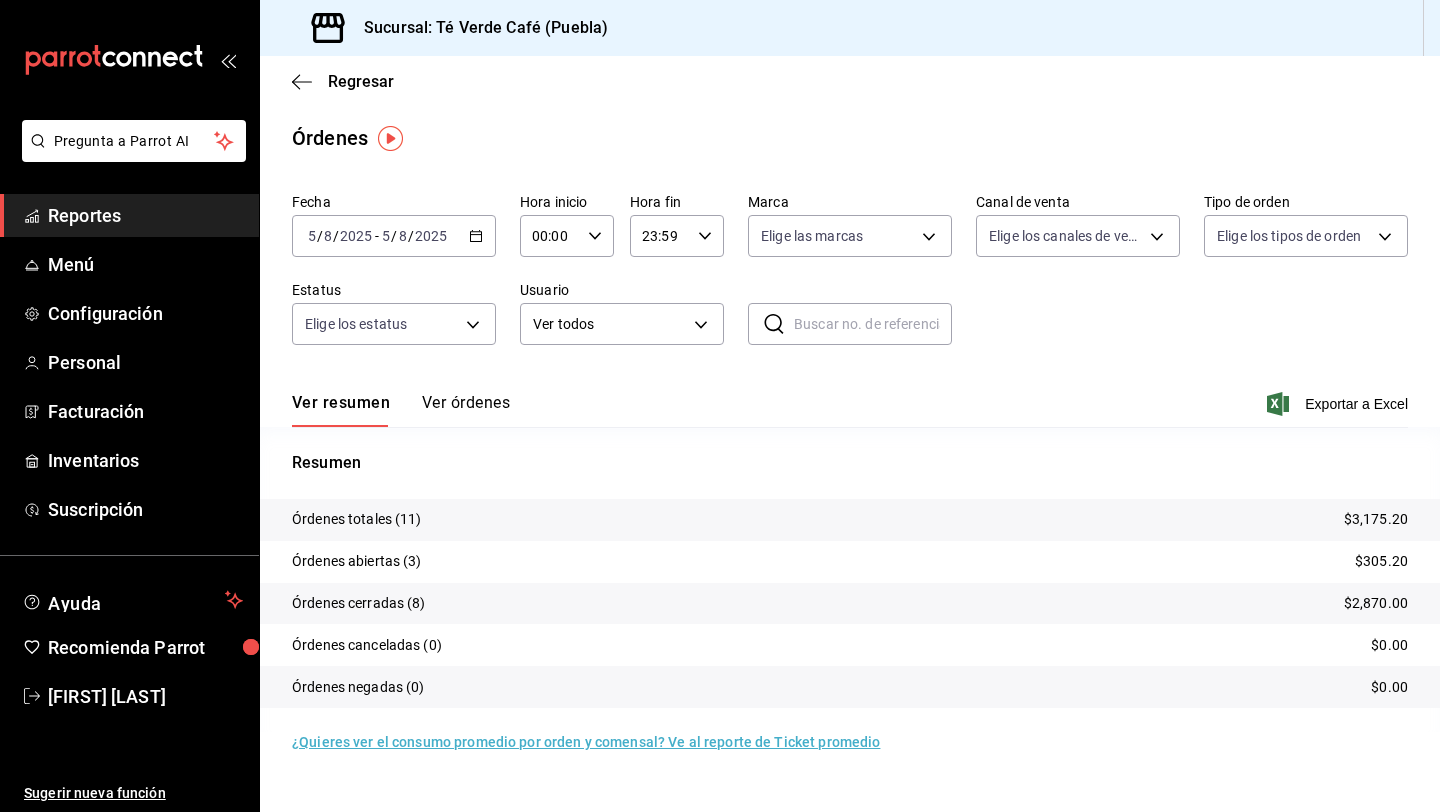 click on "Ver órdenes" at bounding box center (466, 410) 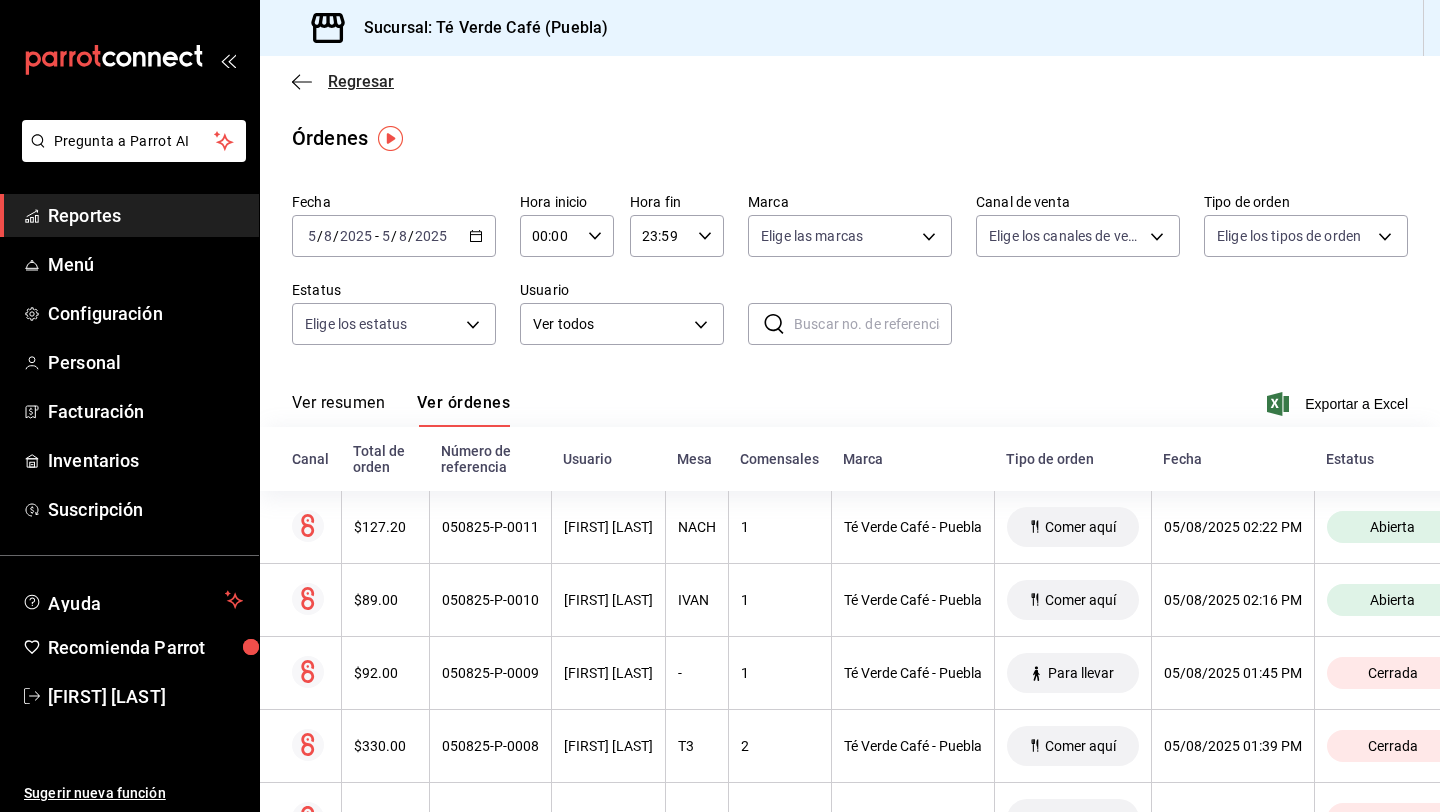 click on "Regresar" at bounding box center (361, 81) 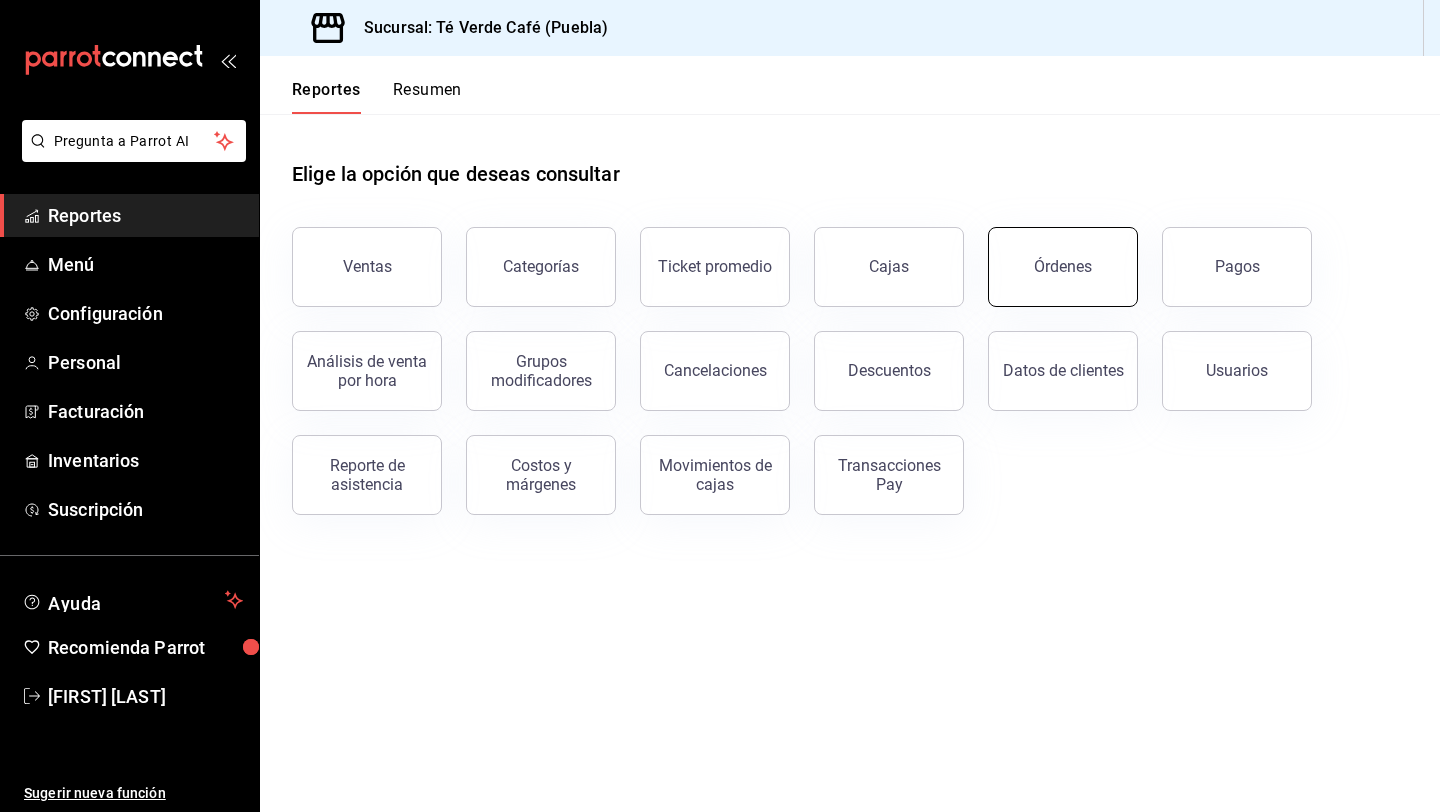 click on "Órdenes" at bounding box center (1063, 266) 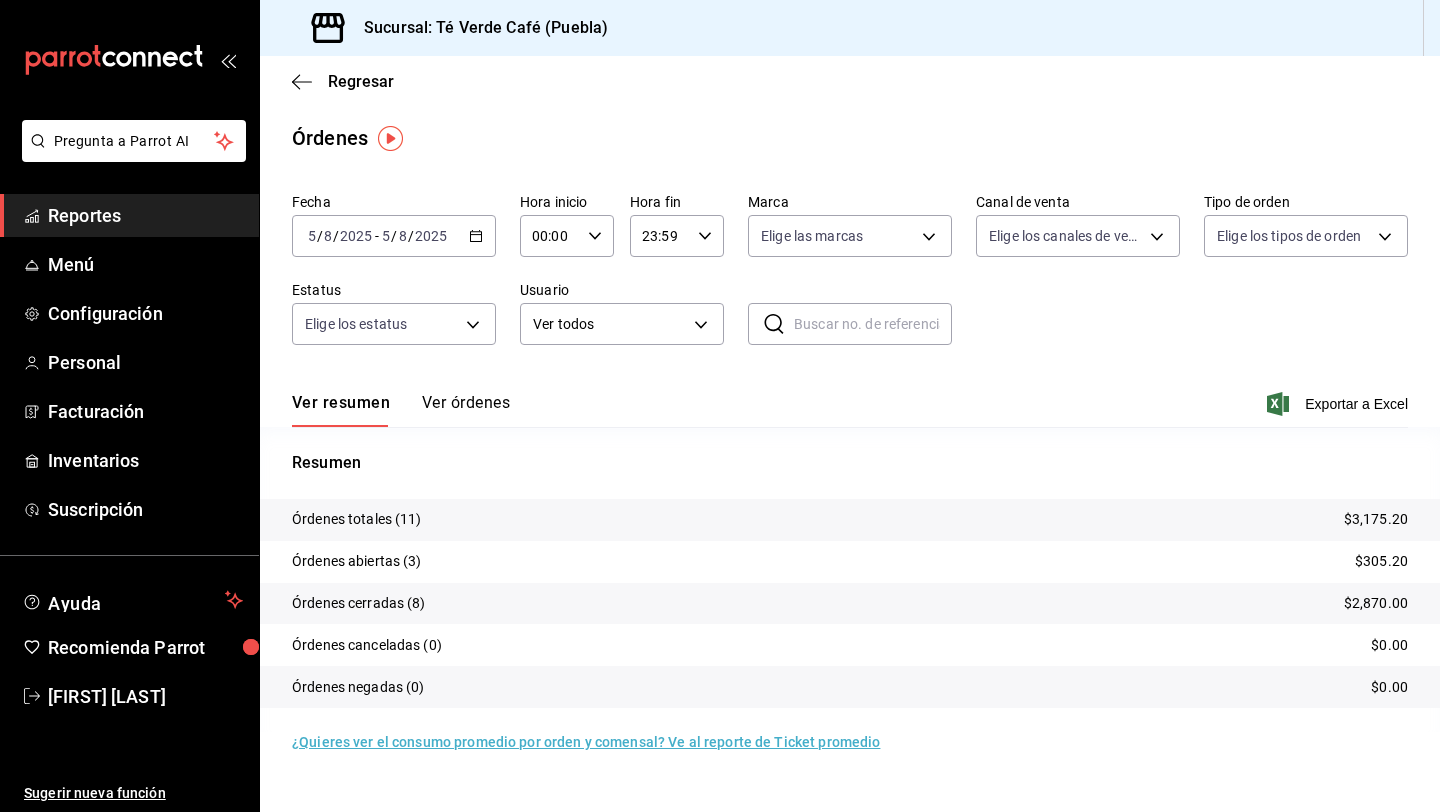 click on "Ver órdenes" at bounding box center (466, 410) 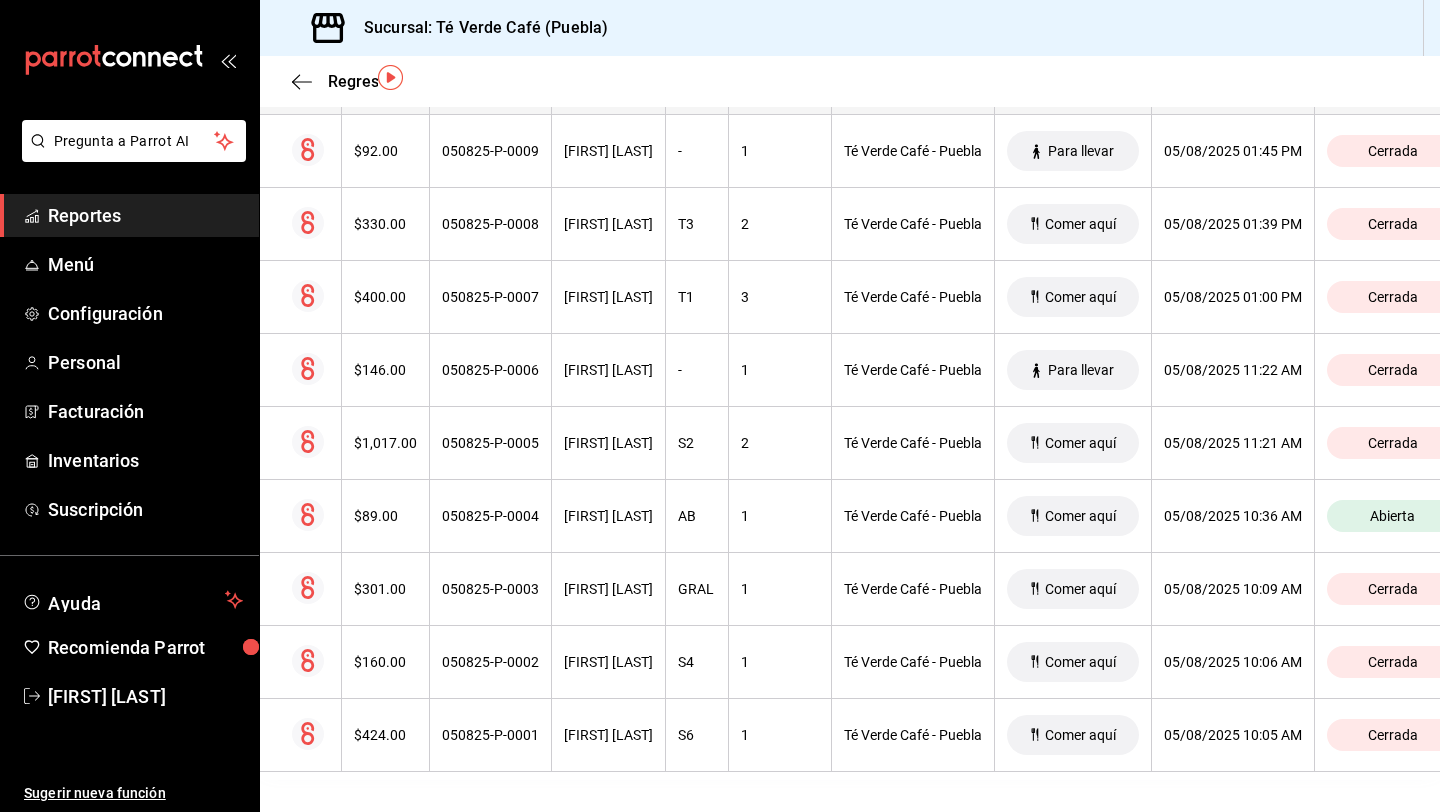 scroll, scrollTop: 0, scrollLeft: 0, axis: both 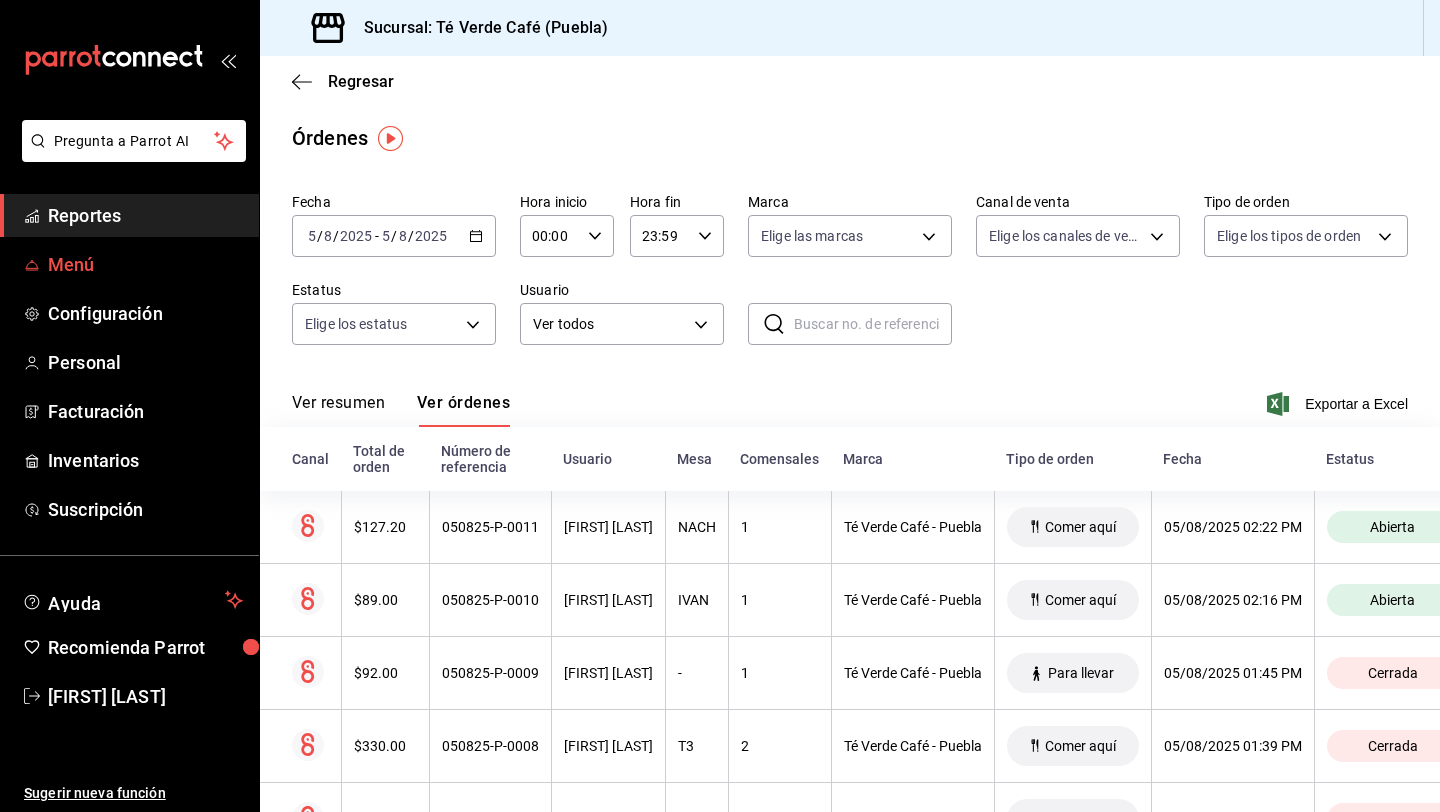 click on "Menú" at bounding box center [145, 264] 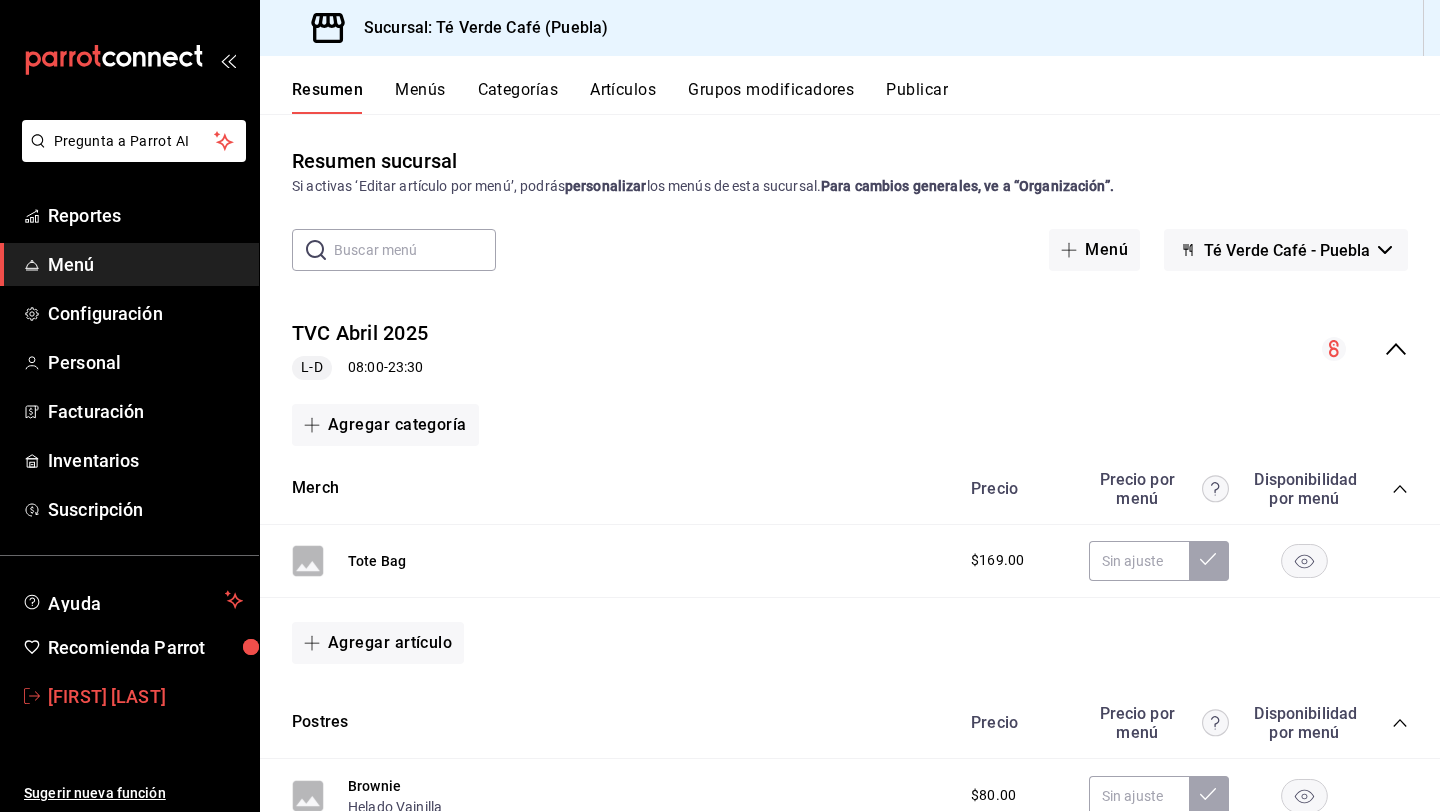click on "[FIRST] [LAST]" at bounding box center (145, 696) 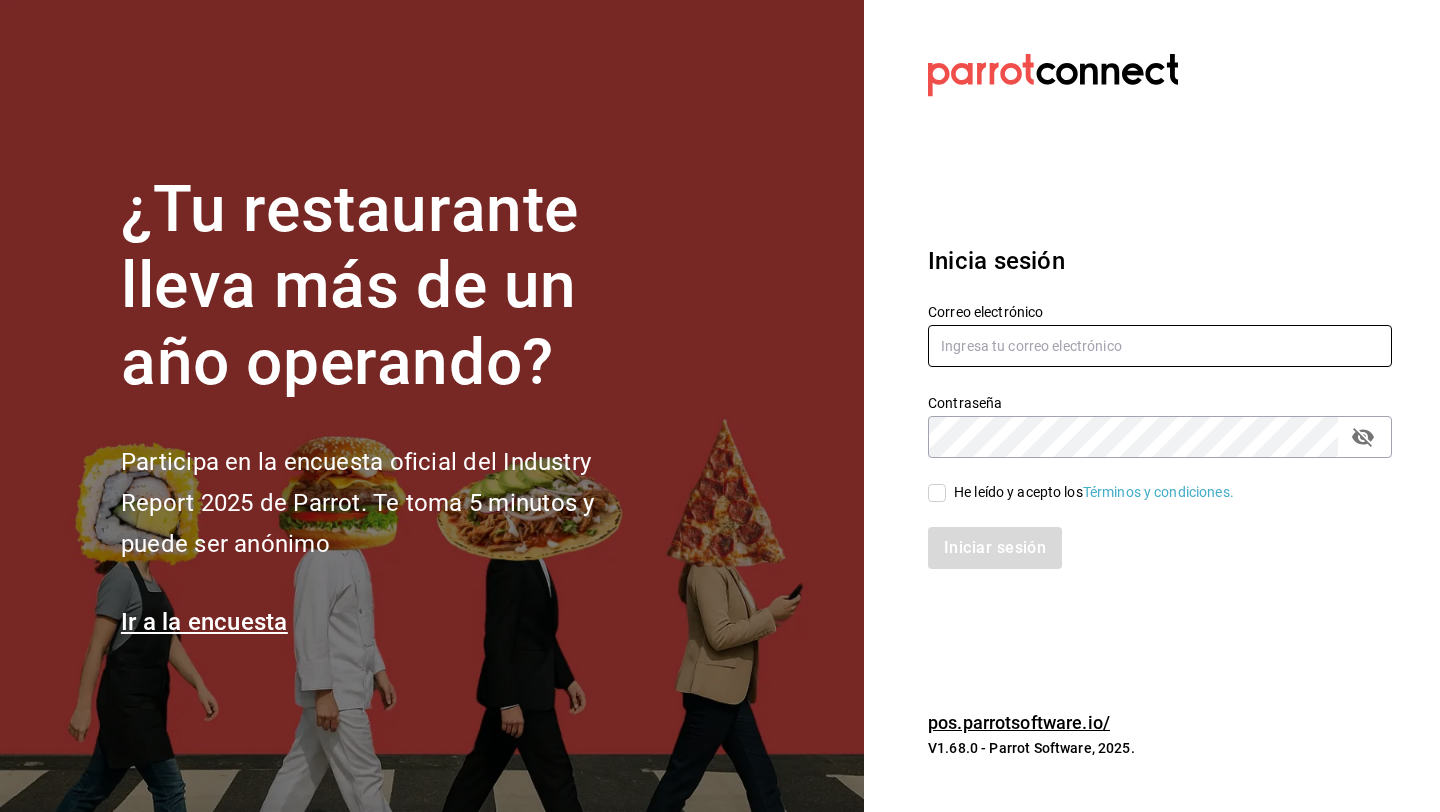 type on "[EMAIL]" 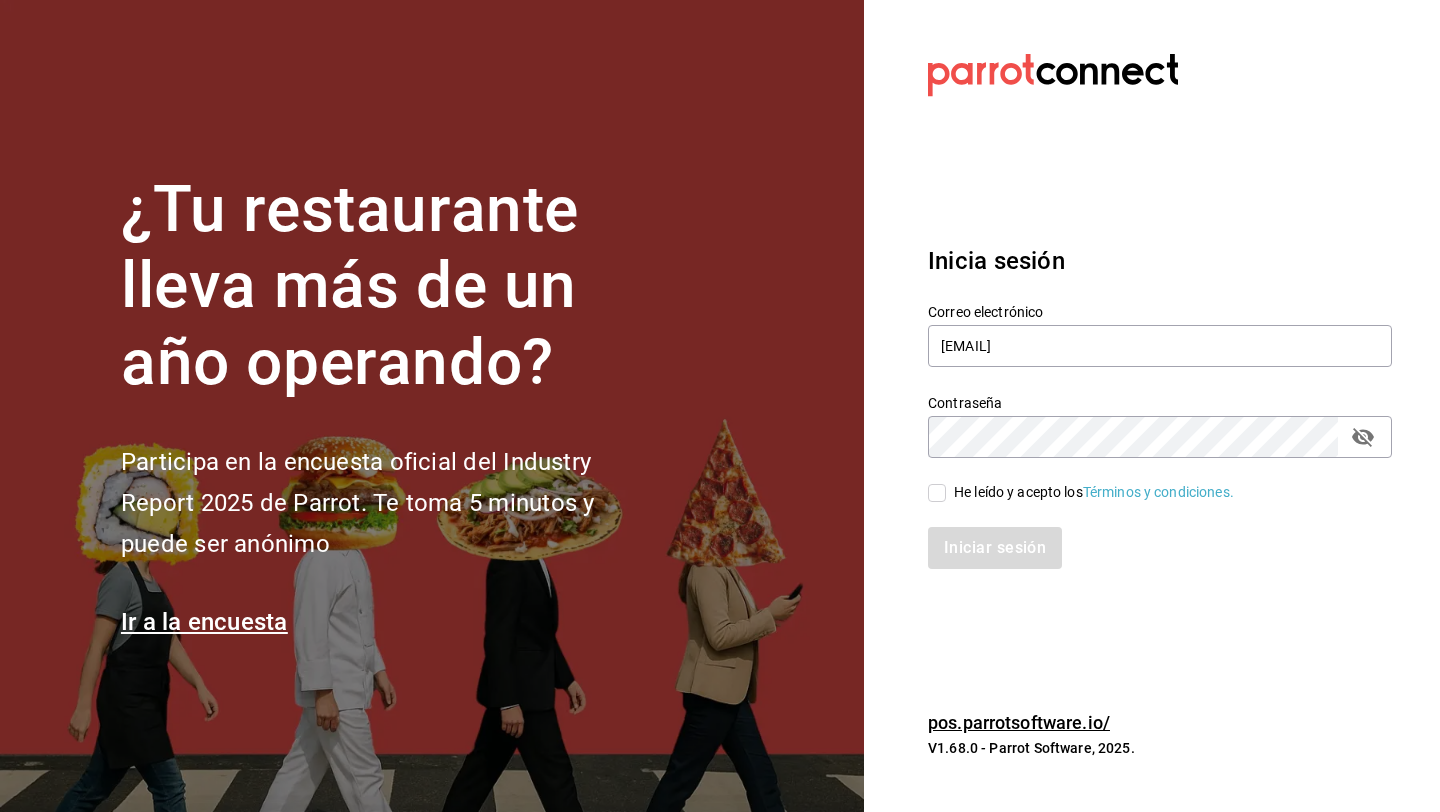 click on "He leído y acepto los  Términos y condiciones." at bounding box center (937, 493) 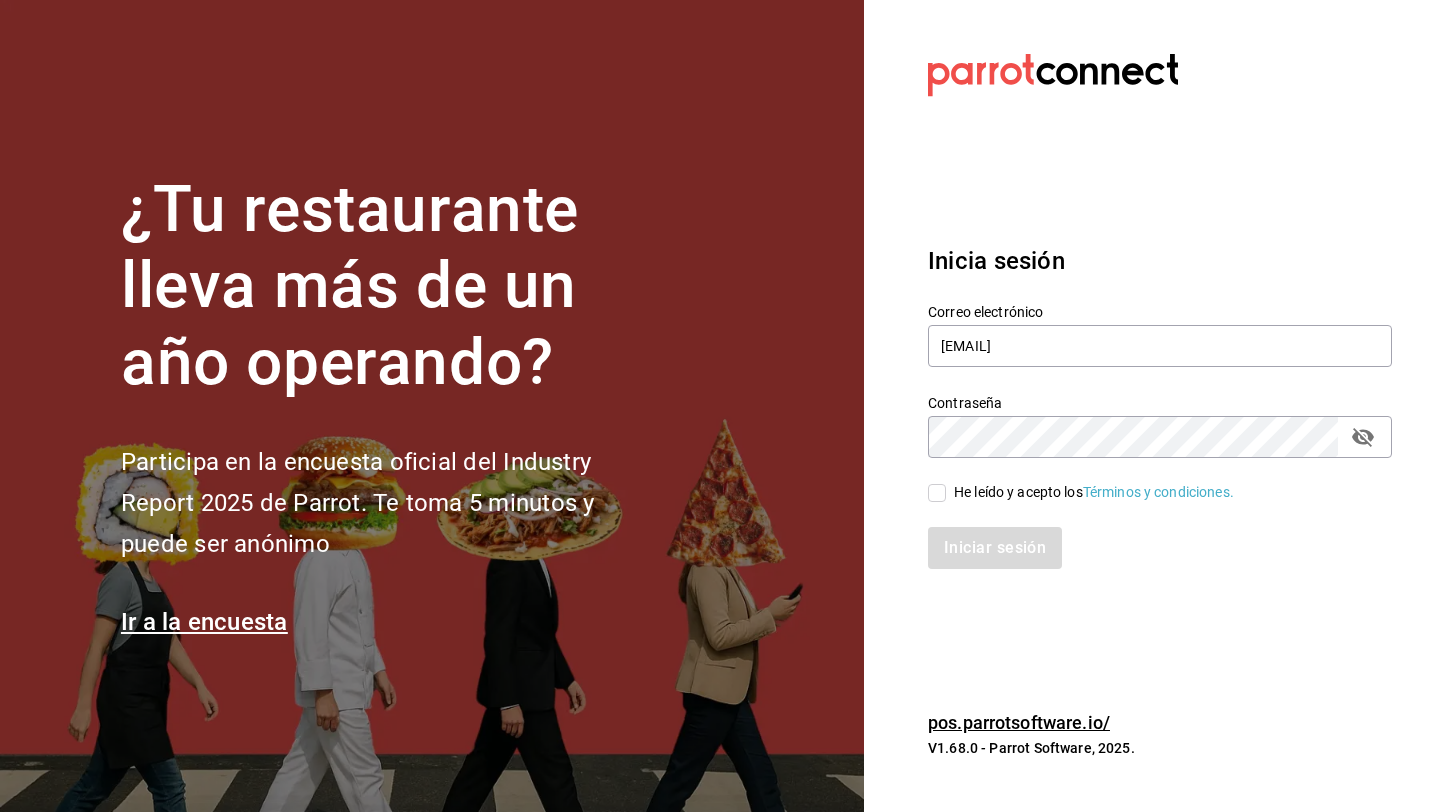 checkbox on "true" 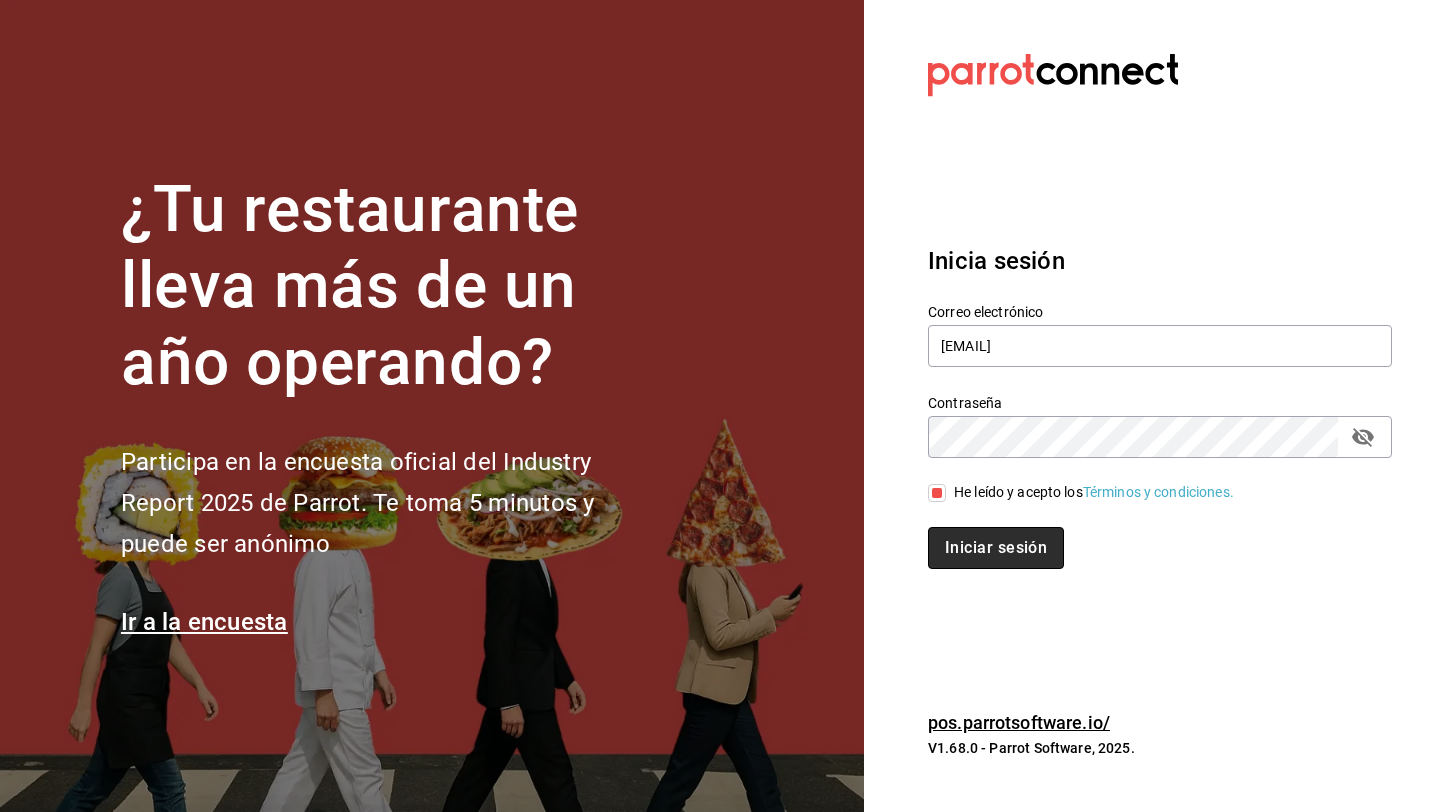 click on "Iniciar sesión" at bounding box center [996, 548] 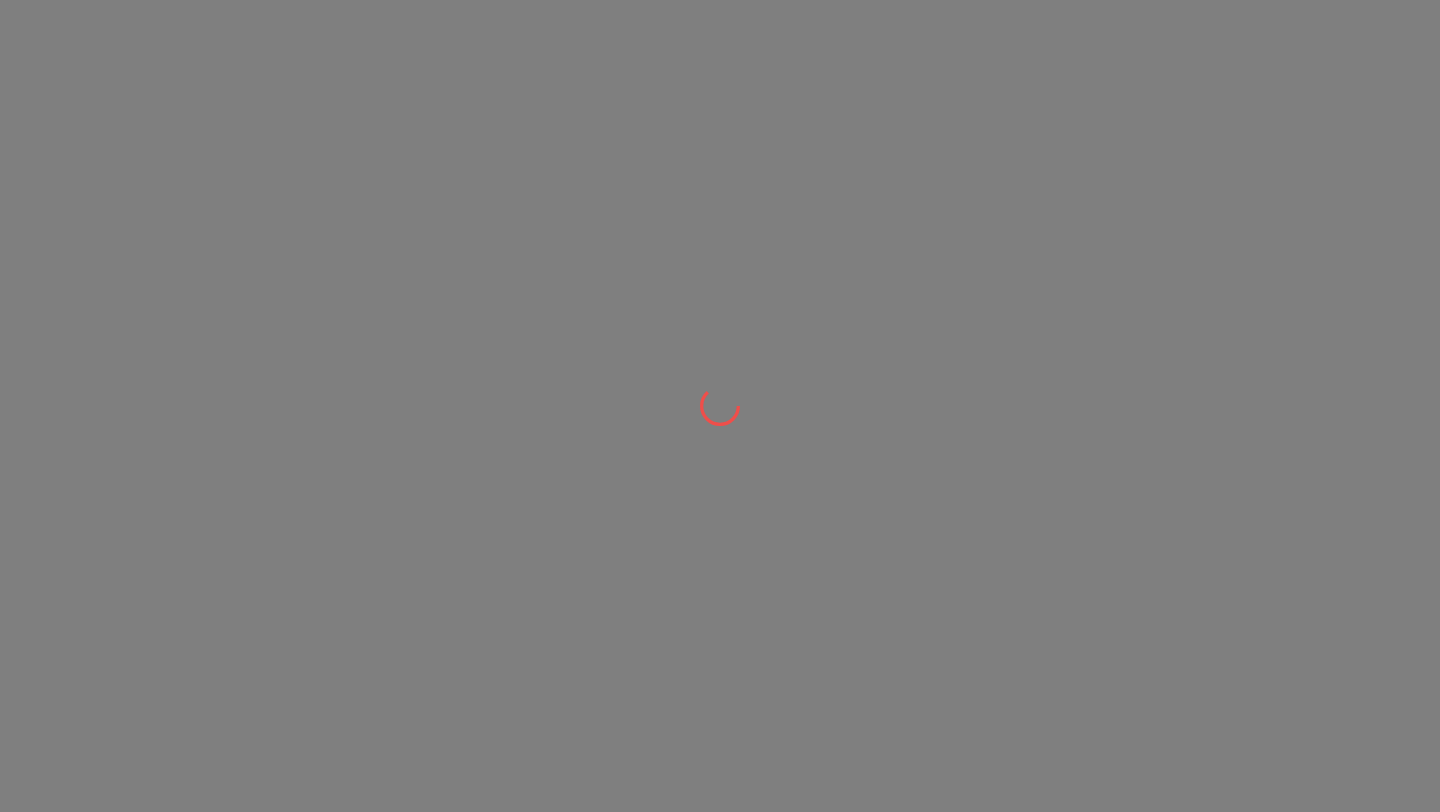 scroll, scrollTop: 0, scrollLeft: 0, axis: both 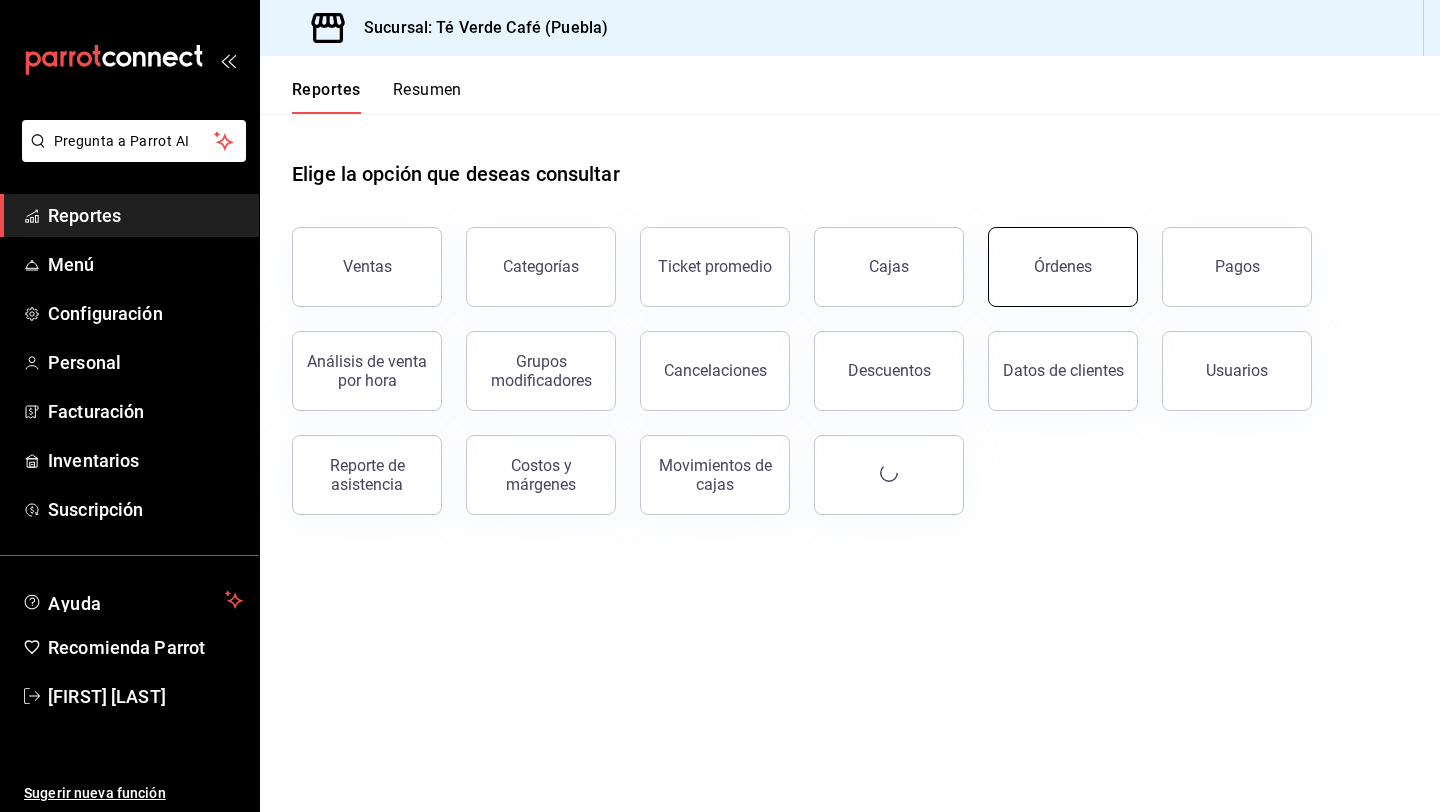 click on "Órdenes" at bounding box center [1063, 267] 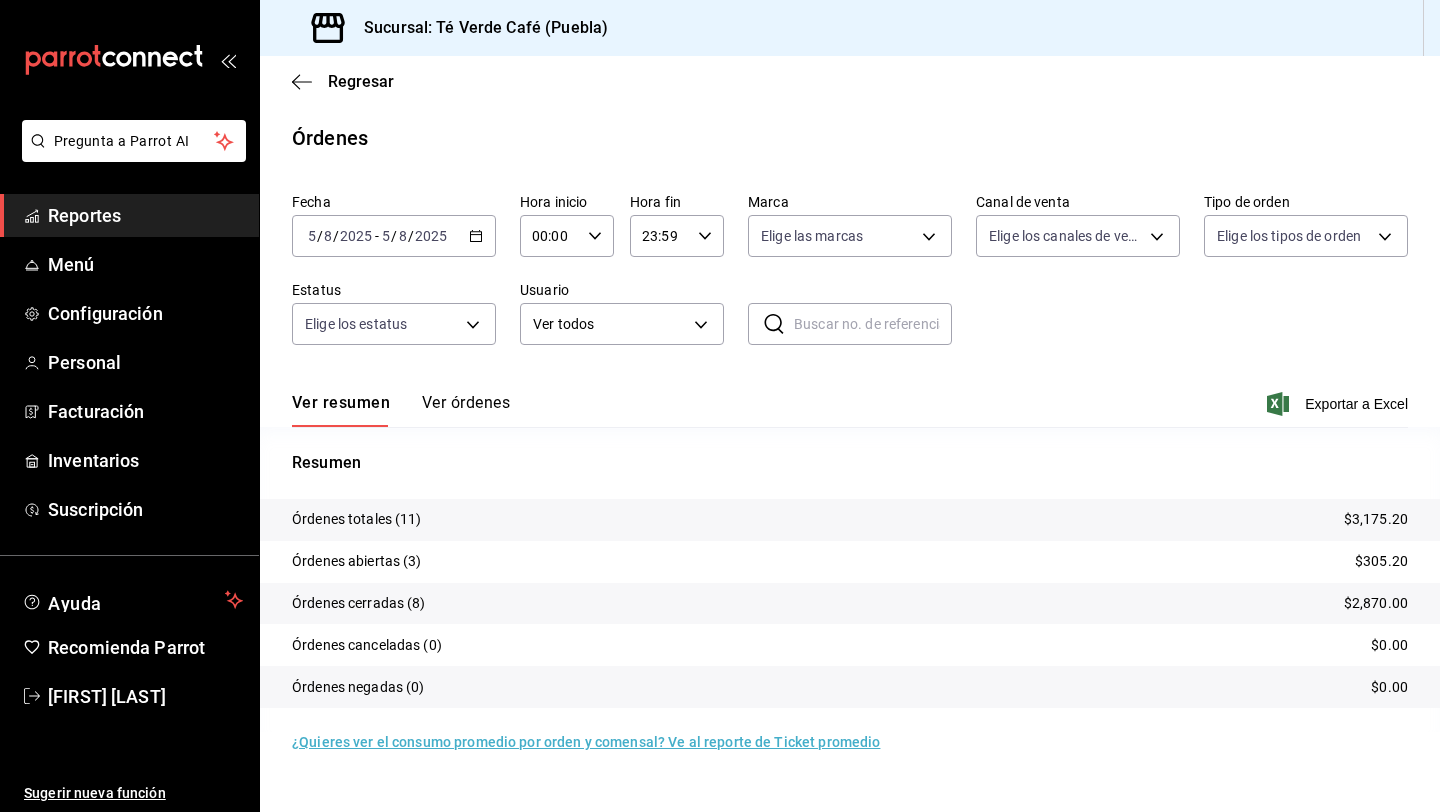 click on "Ver órdenes" at bounding box center [466, 410] 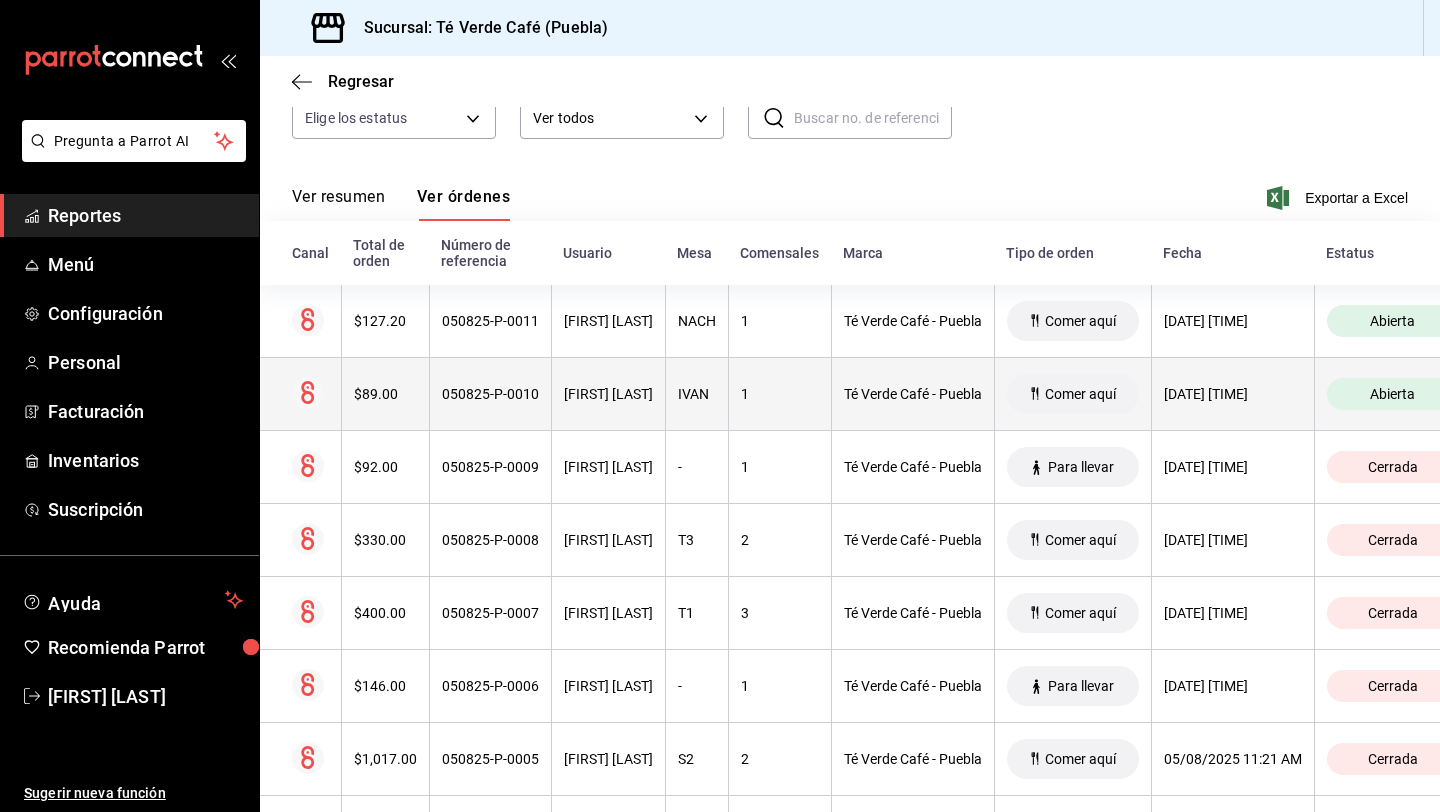 scroll, scrollTop: 198, scrollLeft: 0, axis: vertical 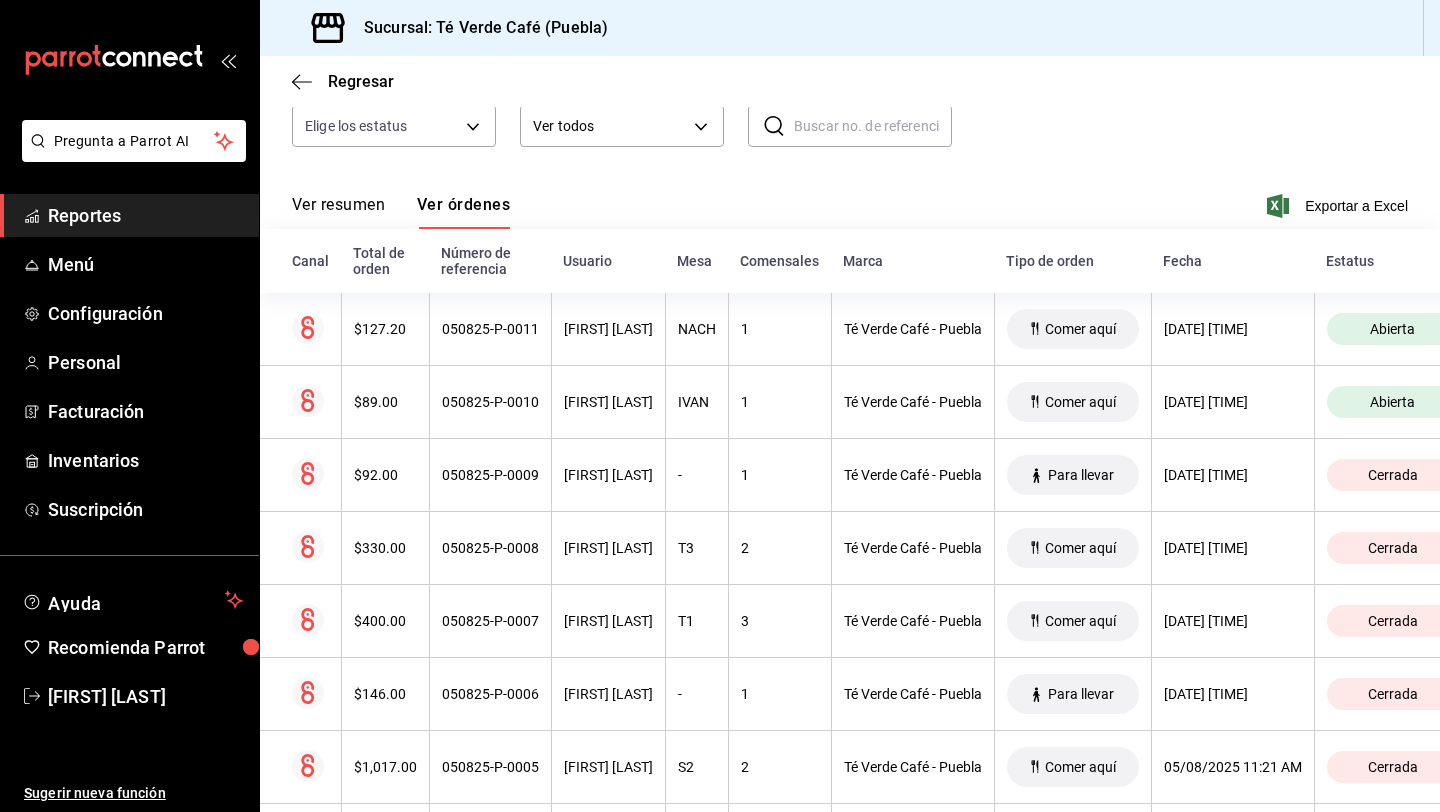 click on "Reportes" at bounding box center (145, 215) 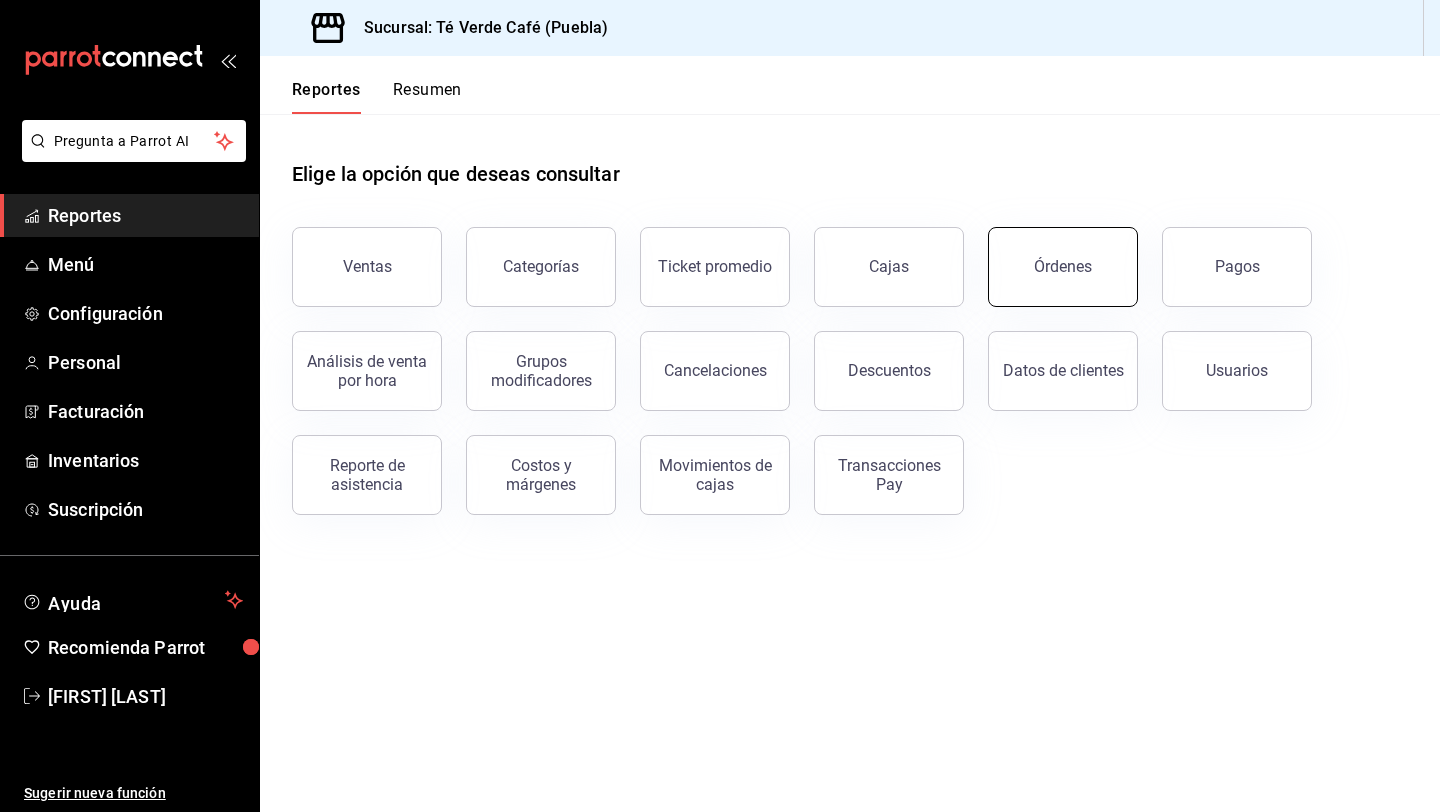click on "Órdenes" at bounding box center [1063, 267] 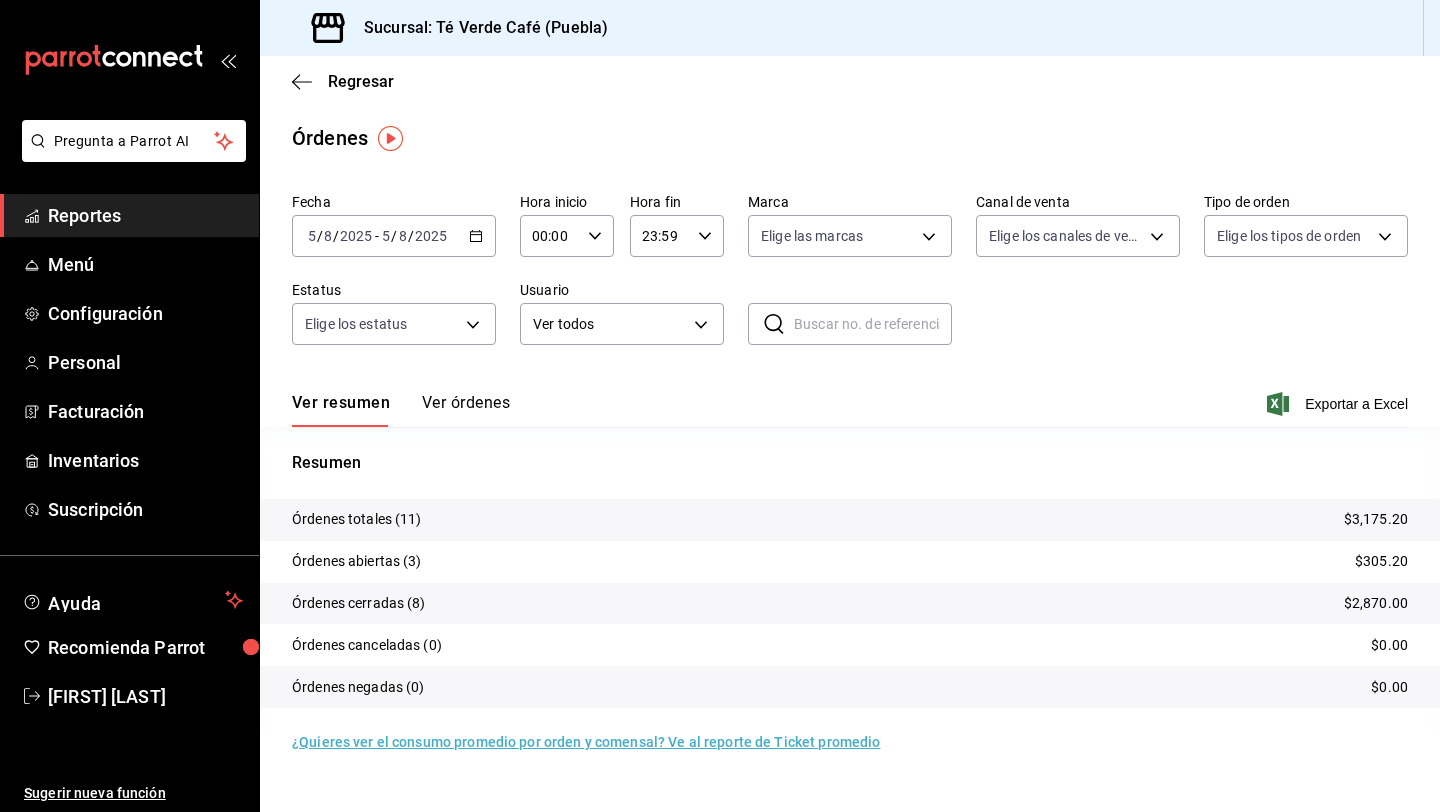 click on "Ver órdenes" at bounding box center (466, 410) 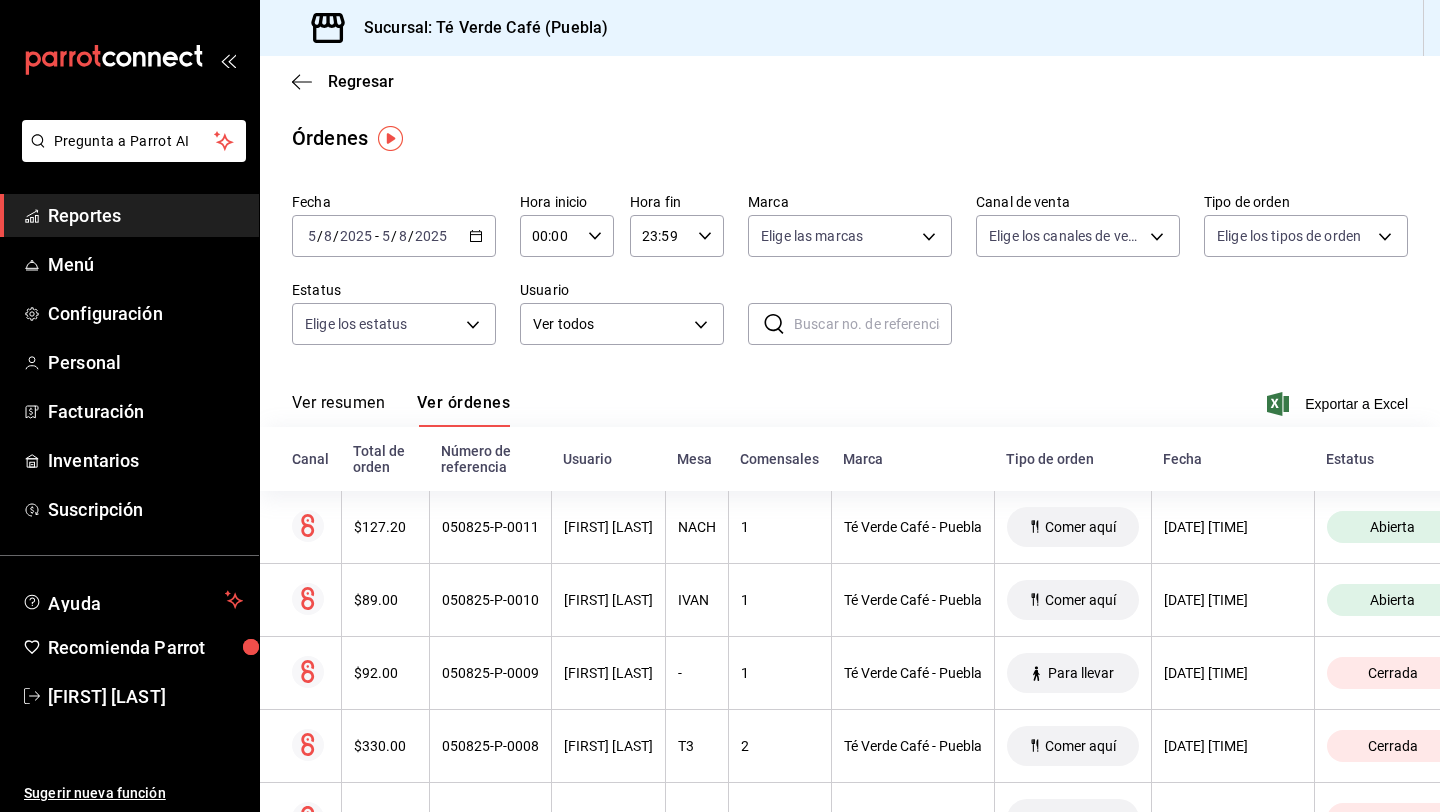 click on "Ver resumen" at bounding box center [338, 410] 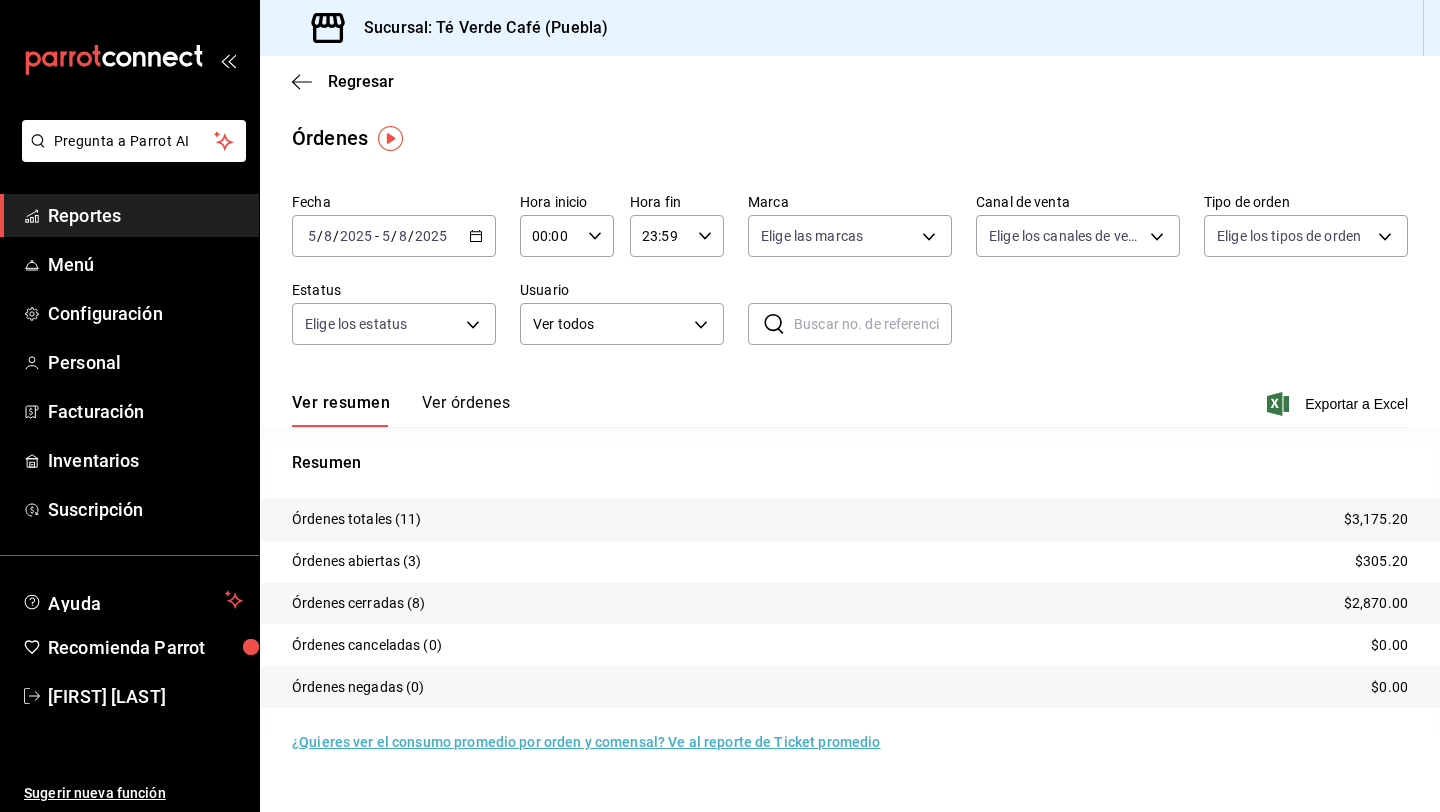 click on "Ver órdenes" at bounding box center [466, 410] 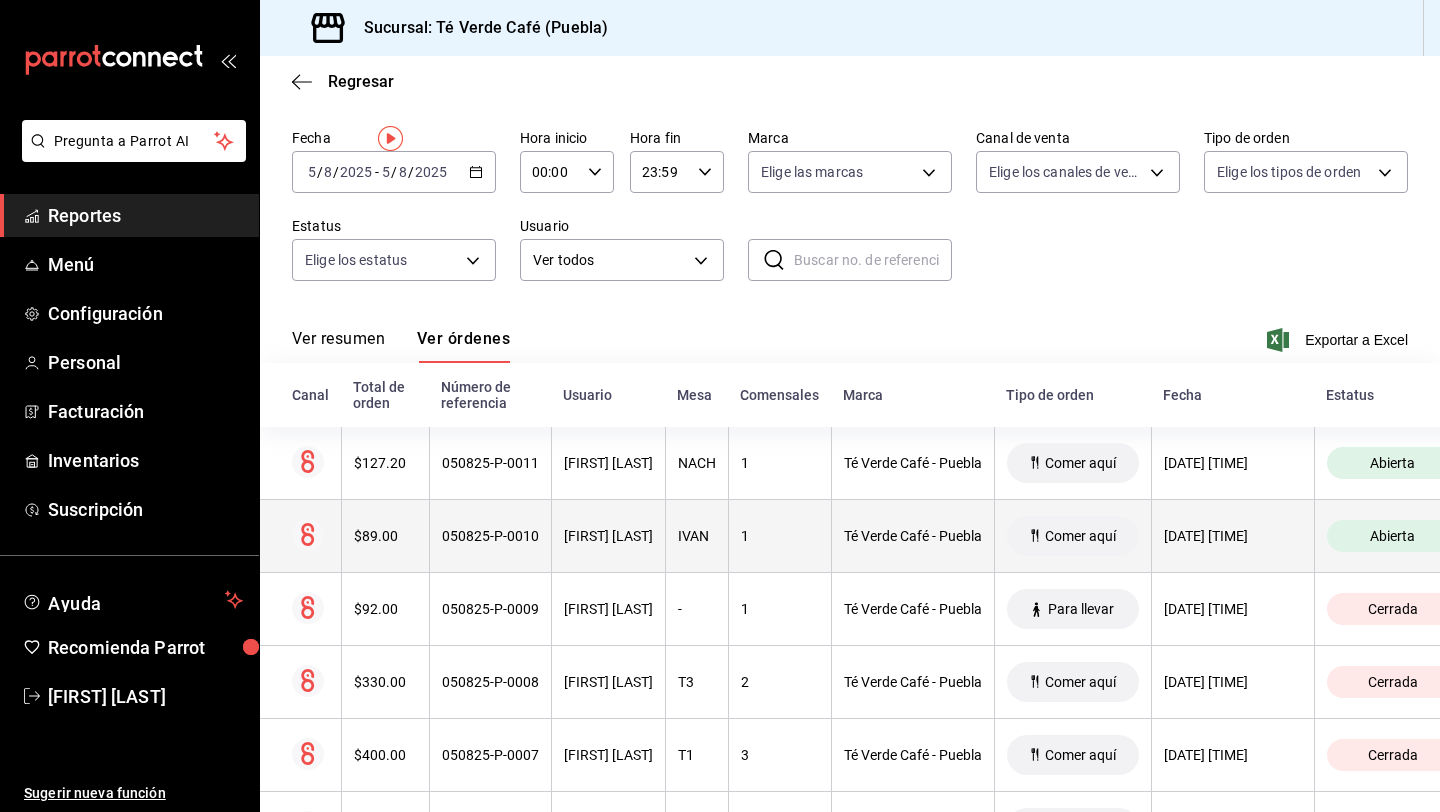 scroll, scrollTop: 0, scrollLeft: 0, axis: both 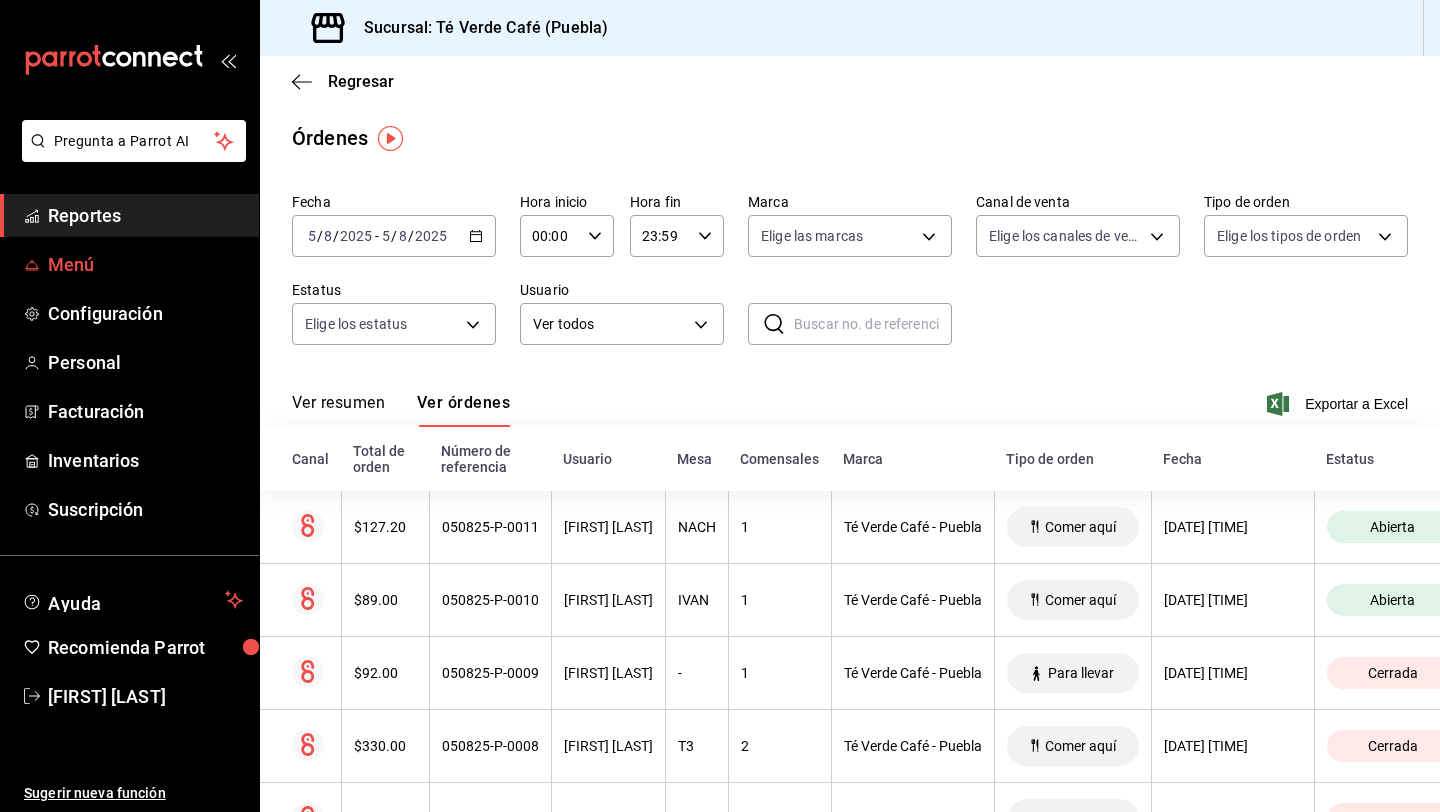 click on "Menú" at bounding box center (145, 264) 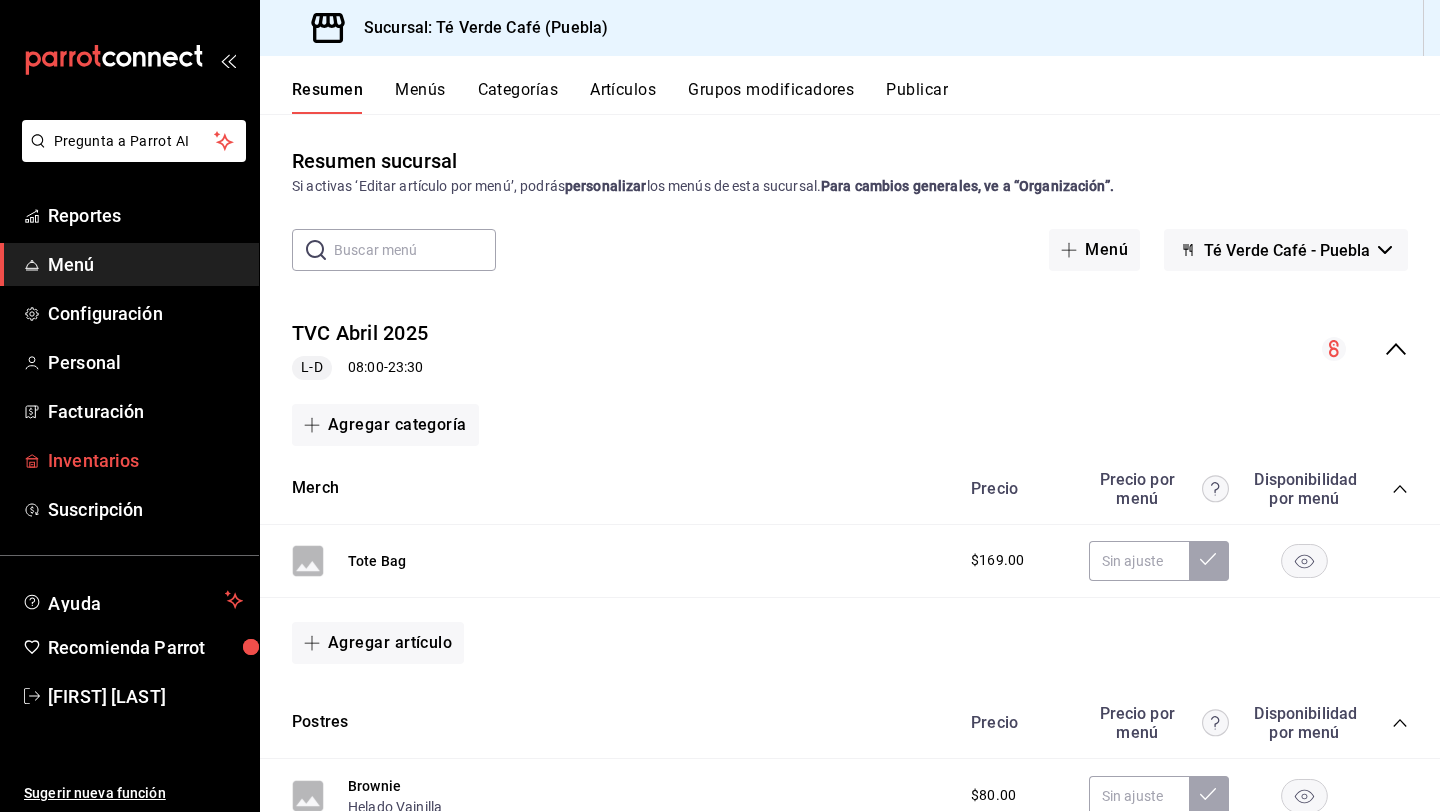 click on "Inventarios" at bounding box center [145, 460] 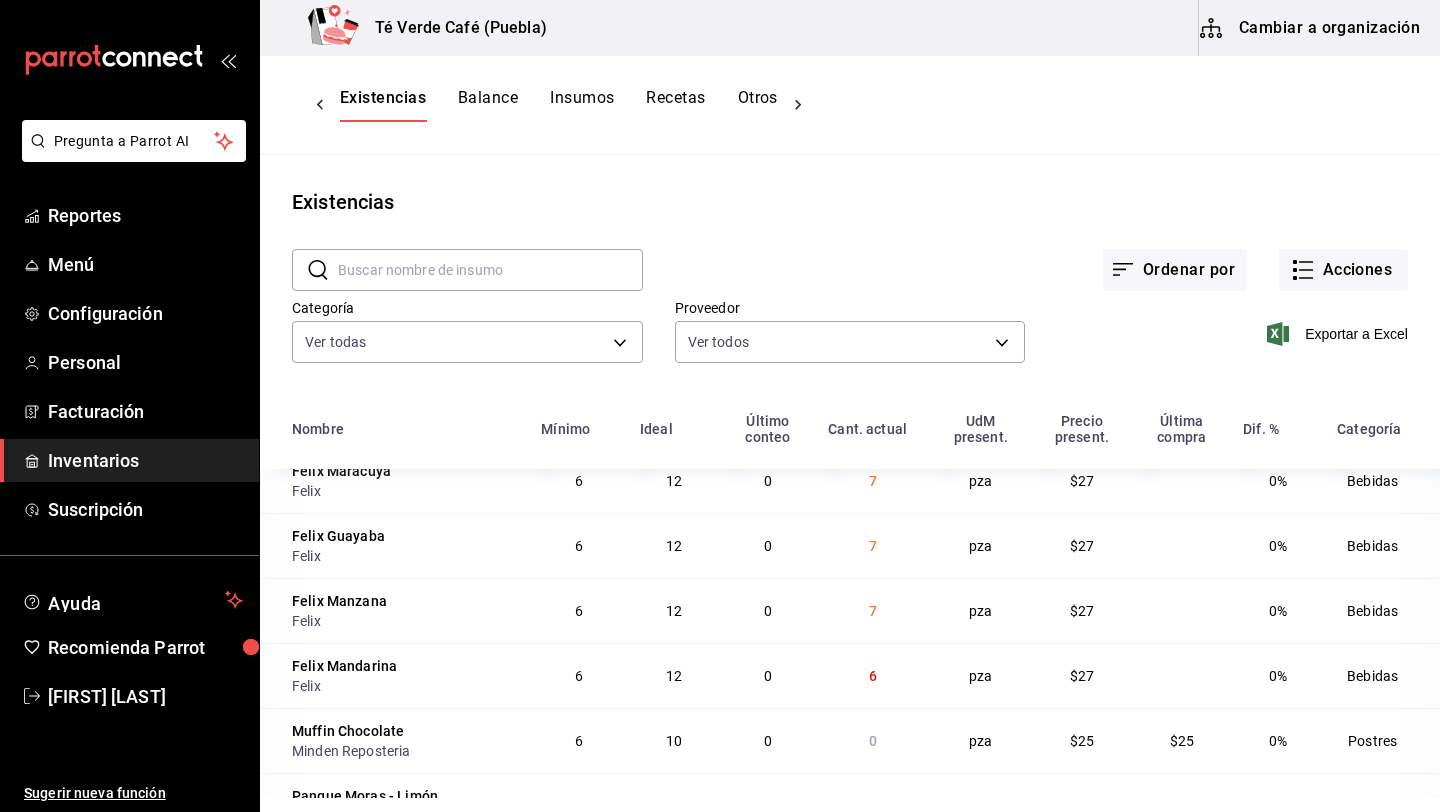 scroll, scrollTop: 22, scrollLeft: 0, axis: vertical 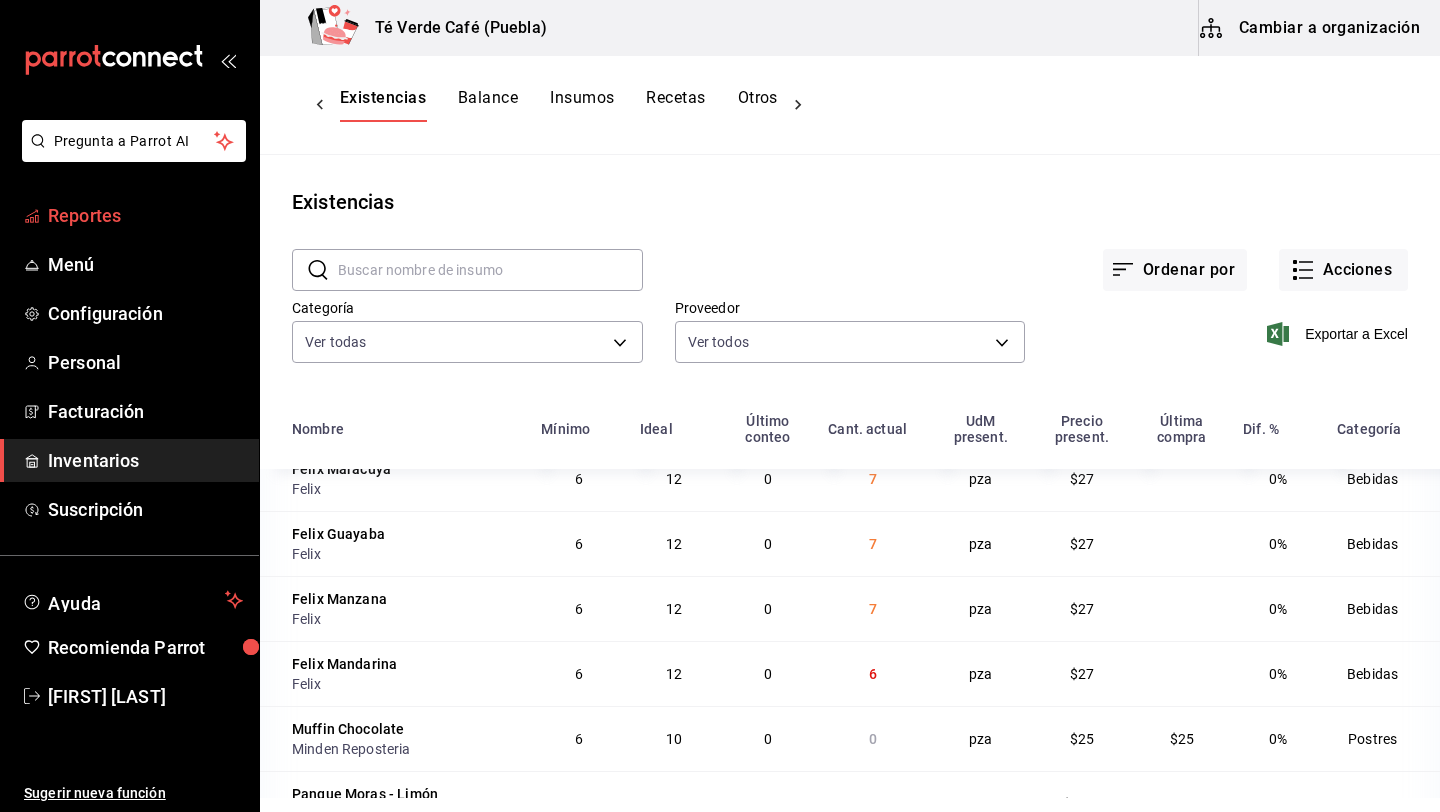 click on "Reportes" at bounding box center [145, 215] 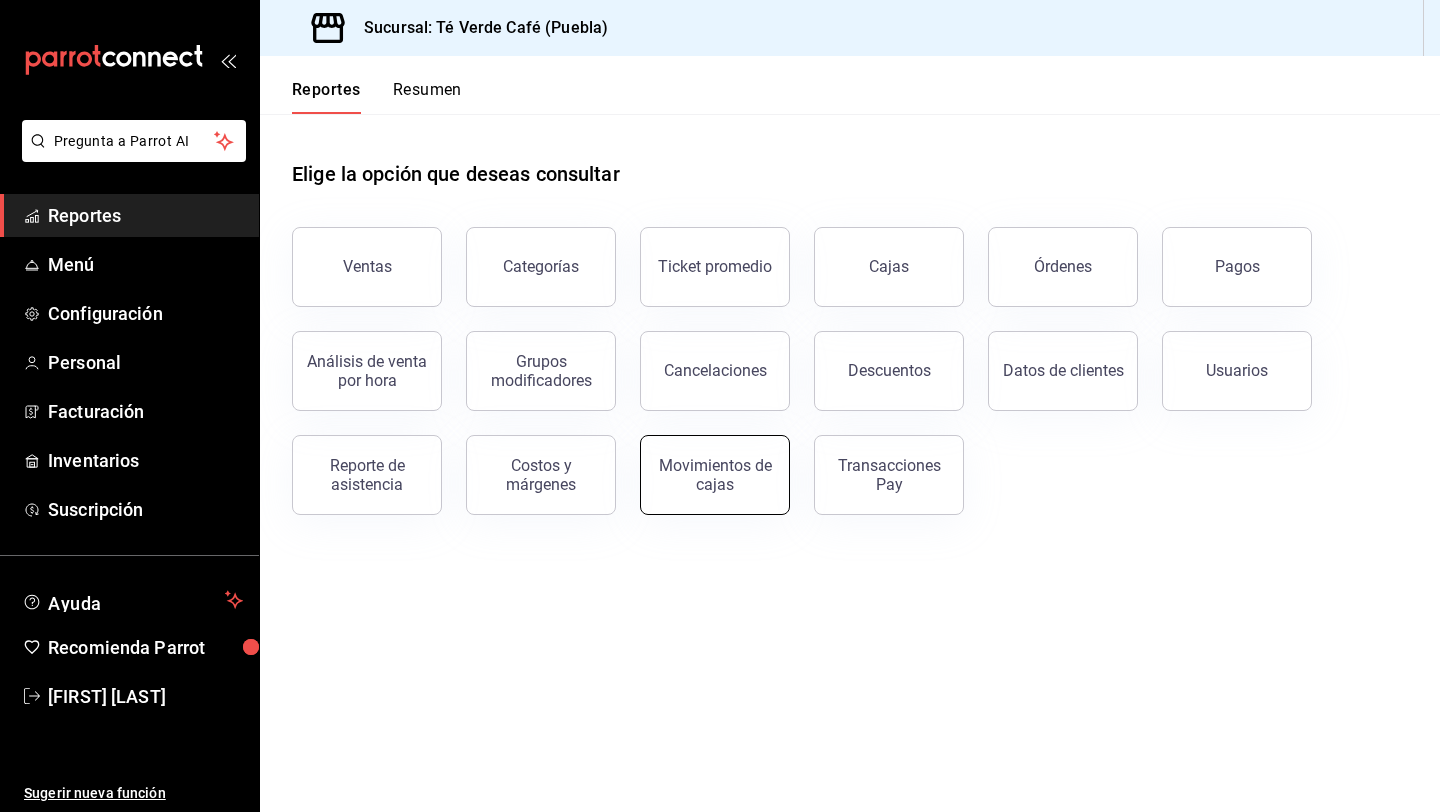 click on "Movimientos de cajas" at bounding box center [715, 475] 